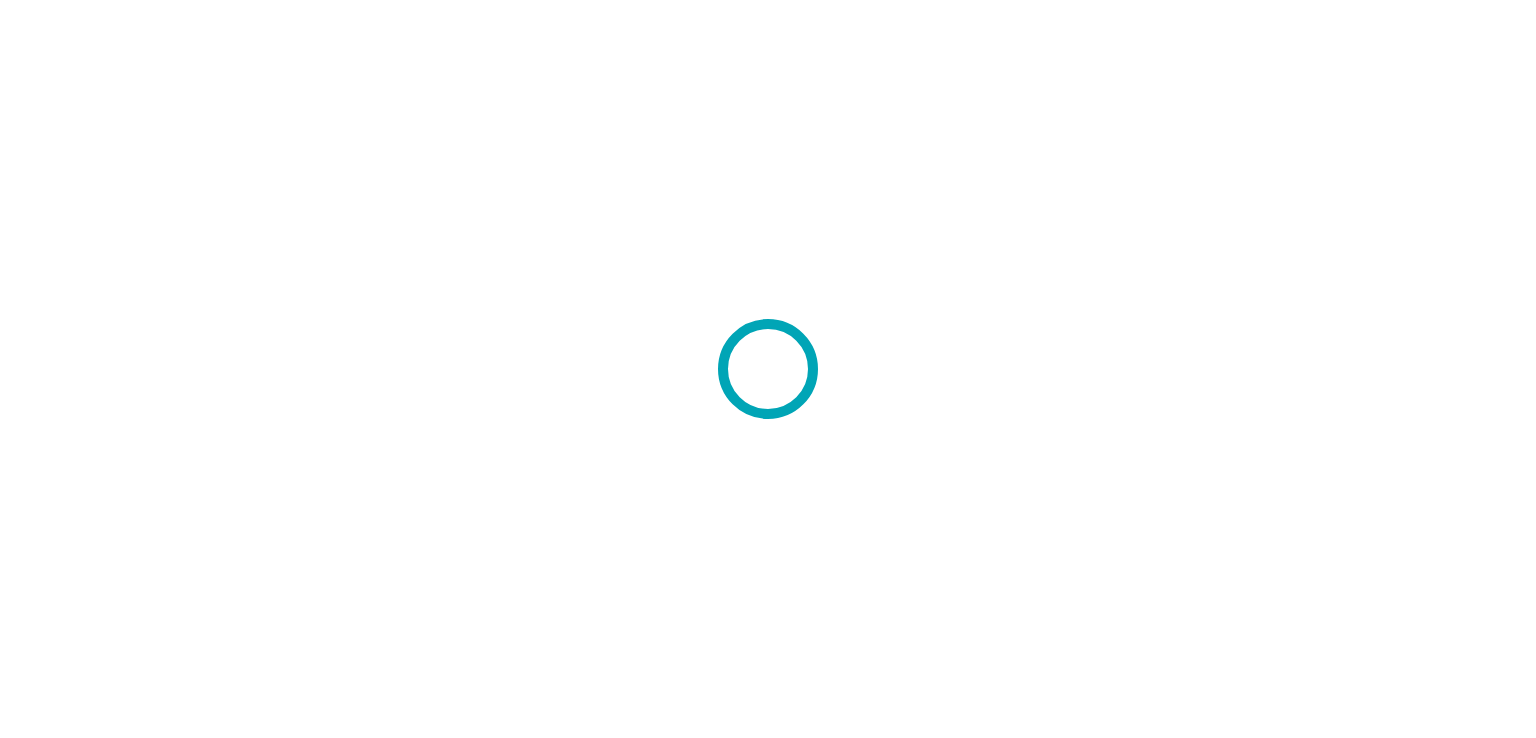 scroll, scrollTop: 0, scrollLeft: 0, axis: both 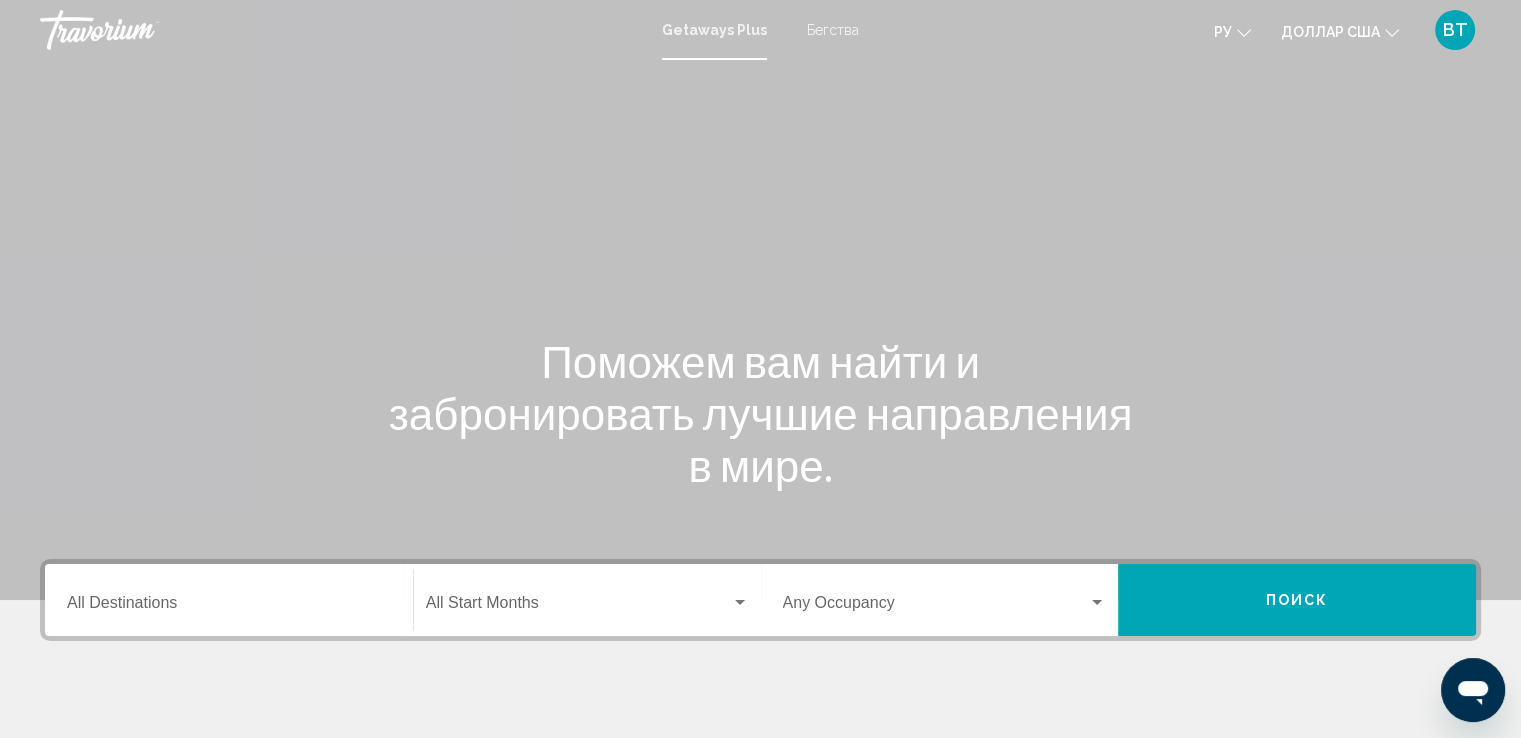click on "Бегства" at bounding box center (833, 30) 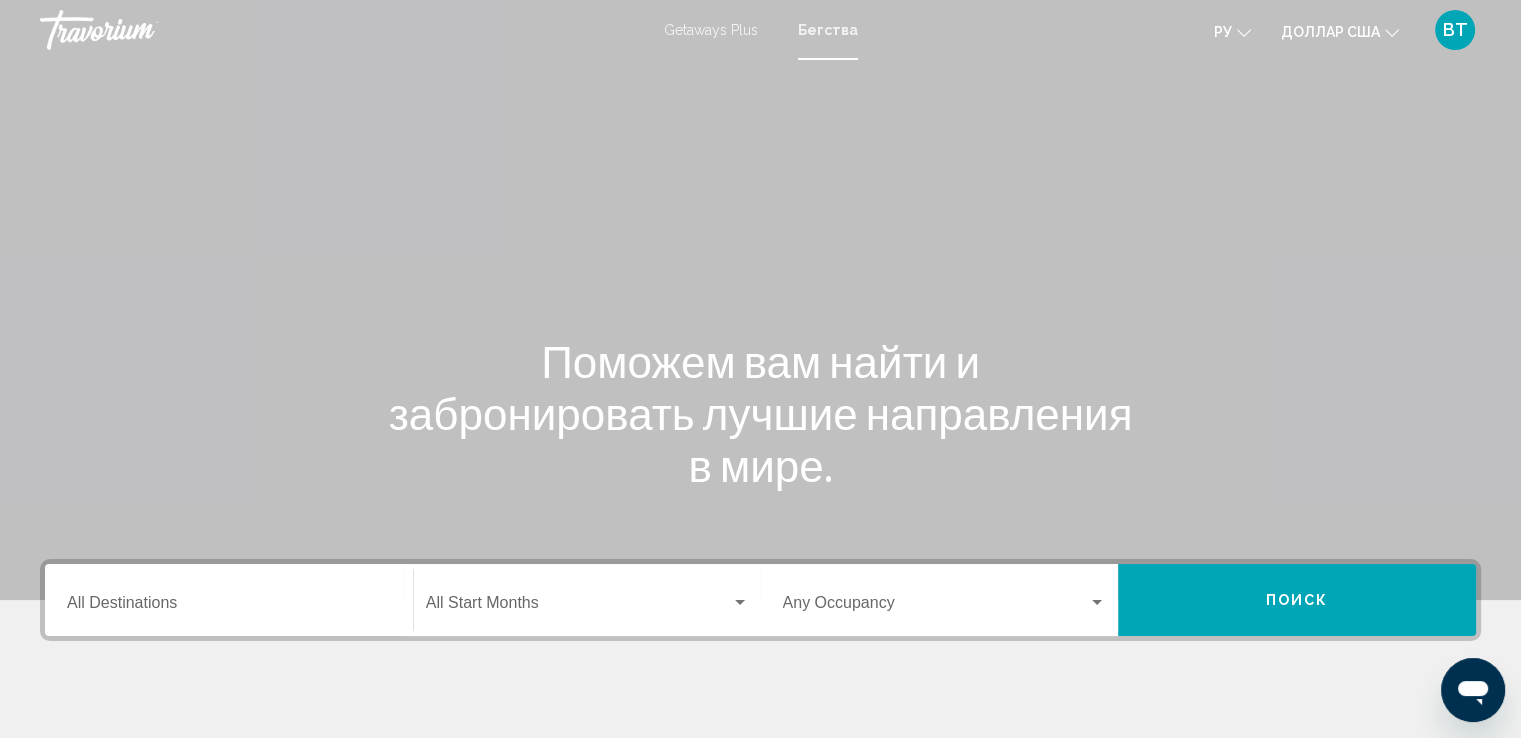 click on "Destination All Destinations" at bounding box center [229, 607] 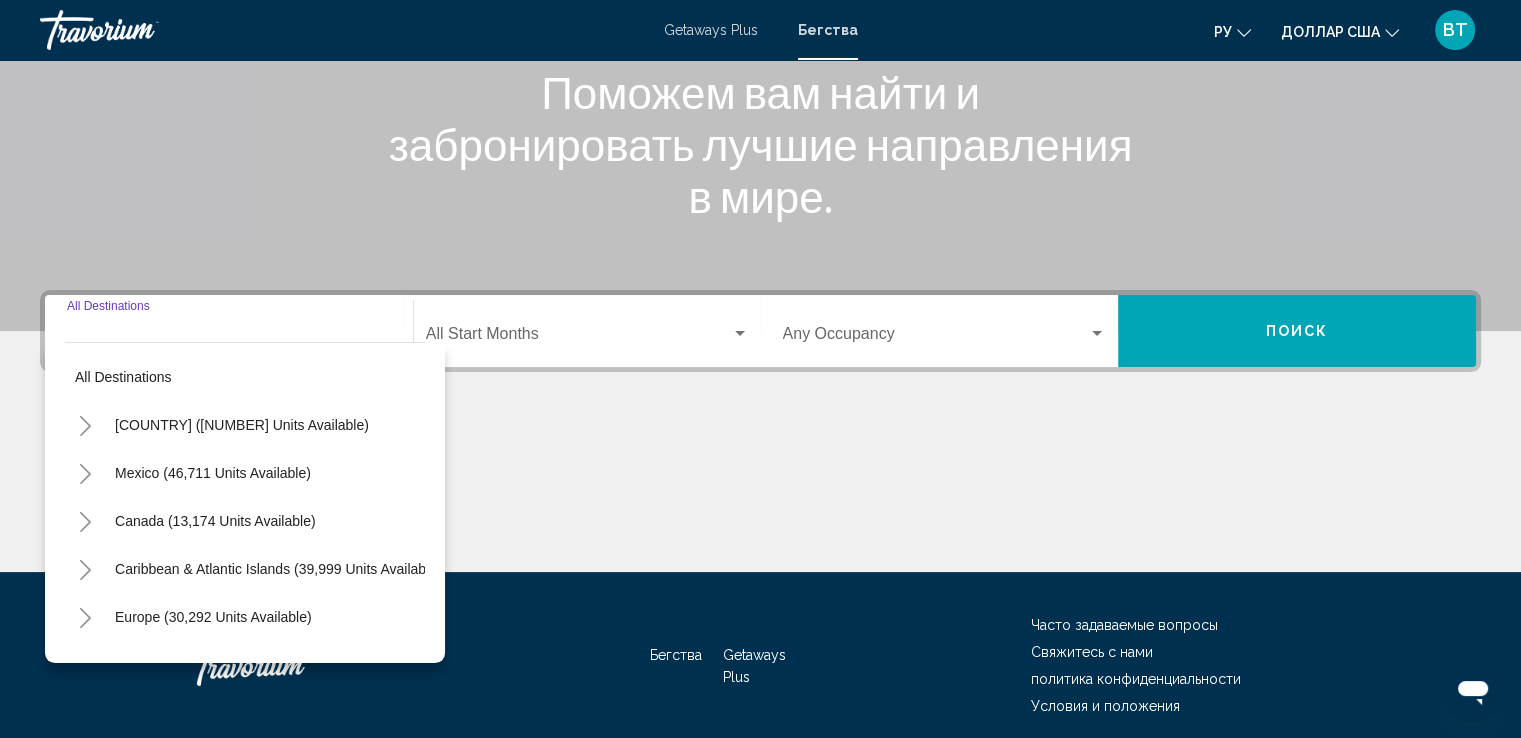 scroll, scrollTop: 348, scrollLeft: 0, axis: vertical 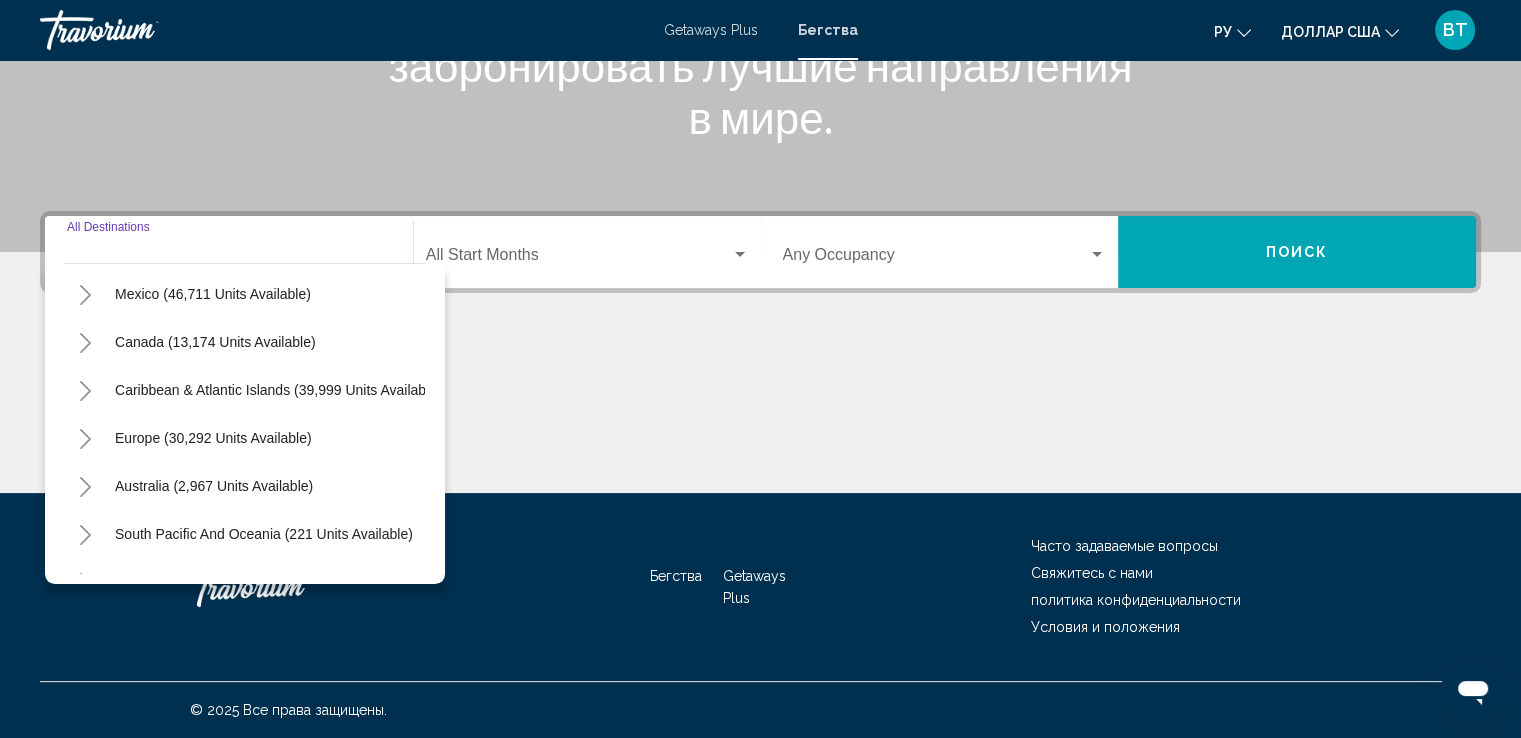 click 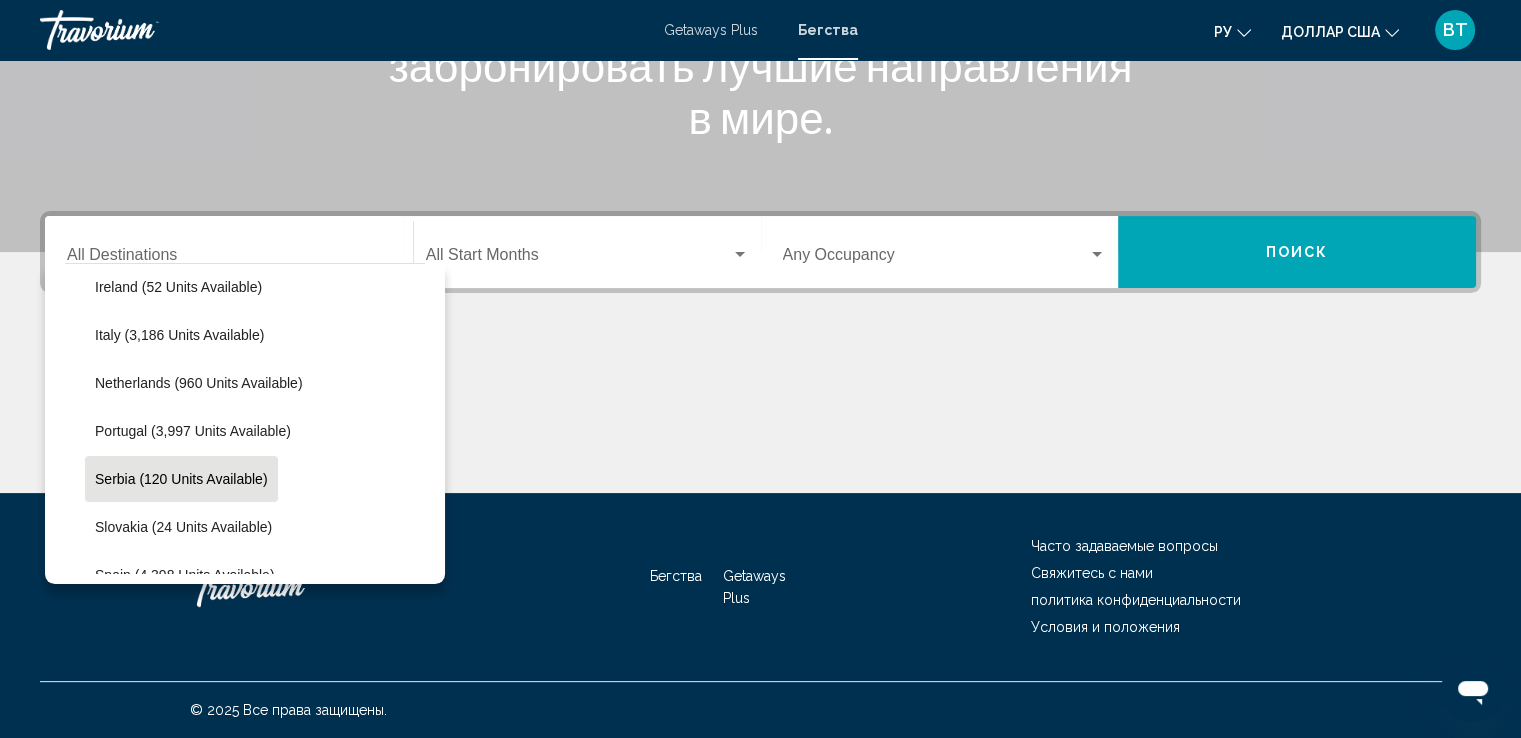 scroll, scrollTop: 900, scrollLeft: 0, axis: vertical 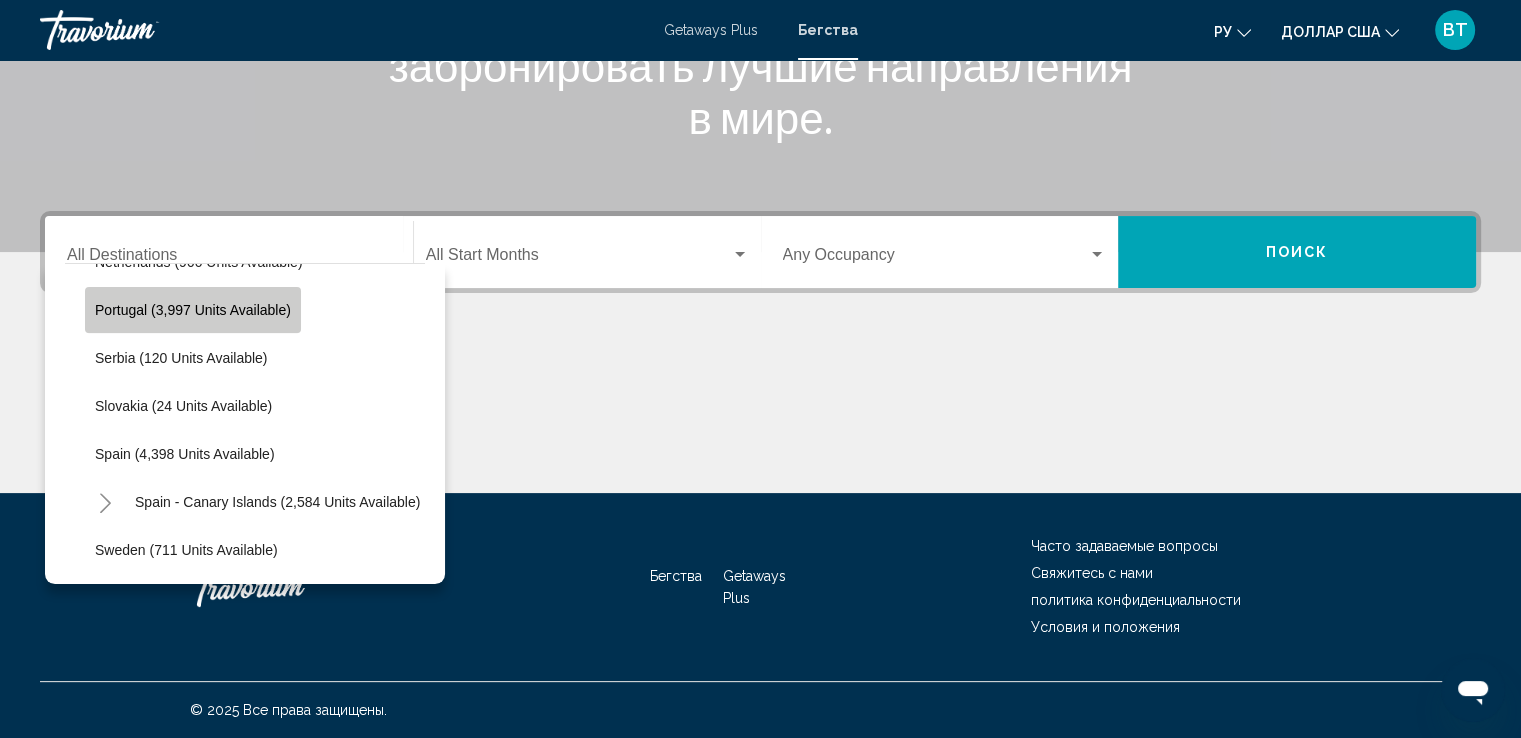 click on "Portugal (3,997 units available)" 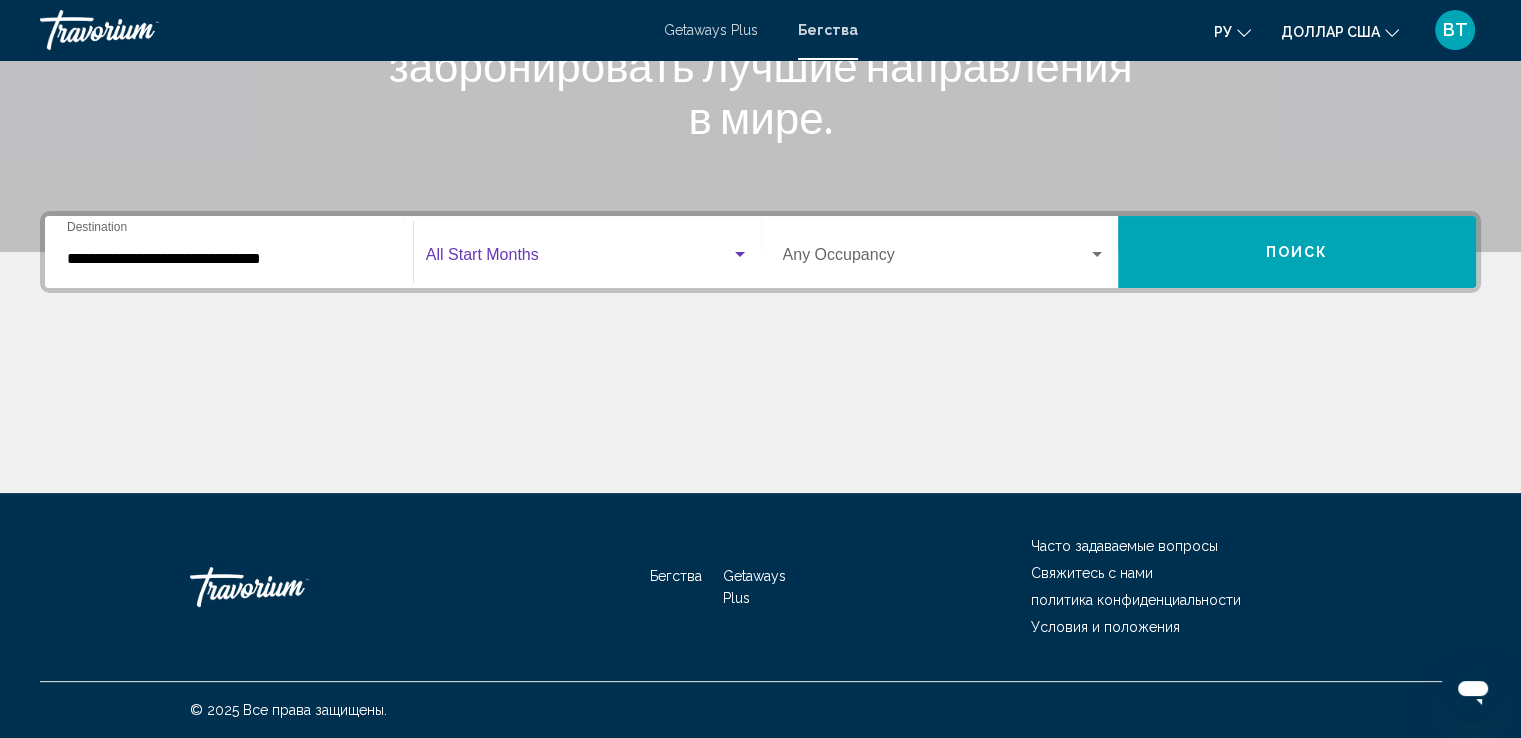 click at bounding box center [740, 255] 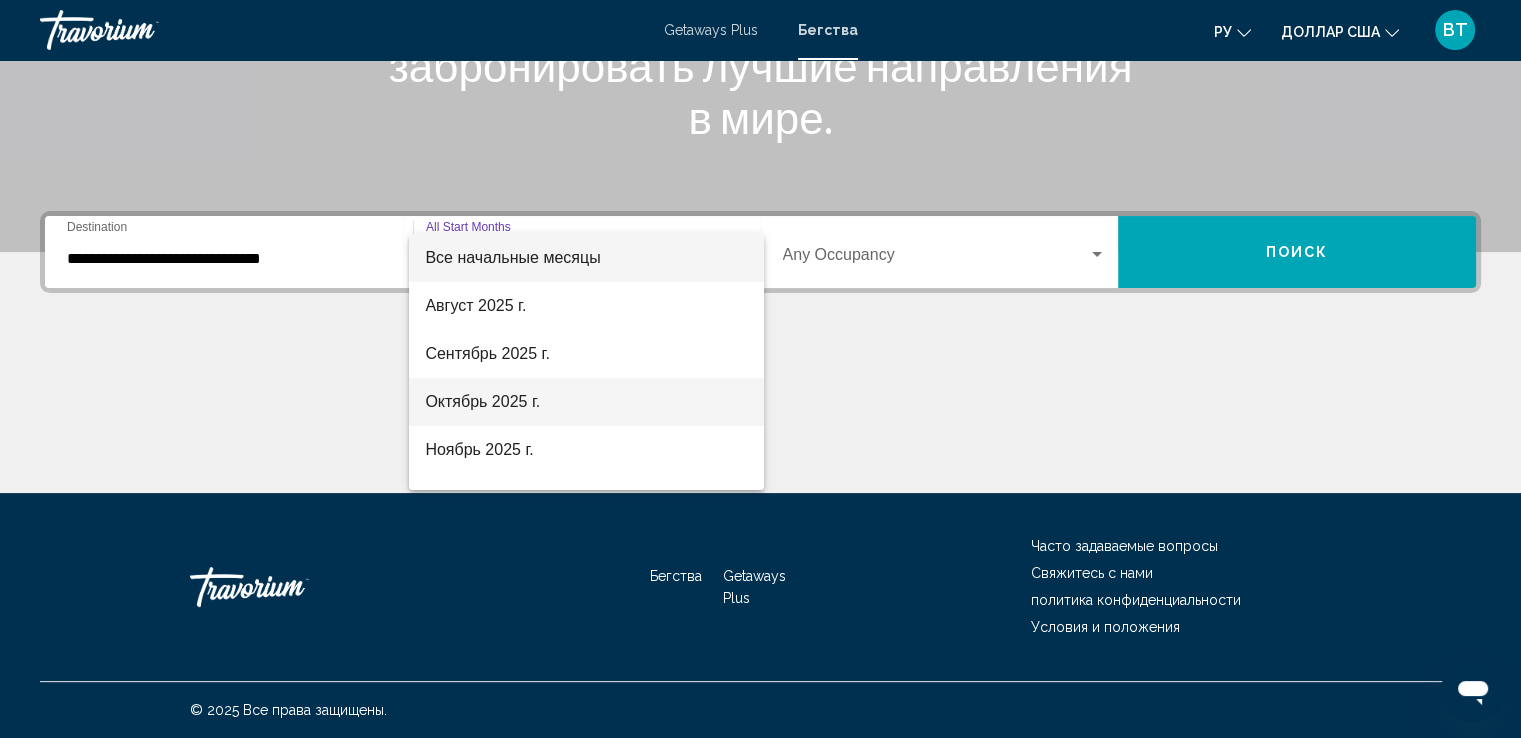 click on "Октябрь 2025 г." at bounding box center (586, 402) 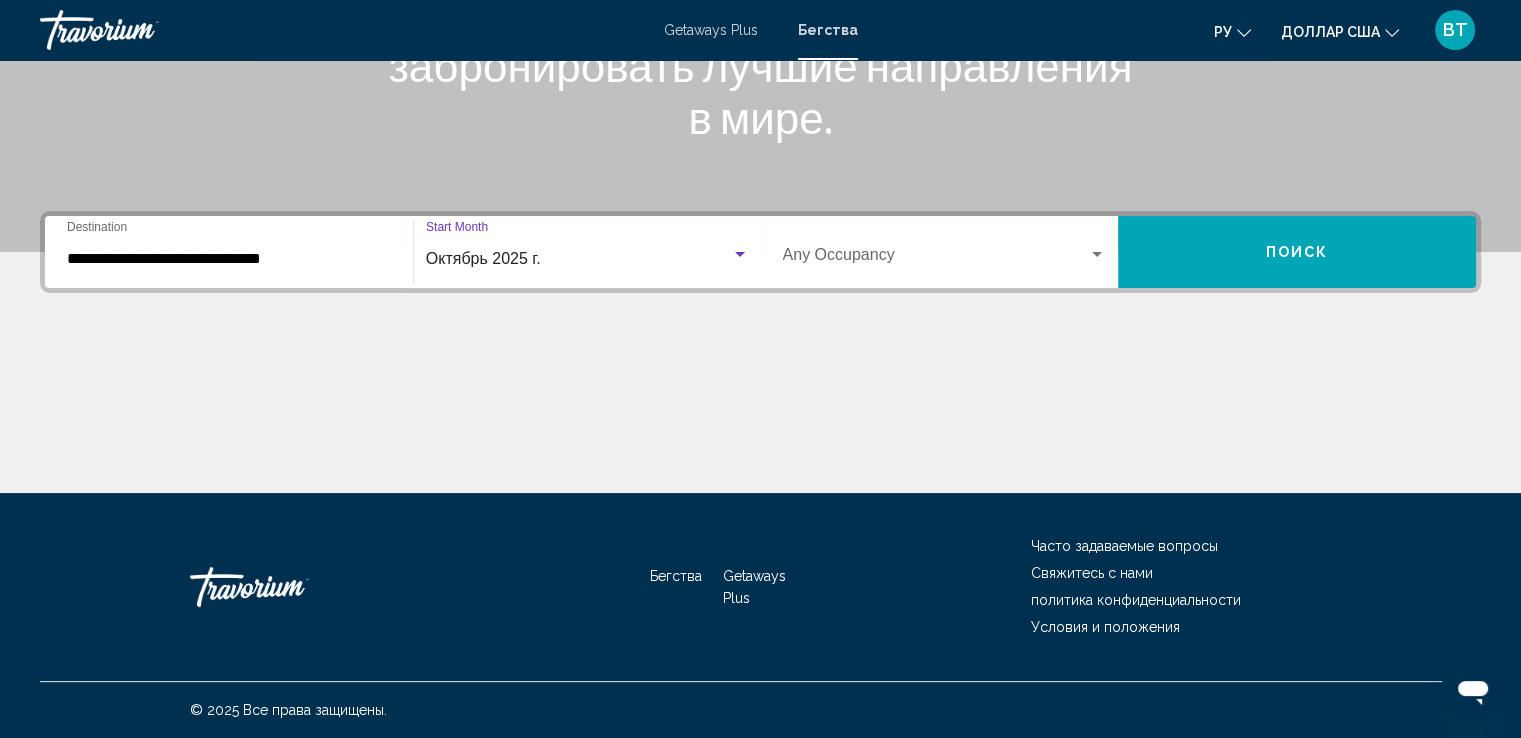 click at bounding box center [1097, 254] 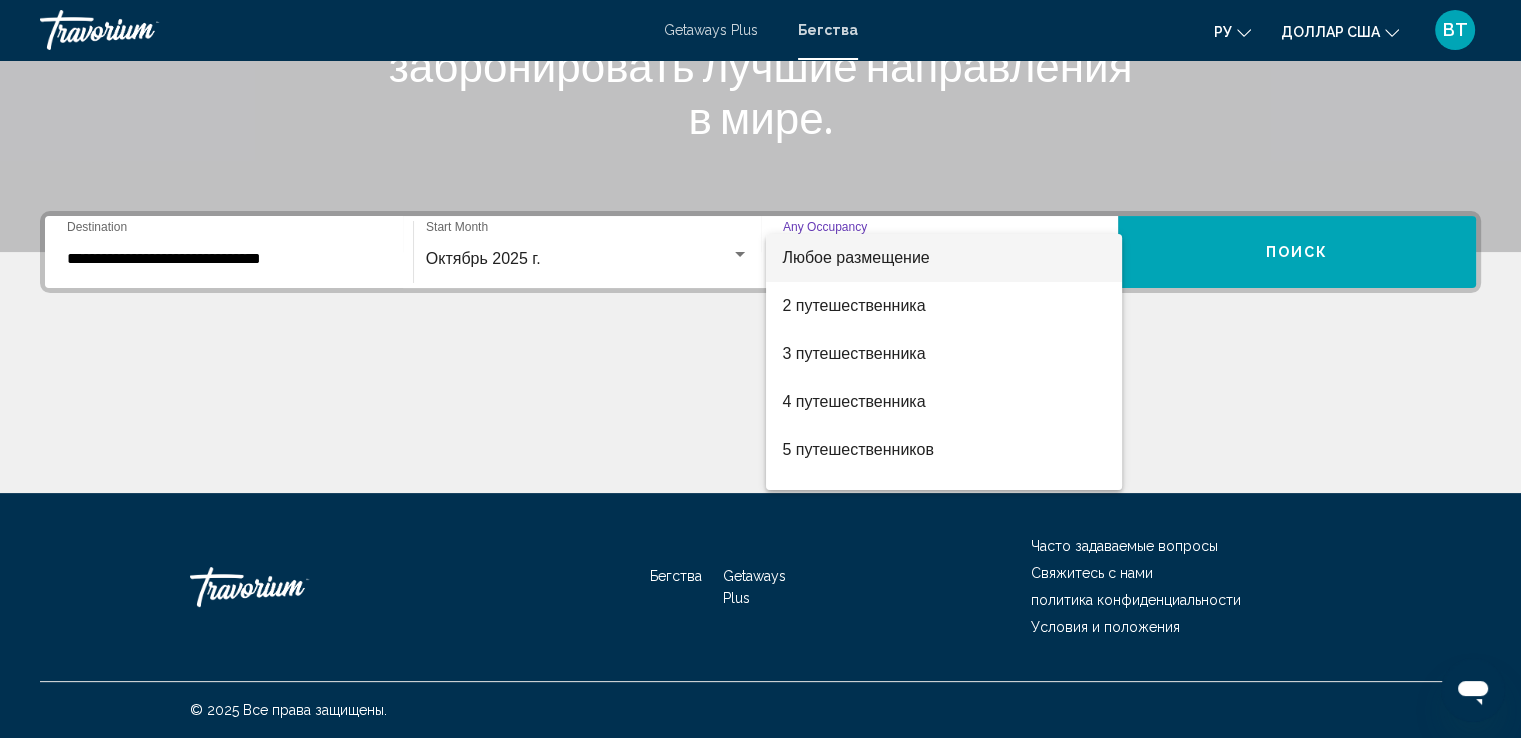 click at bounding box center [760, 369] 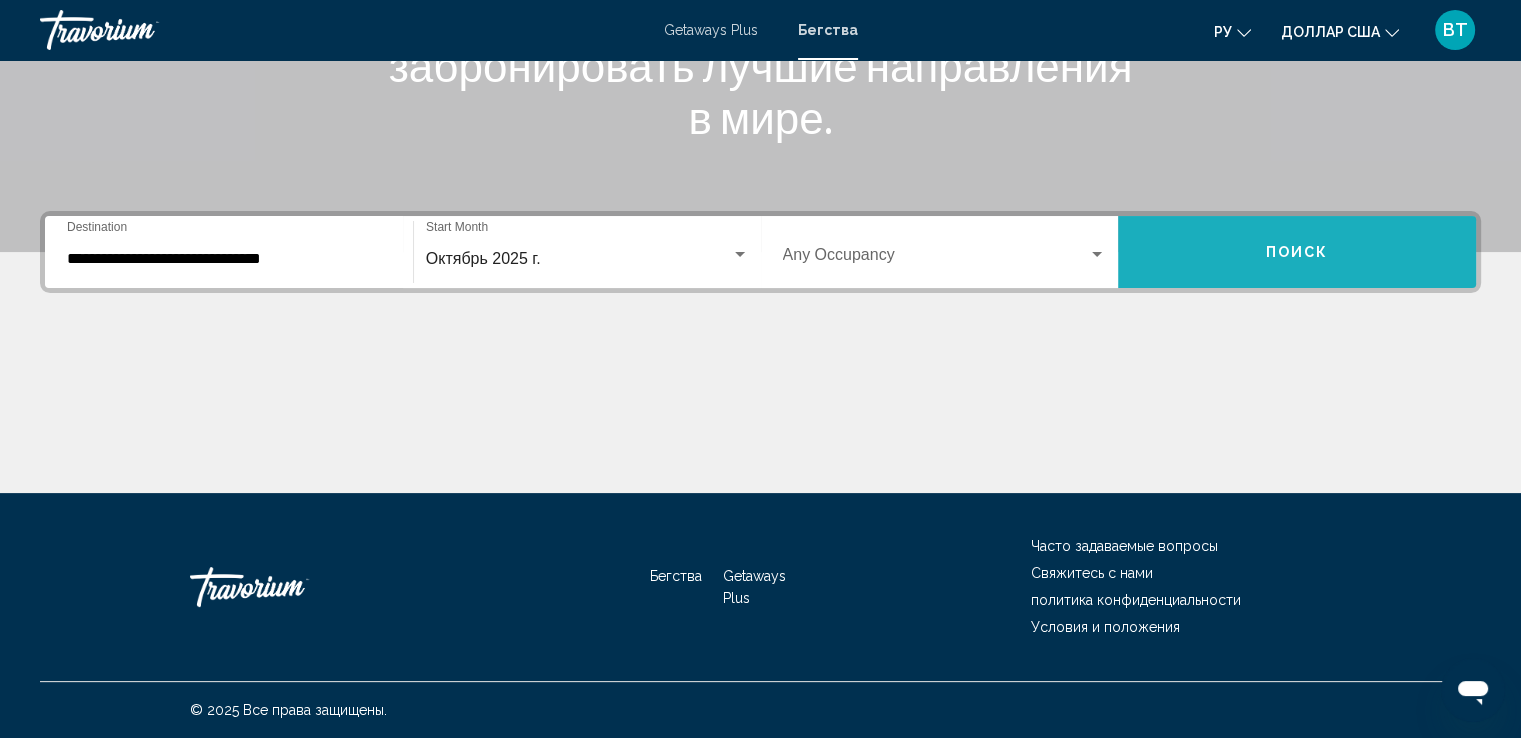 click on "Поиск" at bounding box center [1297, 253] 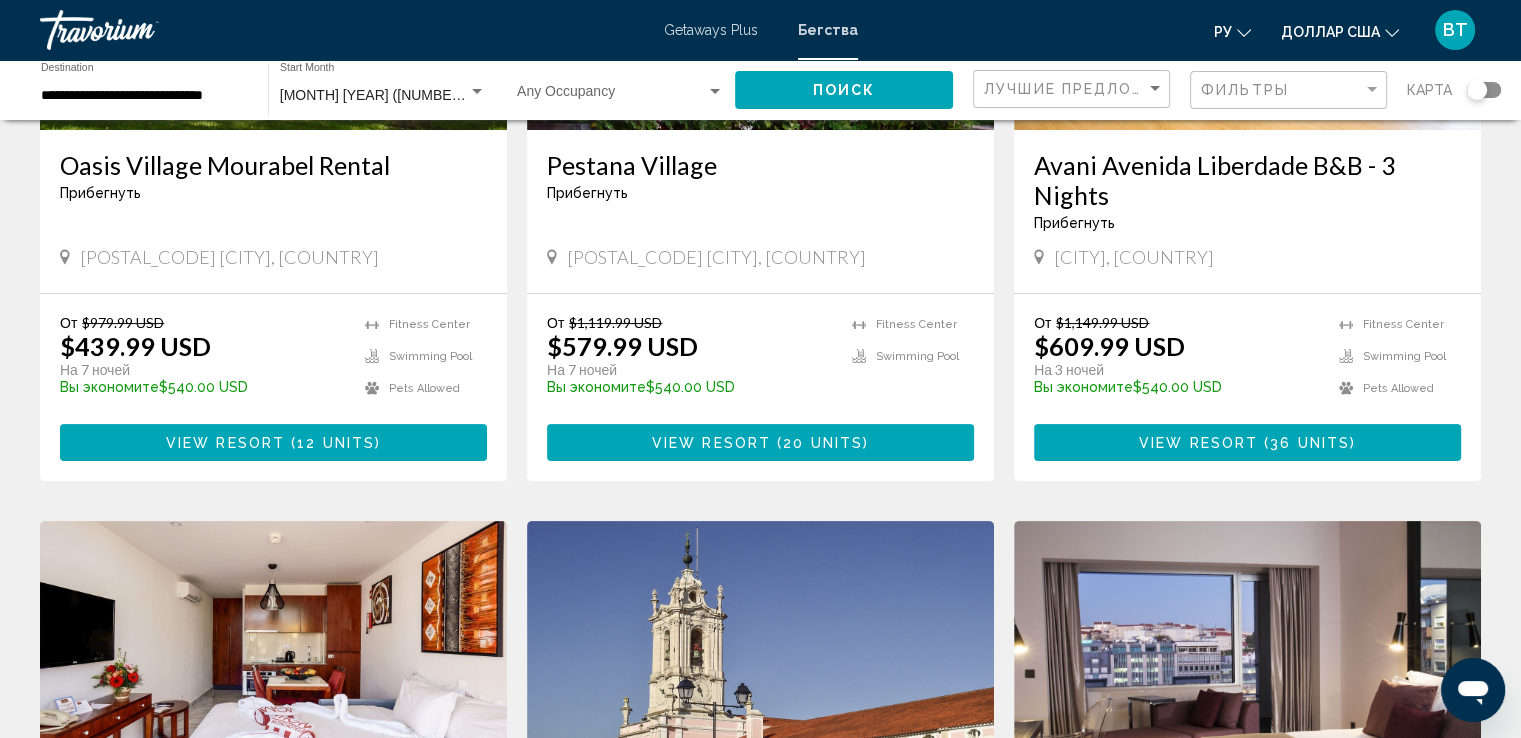 scroll, scrollTop: 200, scrollLeft: 0, axis: vertical 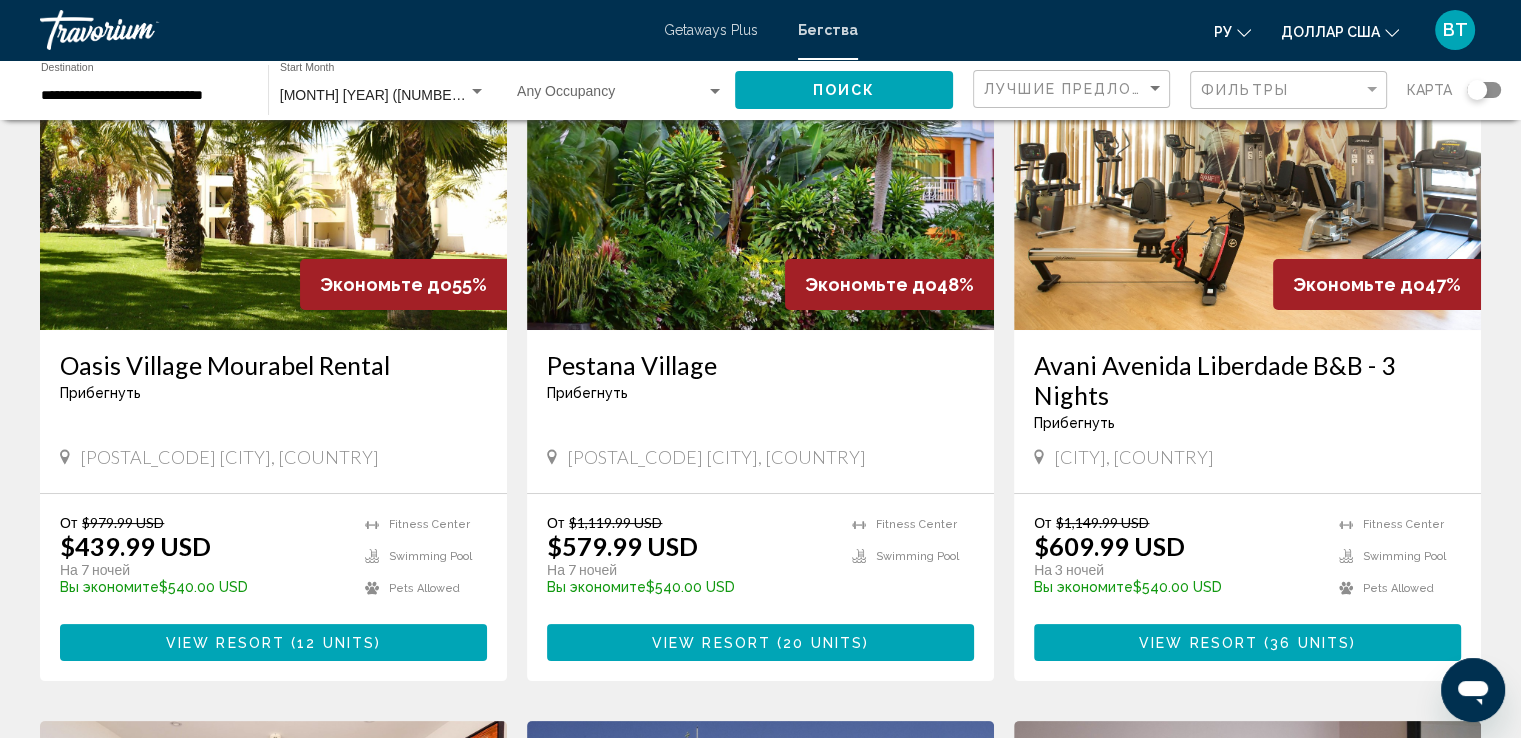 click on "12 units" at bounding box center [336, 643] 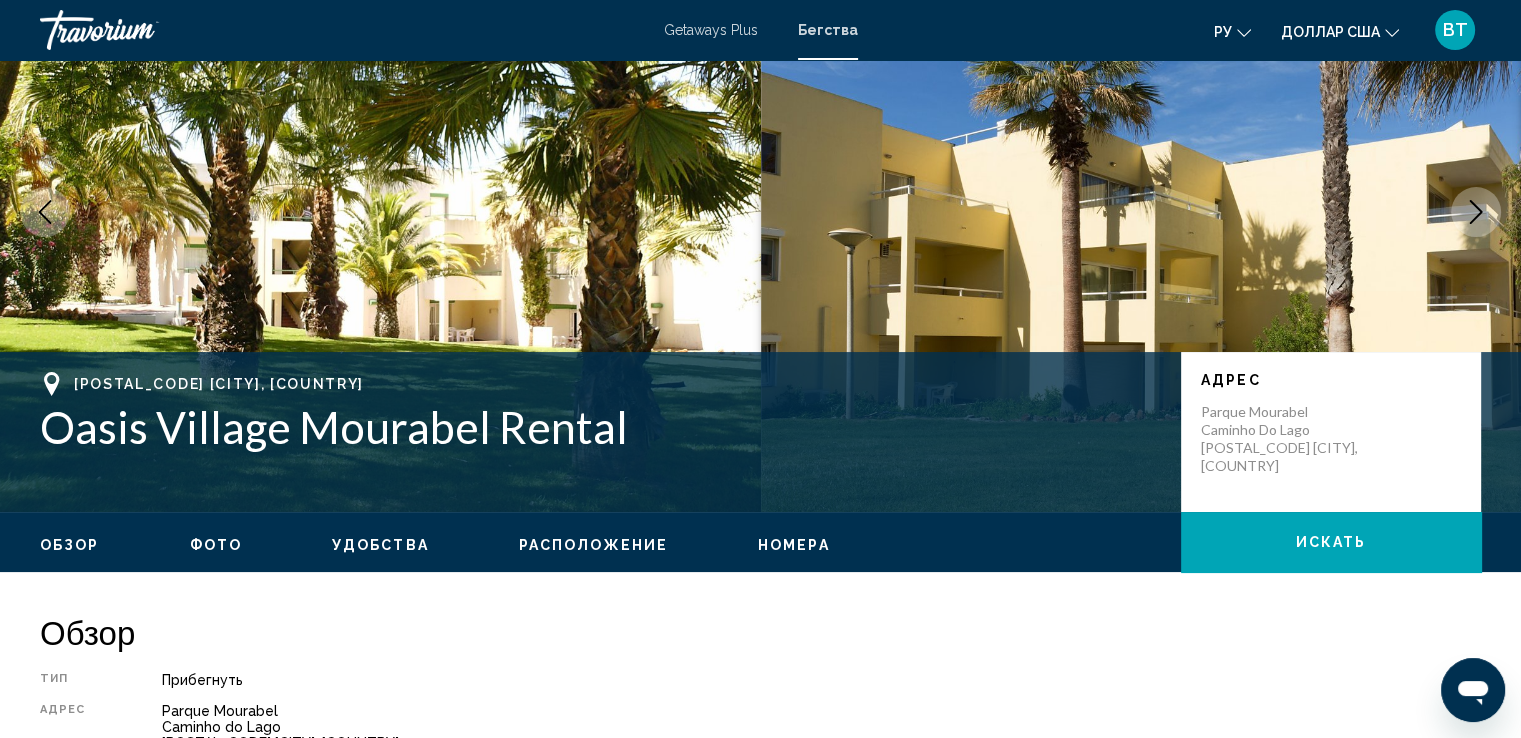 scroll, scrollTop: 100, scrollLeft: 0, axis: vertical 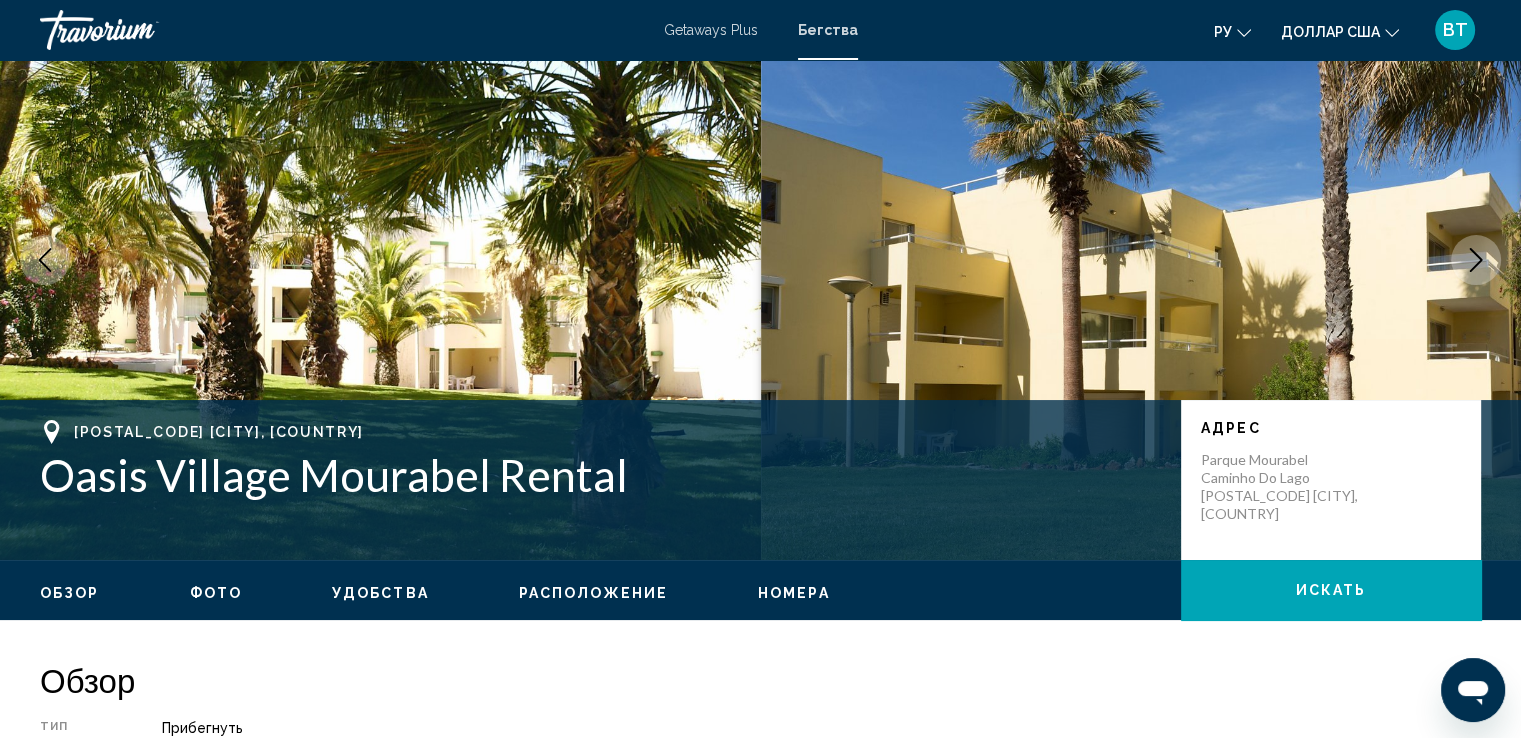 click on "Расположение" at bounding box center (593, 593) 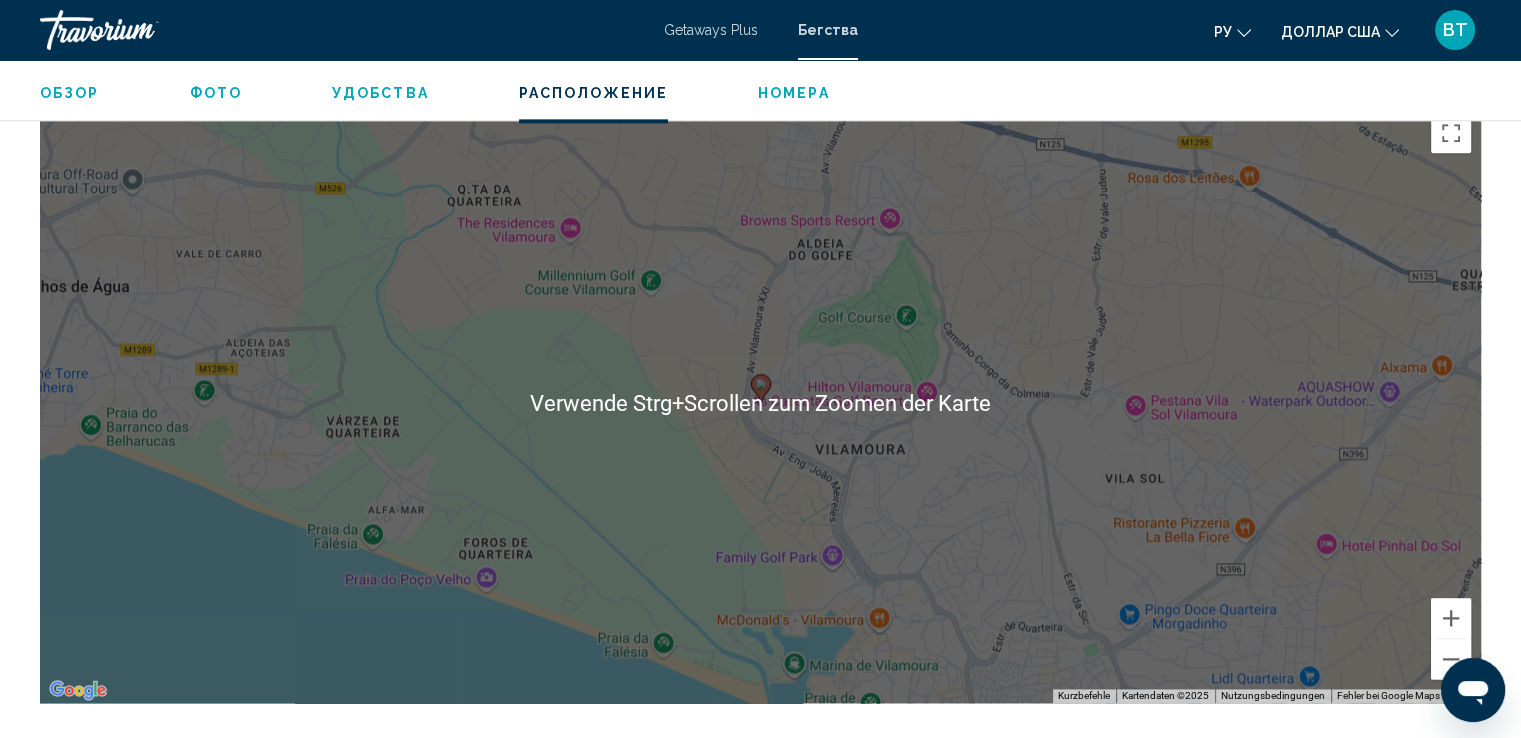 scroll, scrollTop: 2681, scrollLeft: 0, axis: vertical 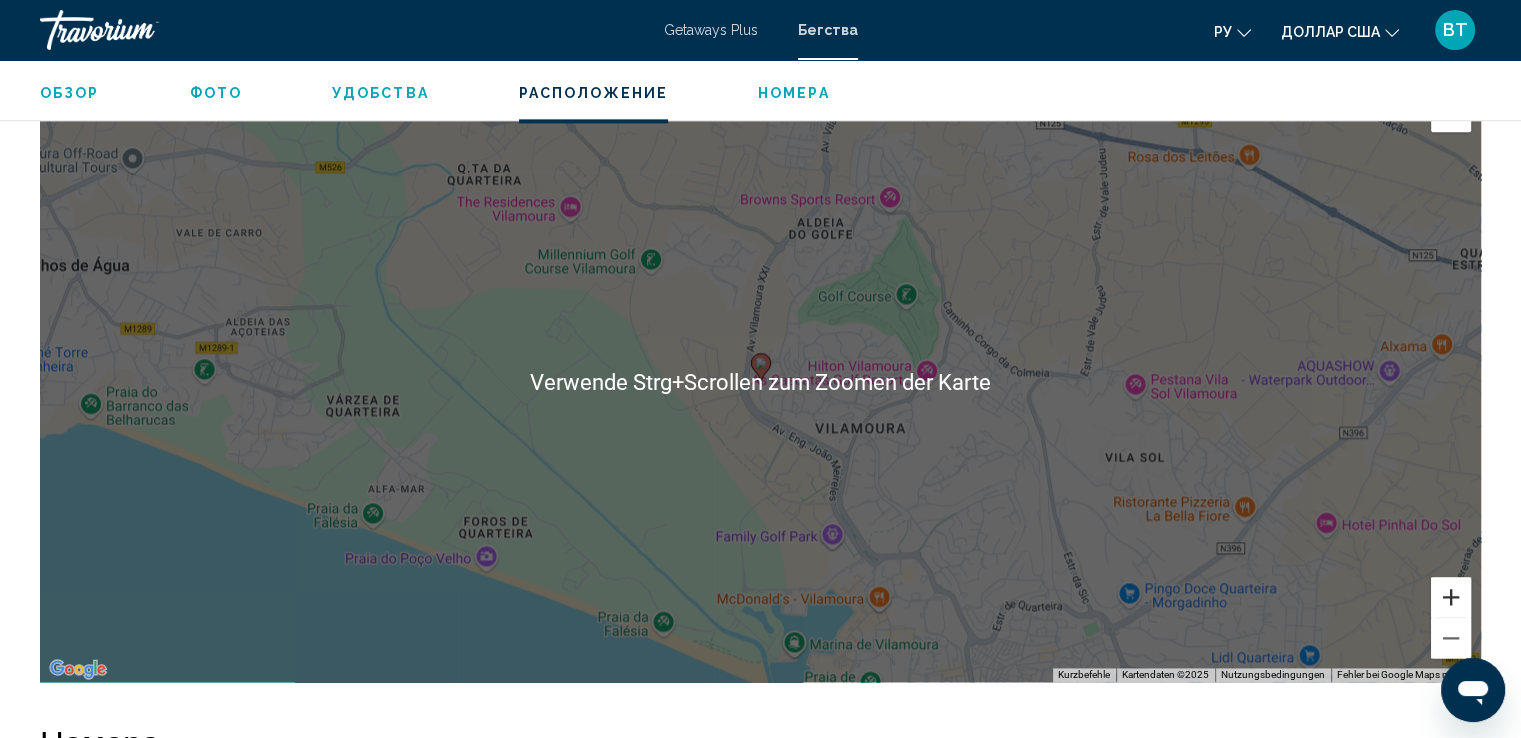 click at bounding box center (1451, 597) 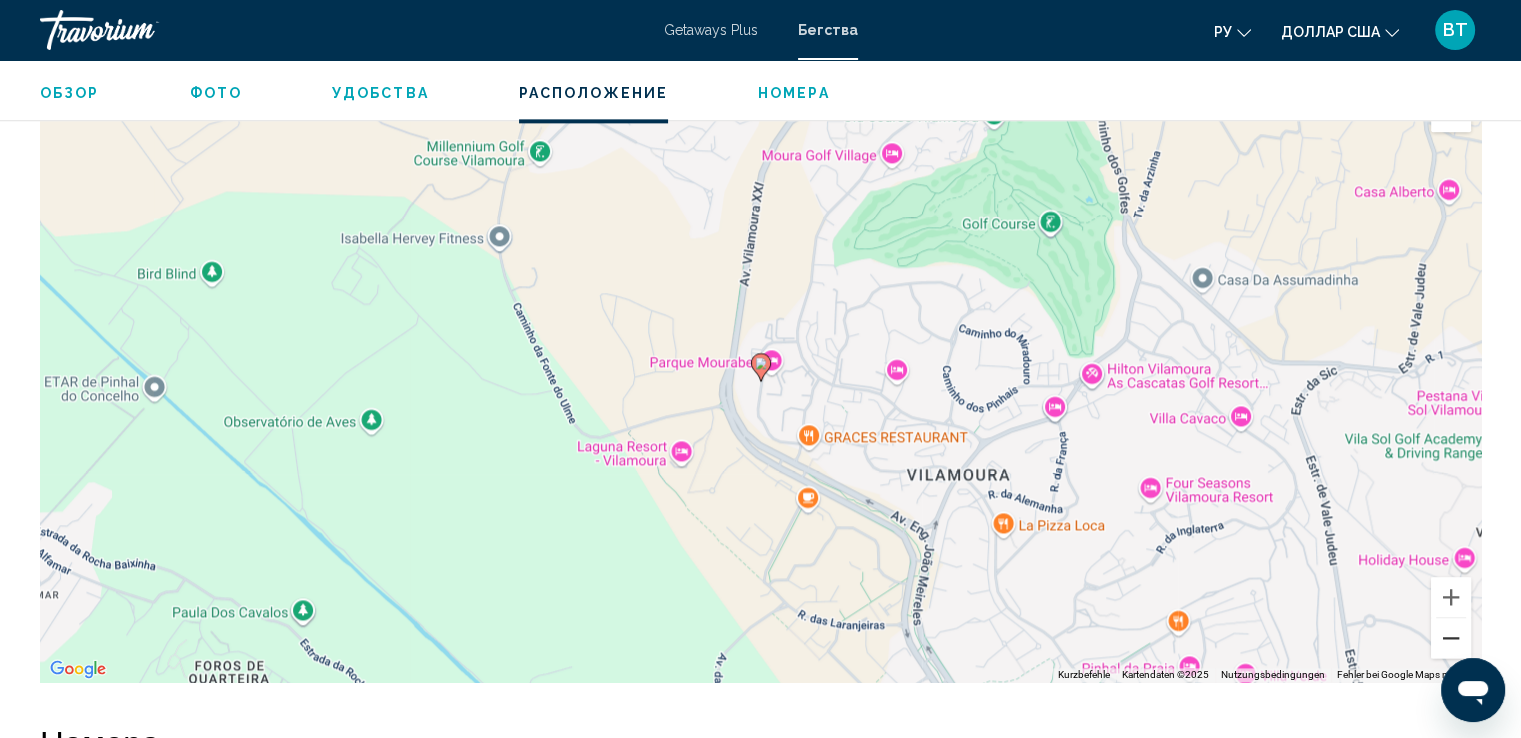 click at bounding box center (1451, 638) 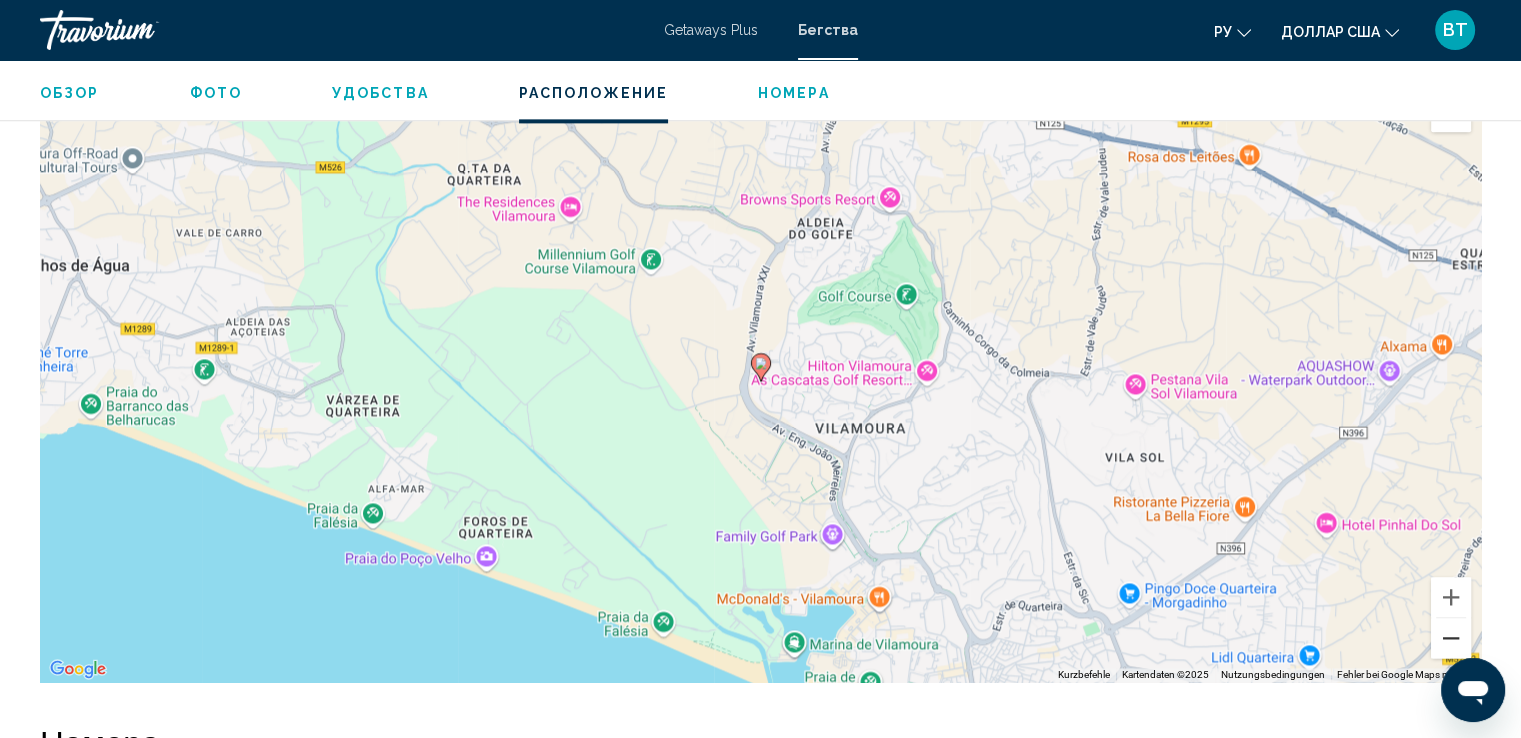 click at bounding box center (1451, 638) 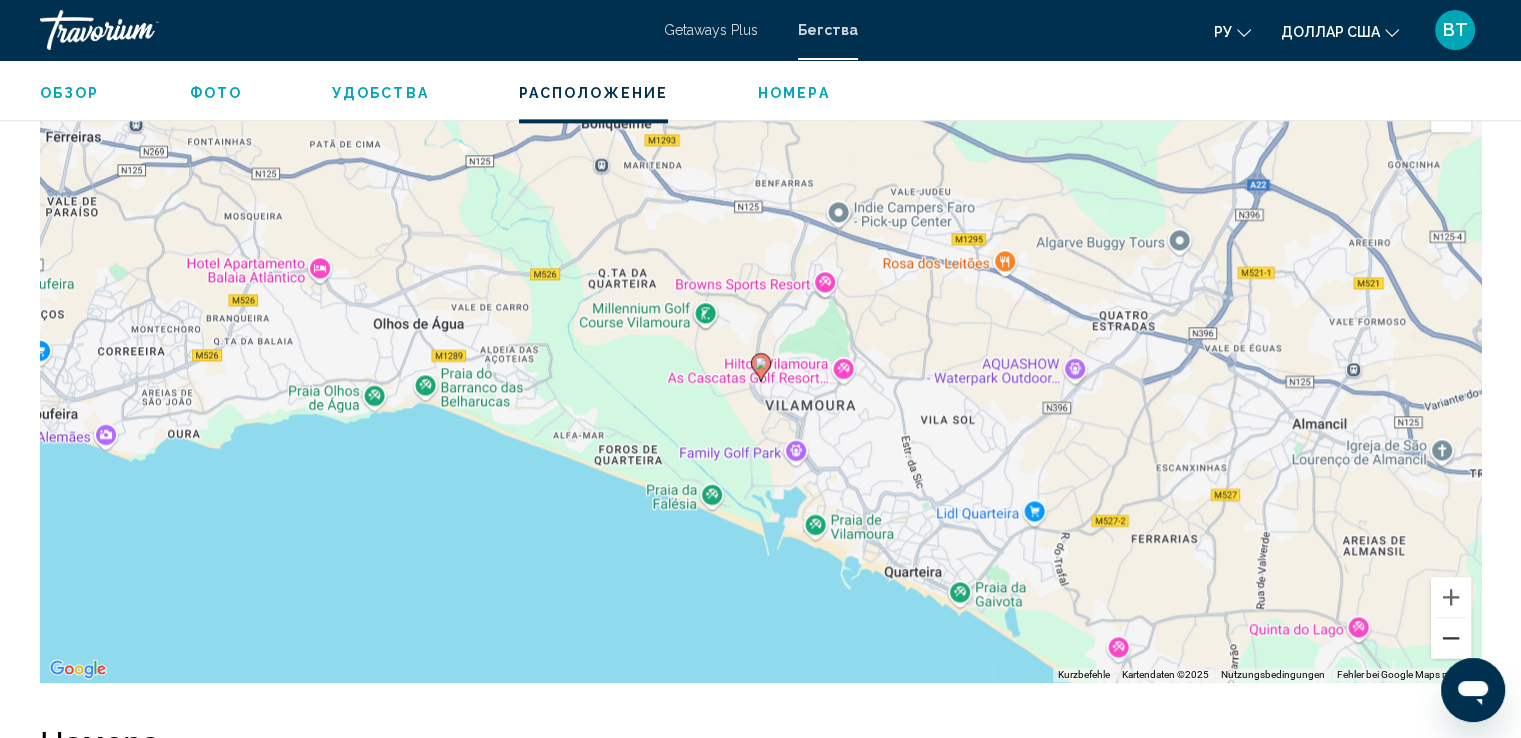 click at bounding box center [1451, 638] 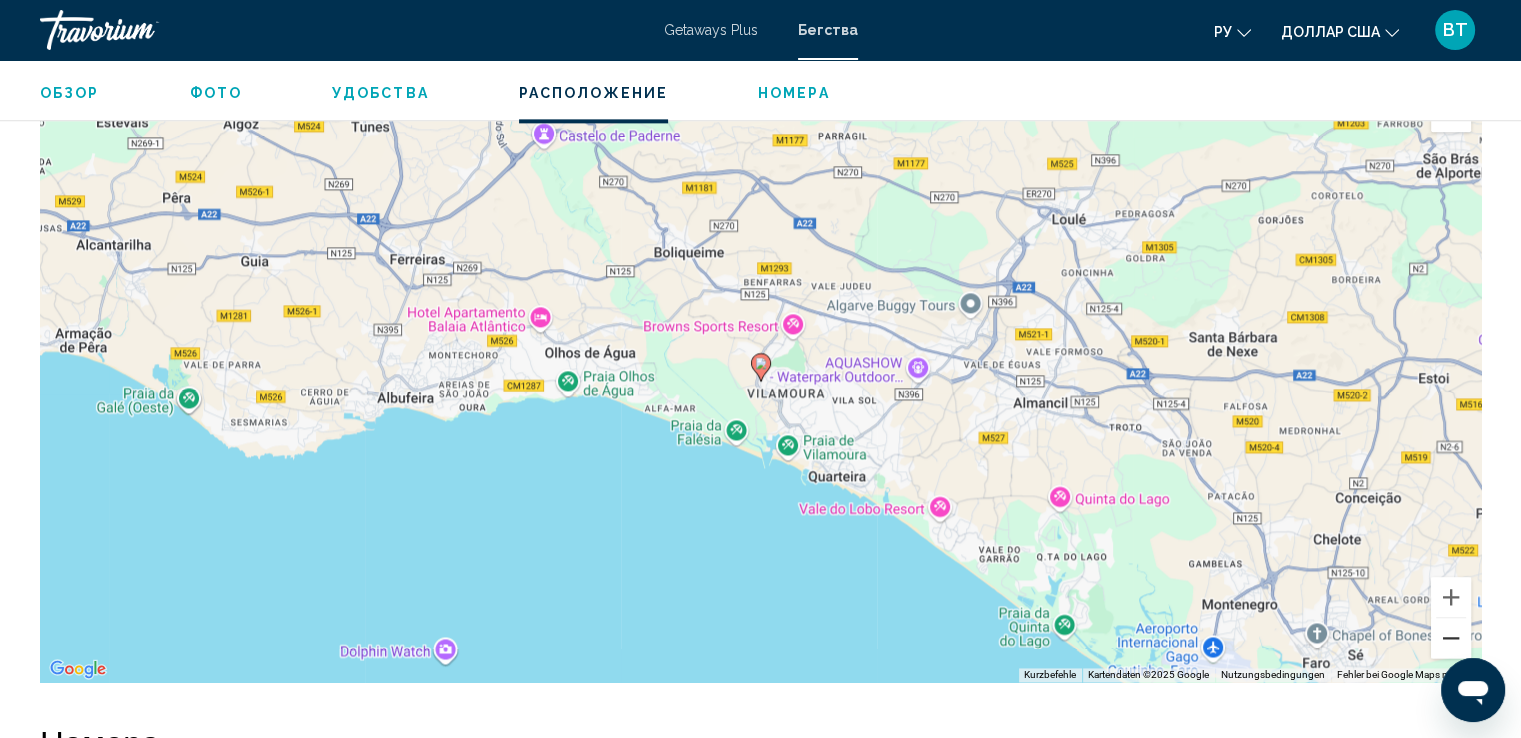 click at bounding box center (1451, 638) 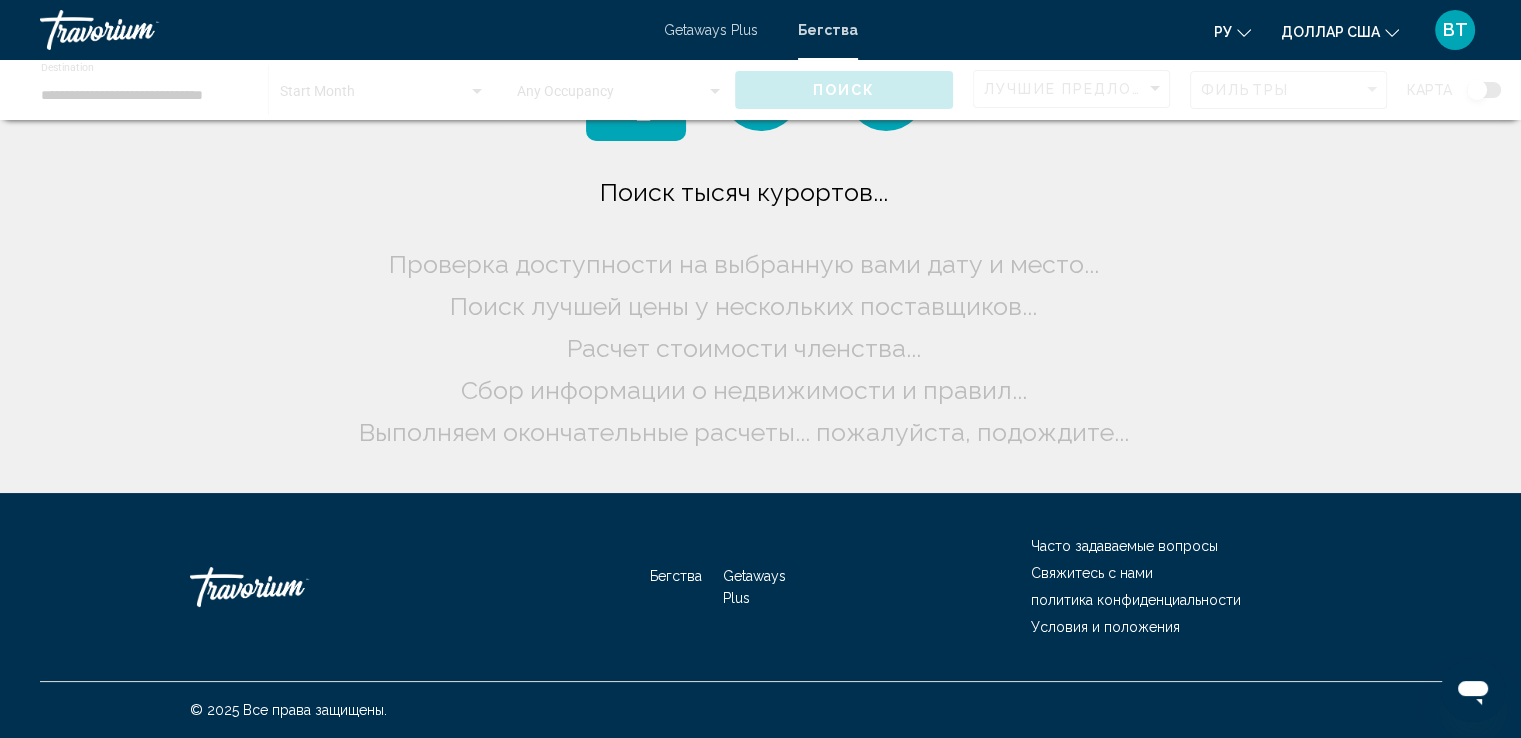 scroll, scrollTop: 0, scrollLeft: 0, axis: both 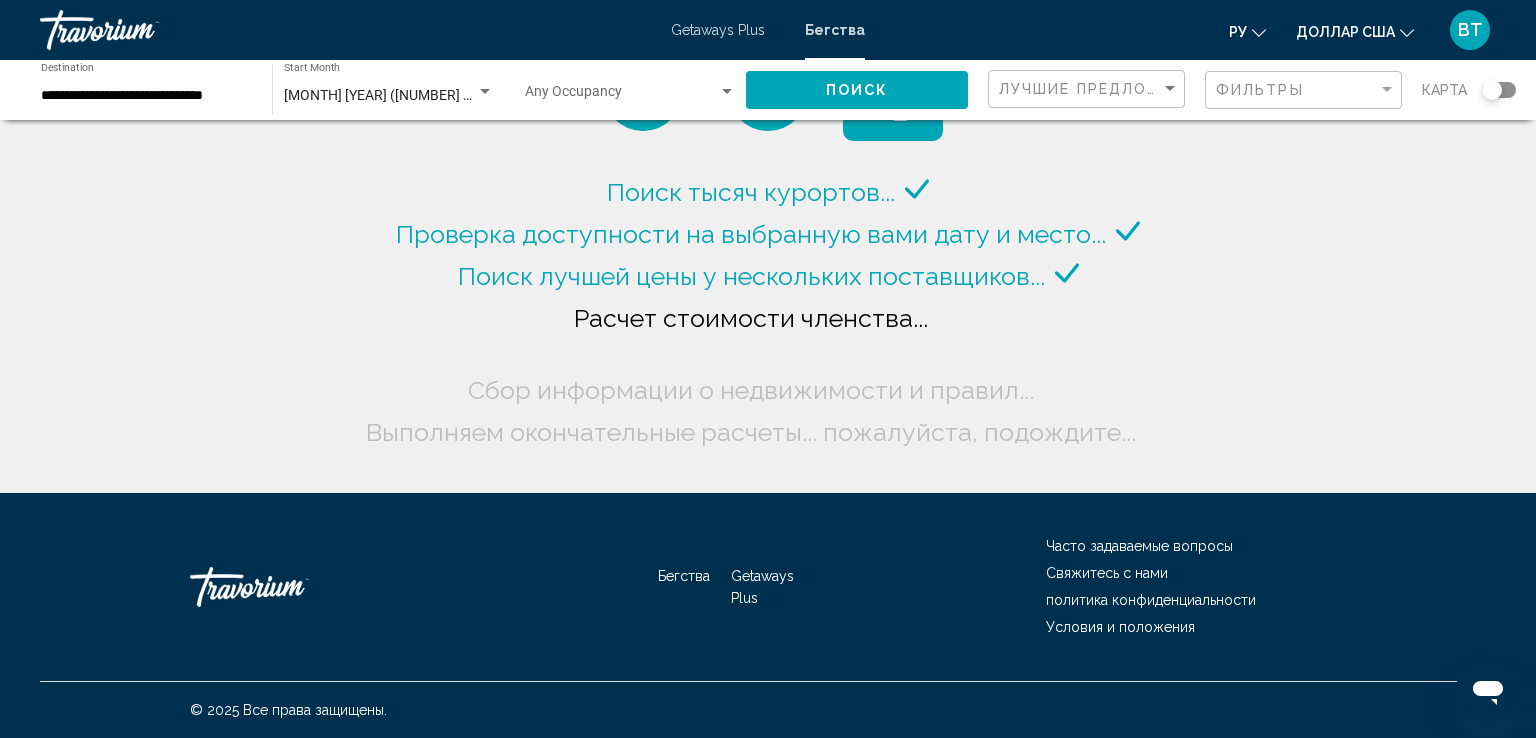 click at bounding box center (485, 92) 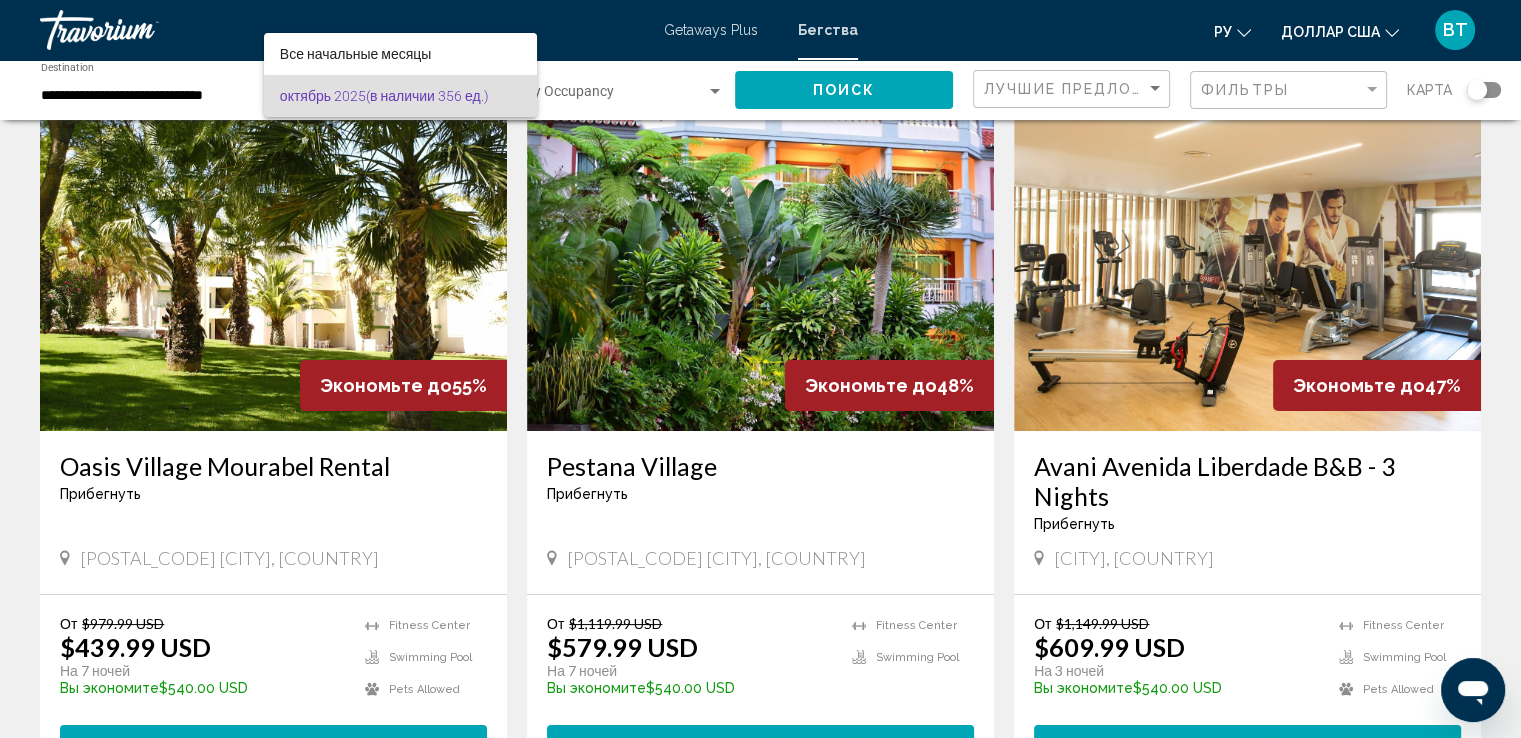 scroll, scrollTop: 100, scrollLeft: 0, axis: vertical 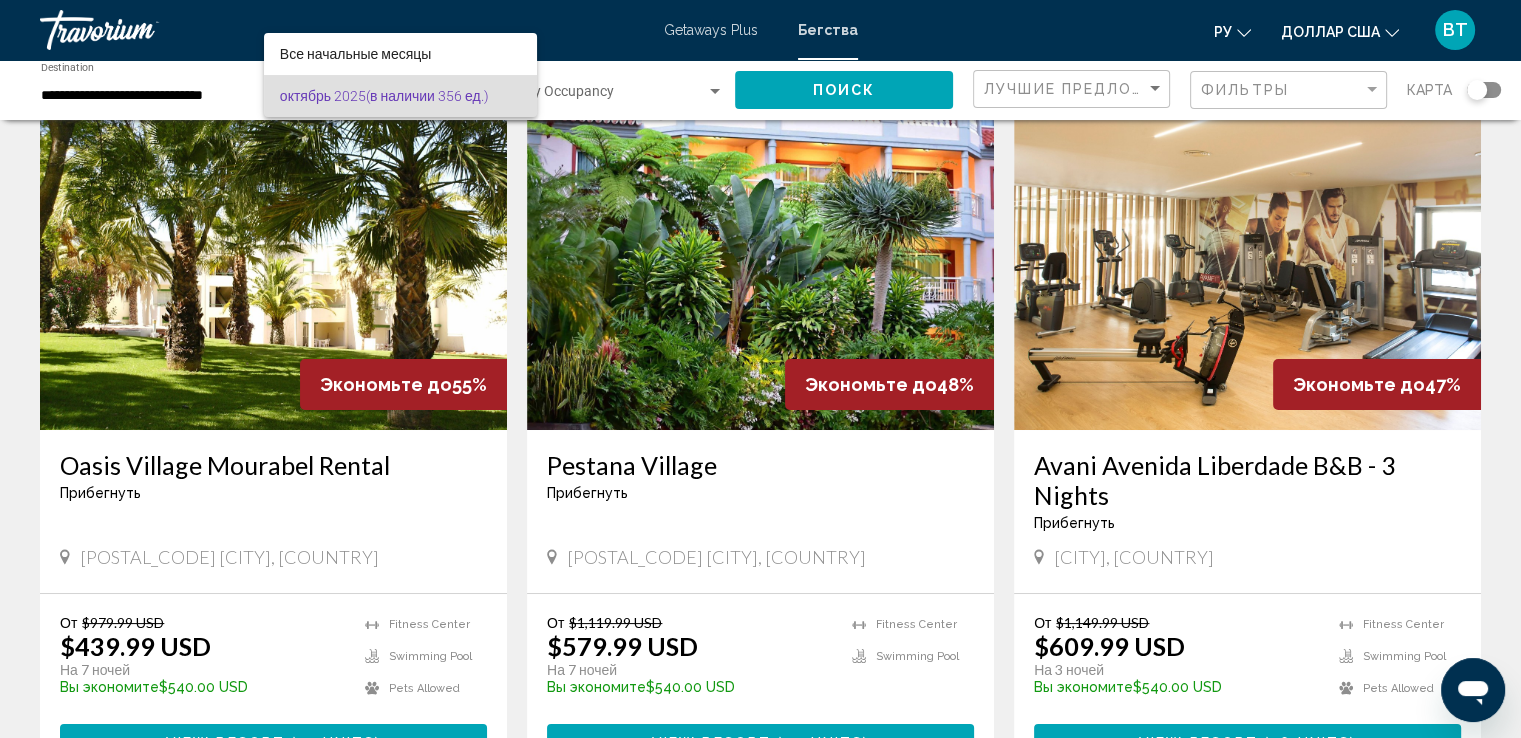 click at bounding box center [760, 369] 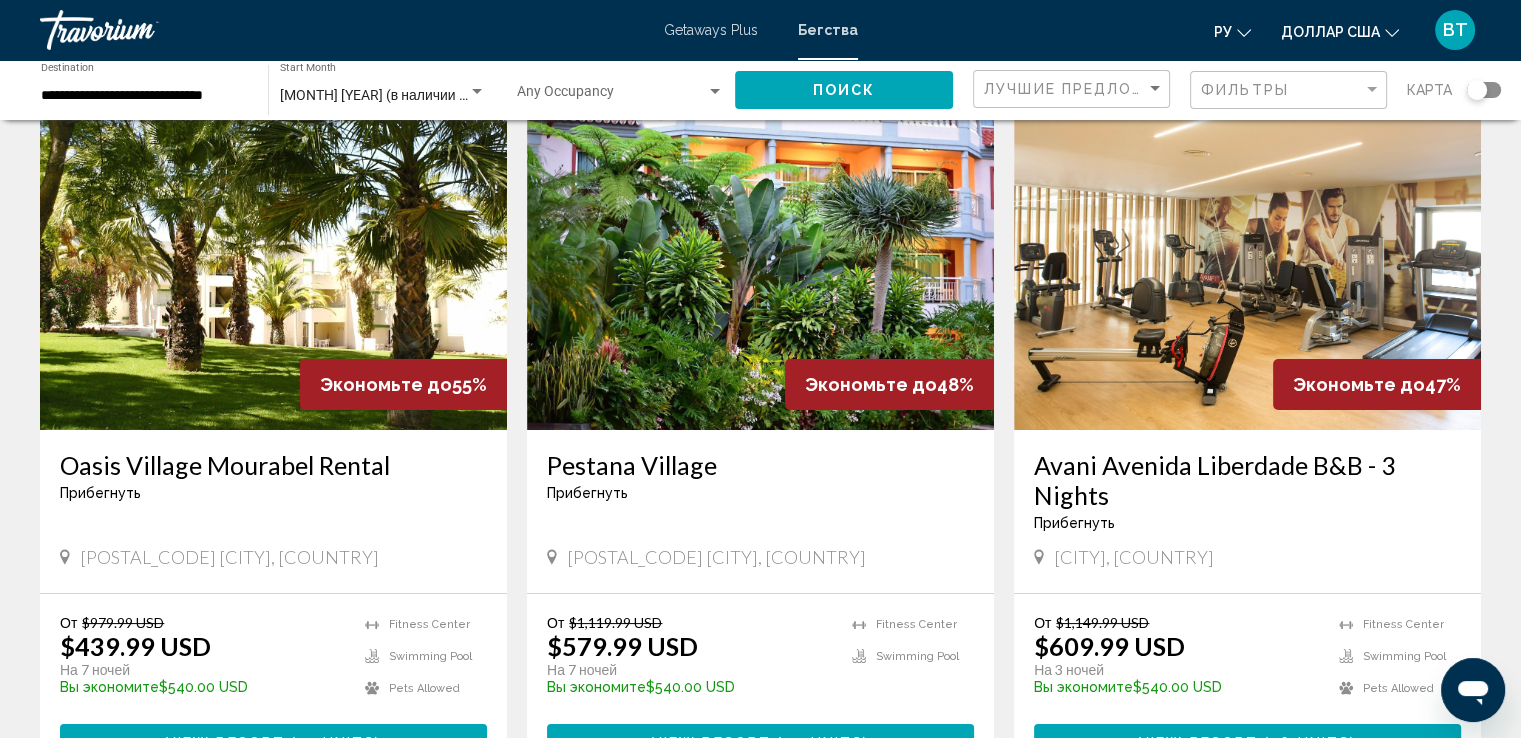 drag, startPoint x: 1480, startPoint y: 89, endPoint x: 1506, endPoint y: 94, distance: 26.476404 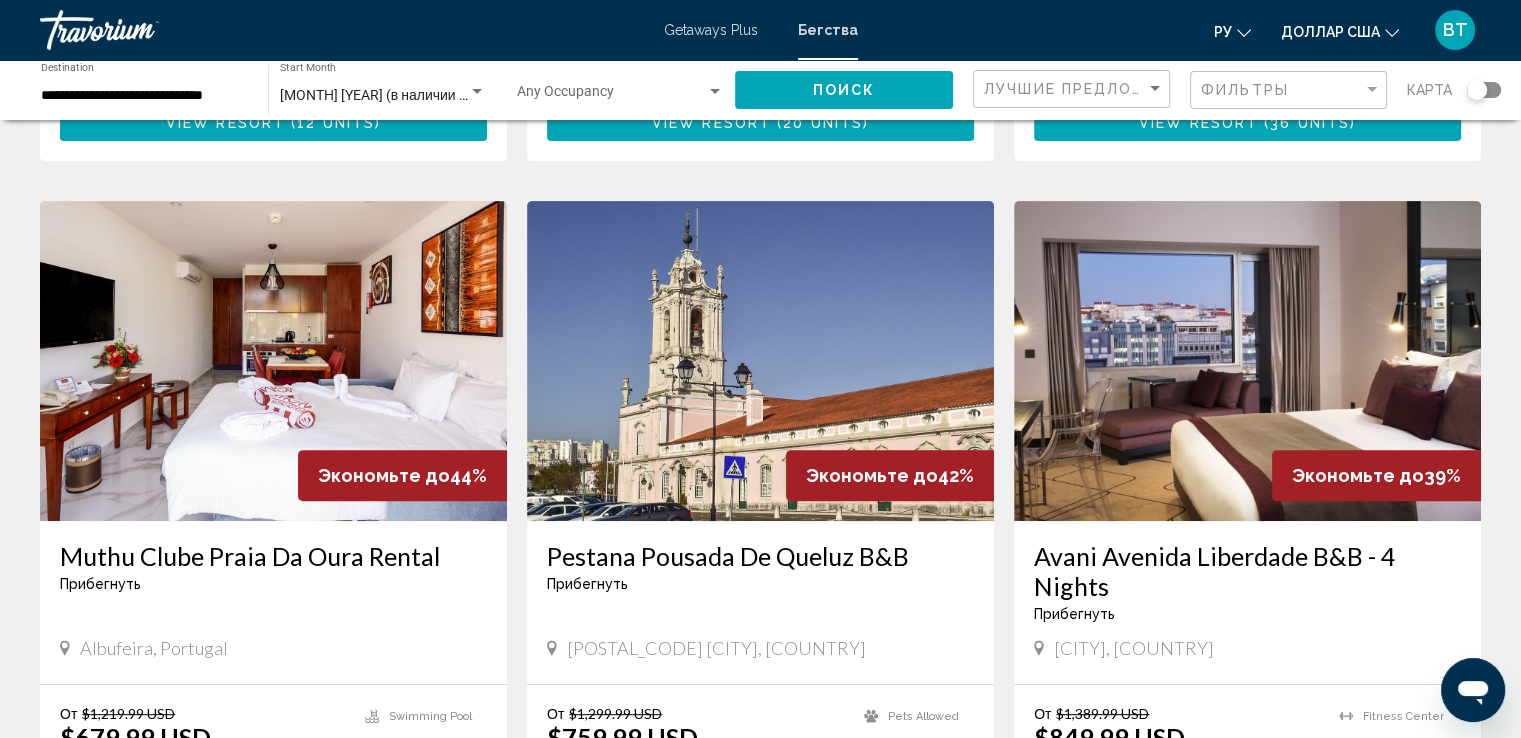 click 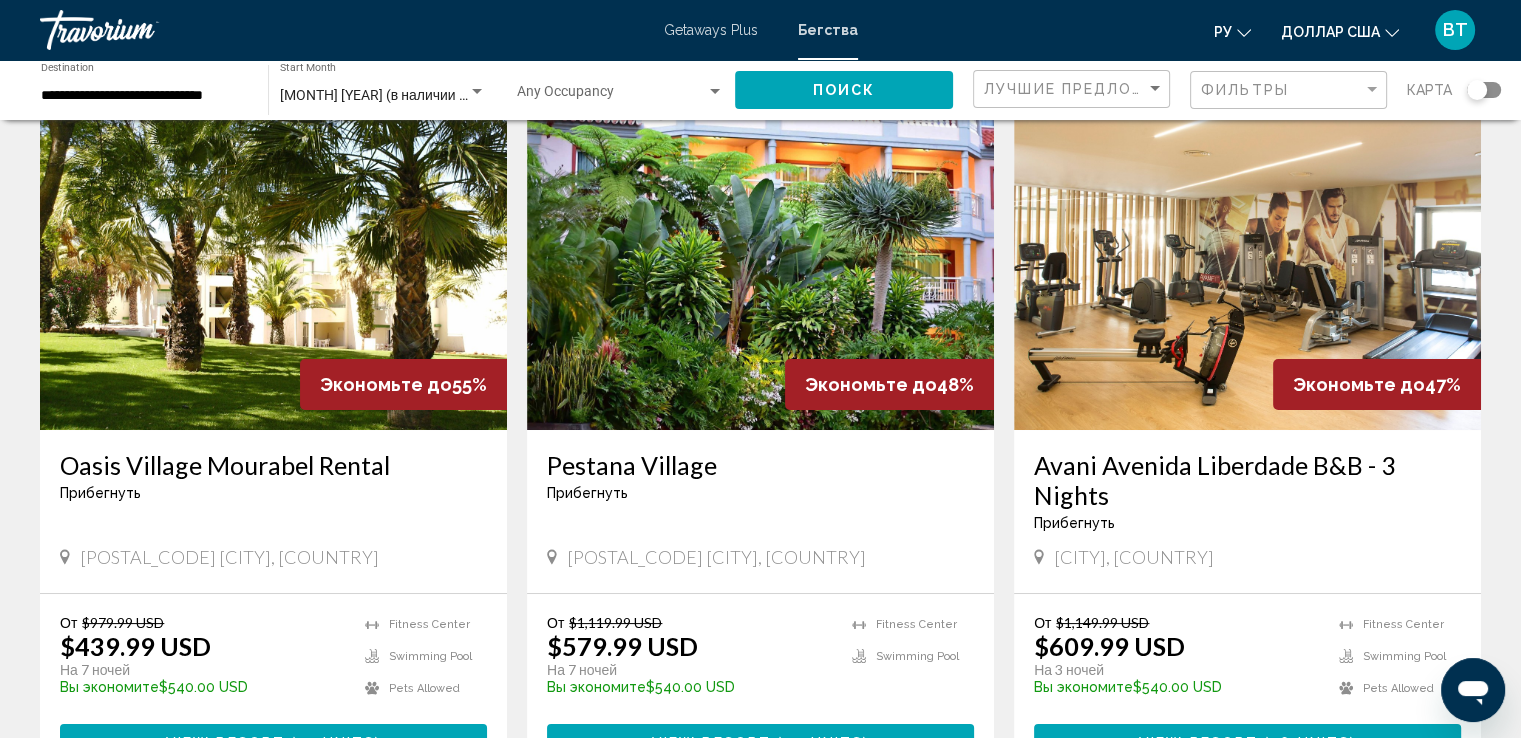 click 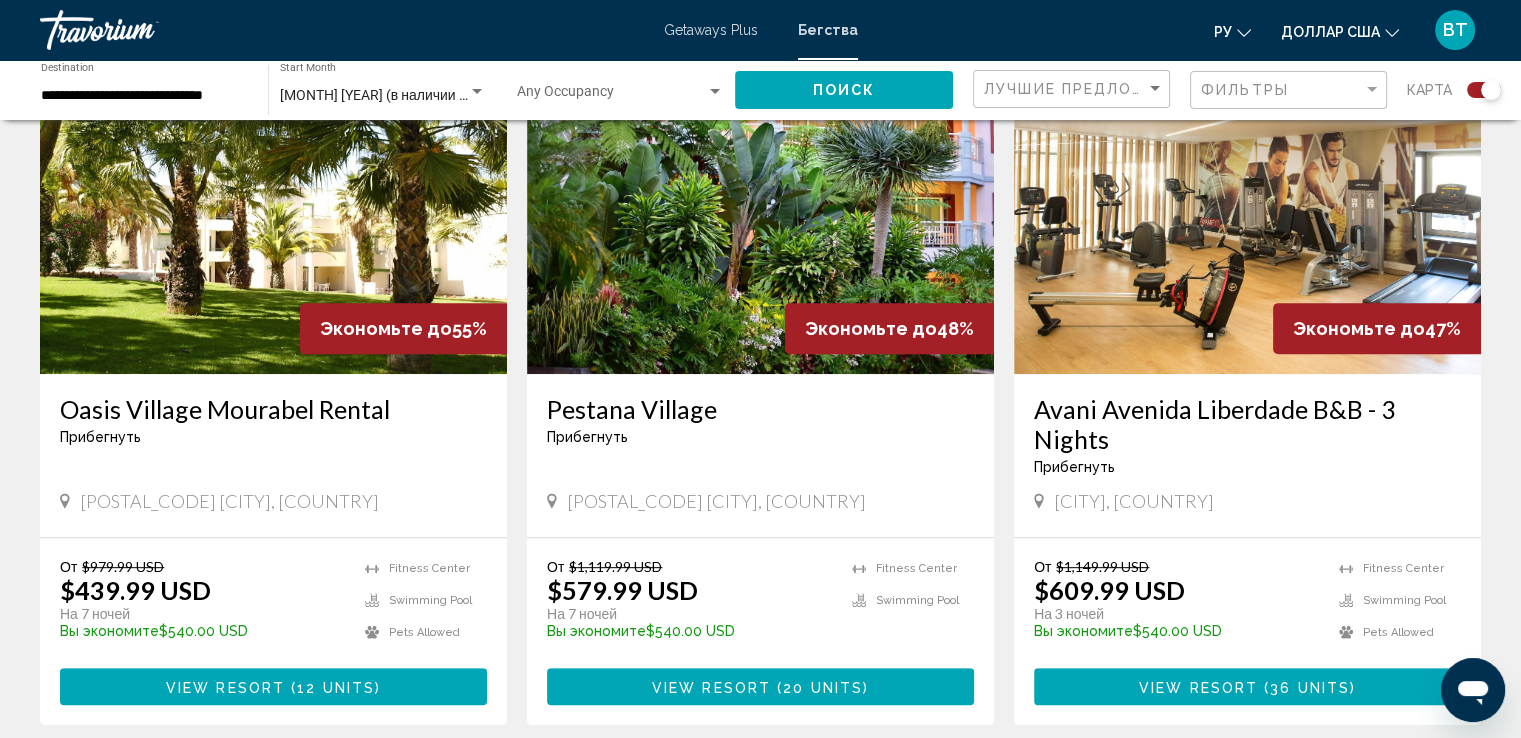 scroll, scrollTop: 820, scrollLeft: 0, axis: vertical 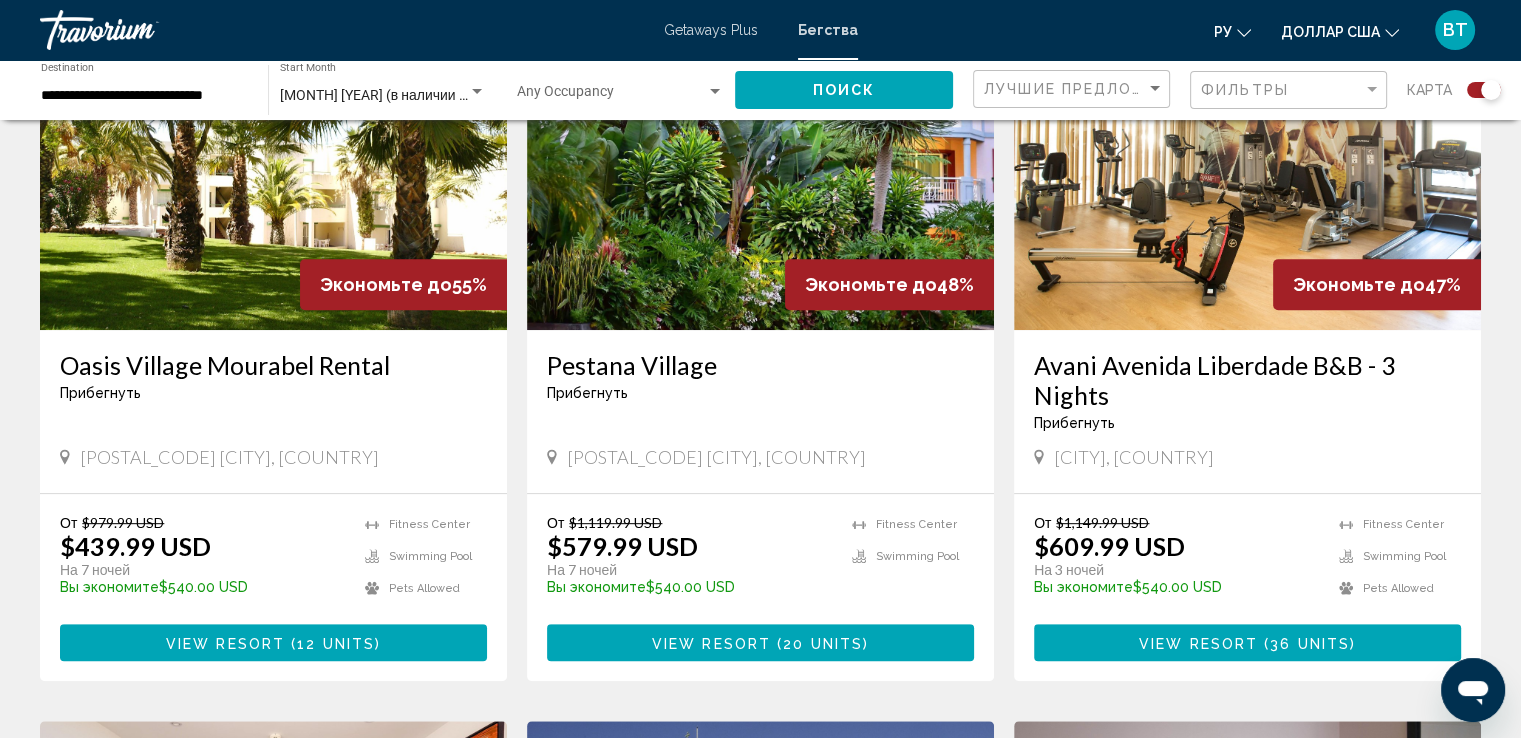 click 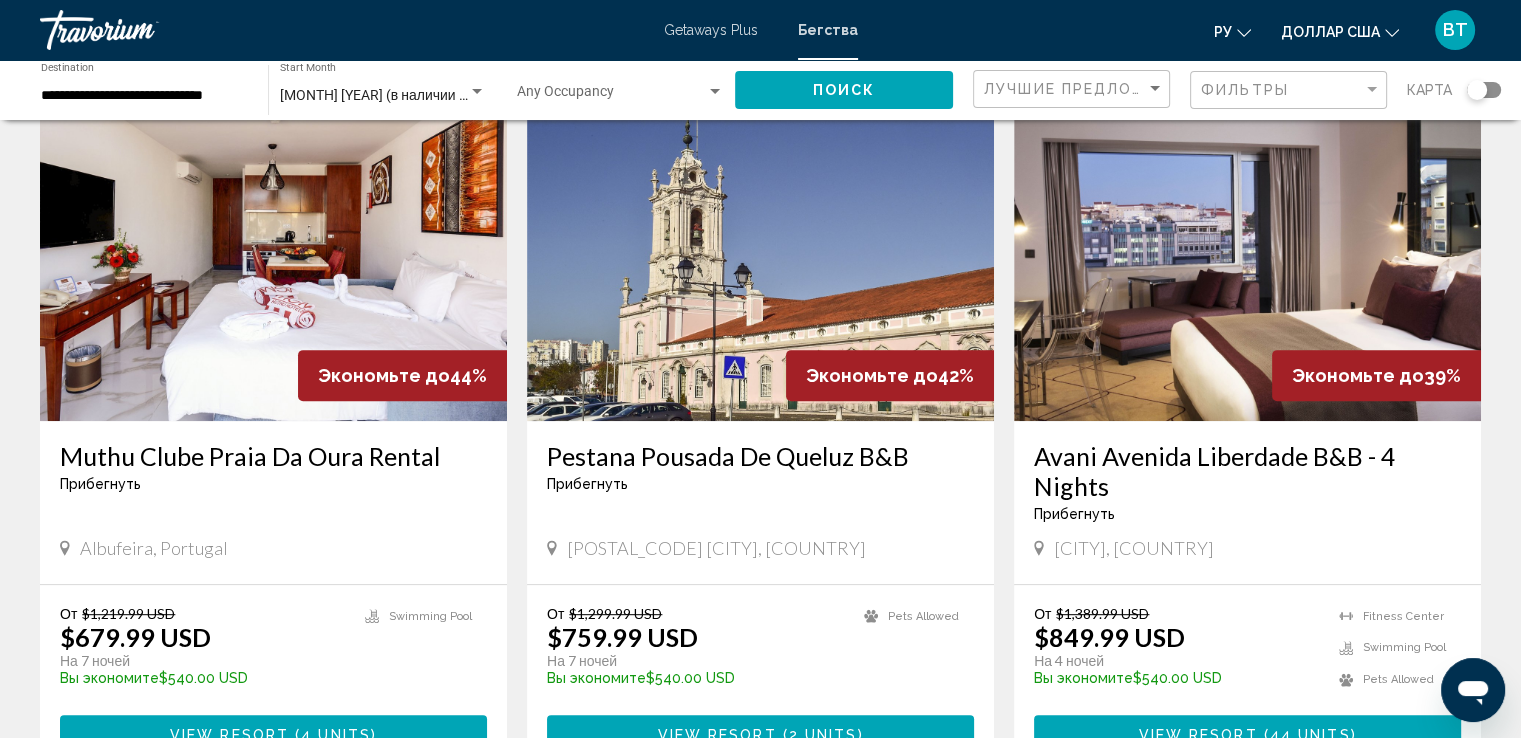 scroll, scrollTop: 200, scrollLeft: 0, axis: vertical 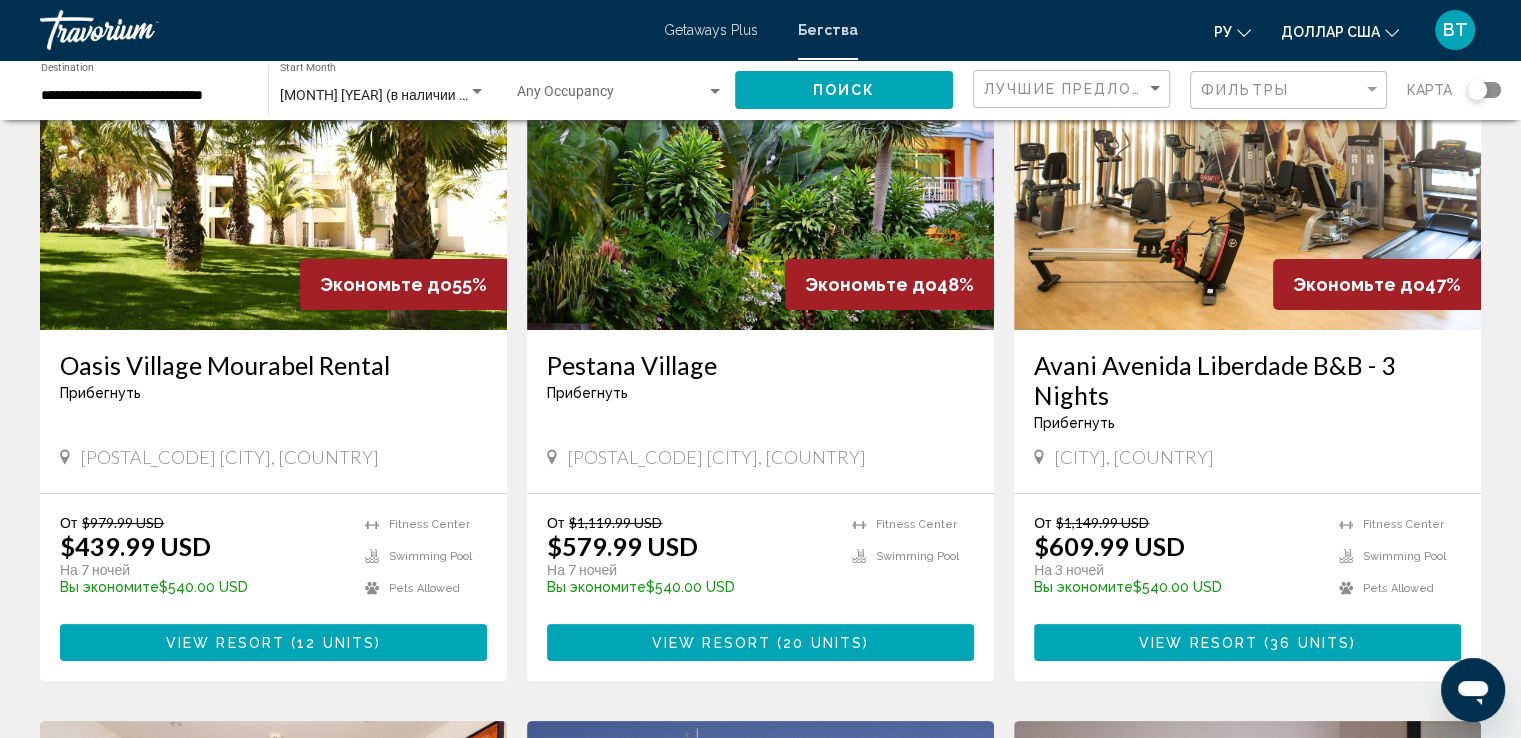 click 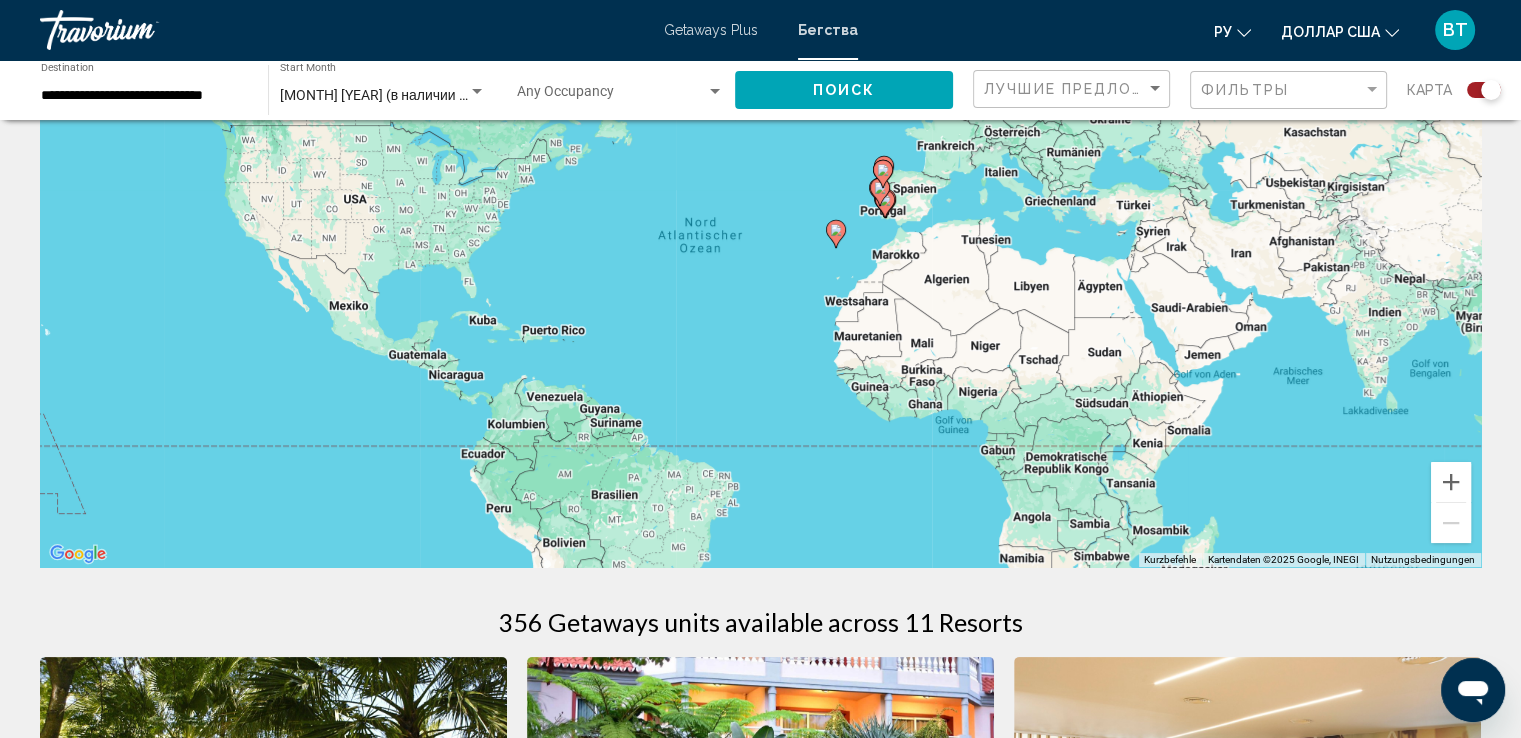 scroll, scrollTop: 0, scrollLeft: 0, axis: both 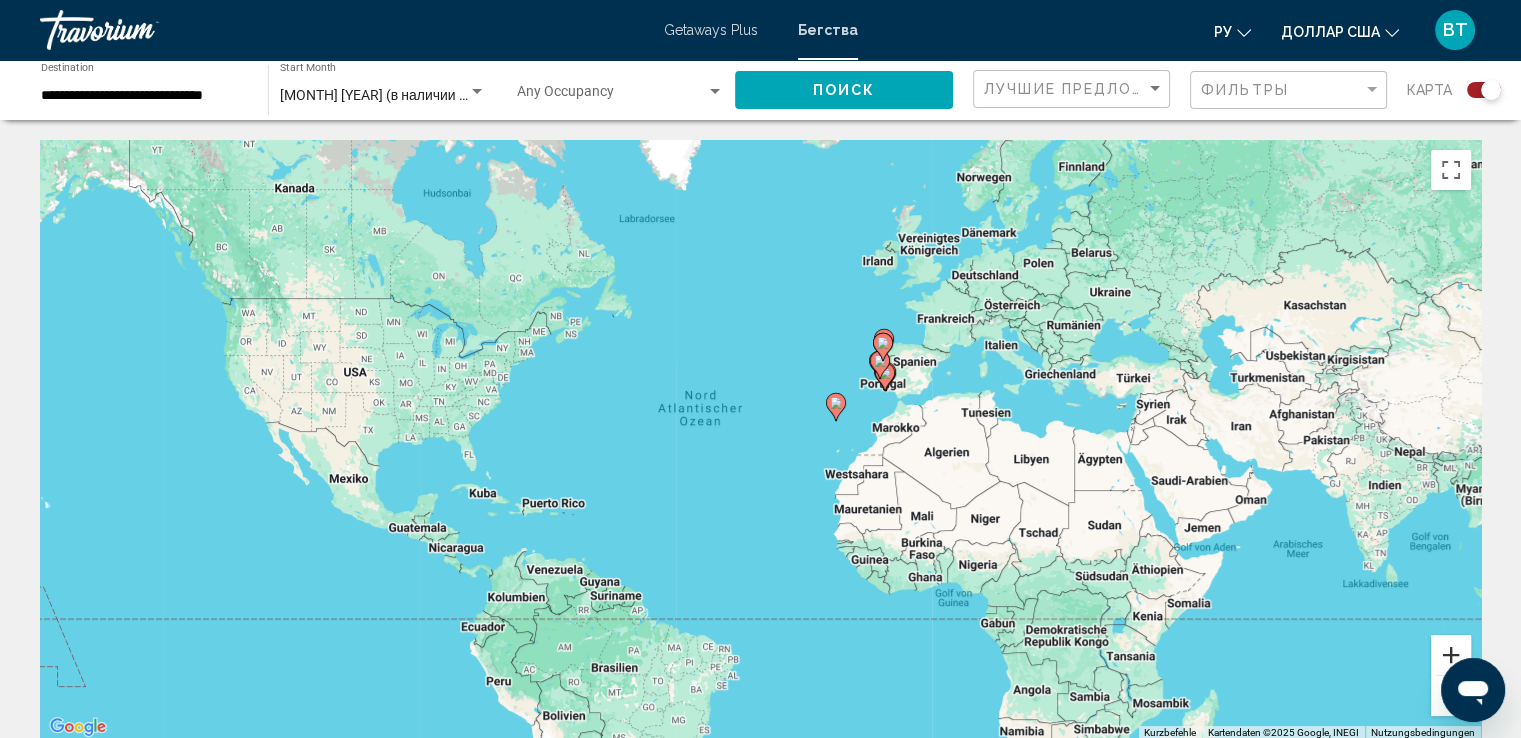 click at bounding box center (1451, 655) 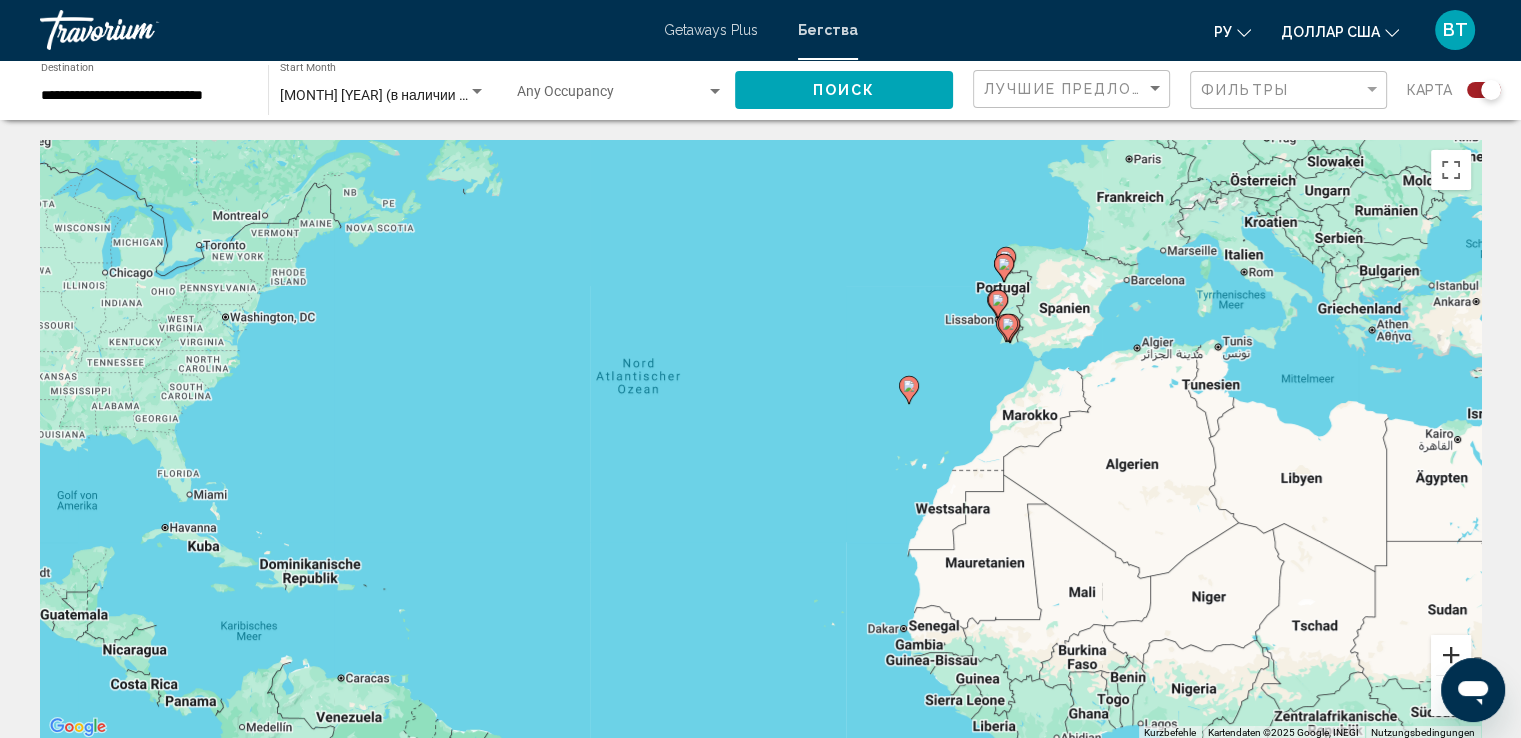 click at bounding box center (1451, 655) 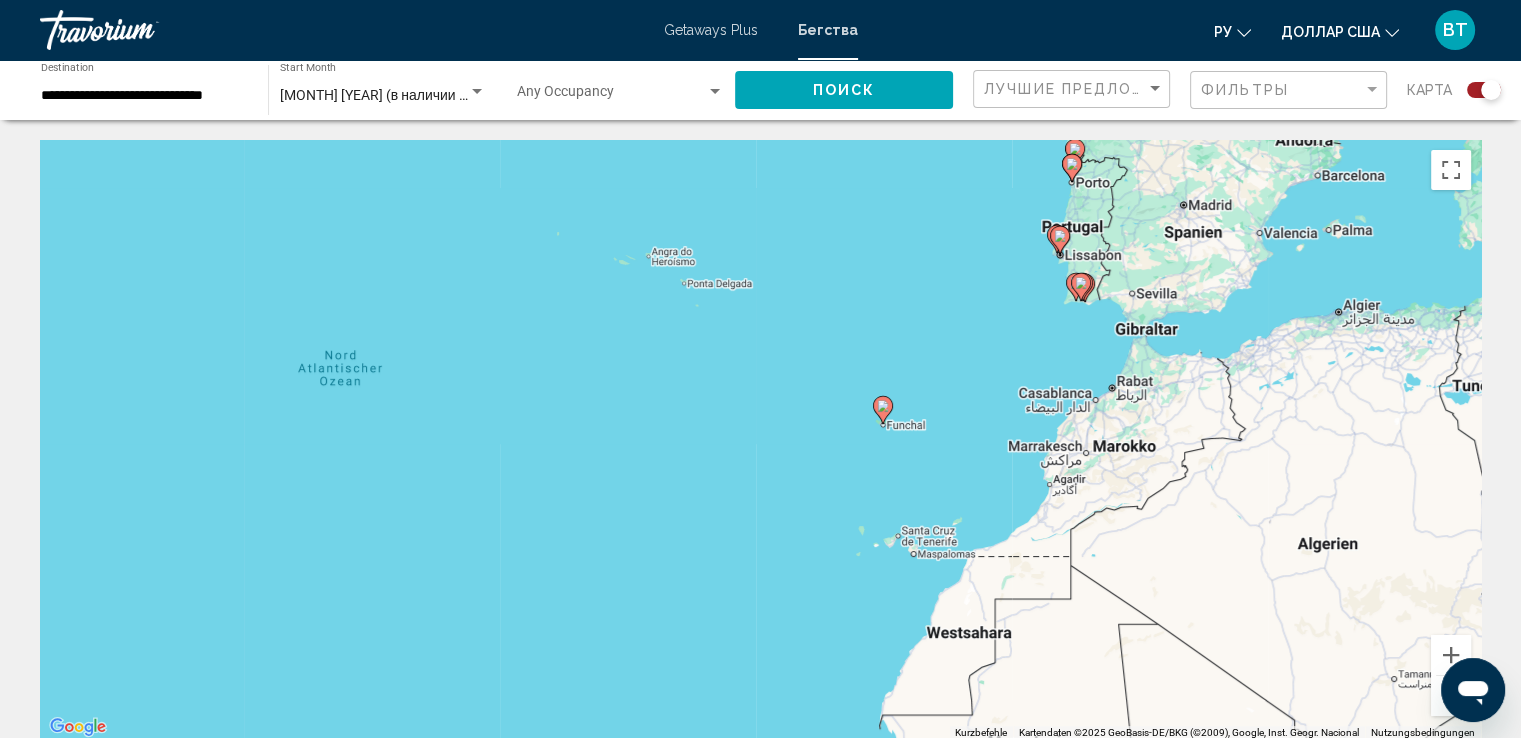 drag, startPoint x: 1192, startPoint y: 401, endPoint x: 949, endPoint y: 472, distance: 253.16003 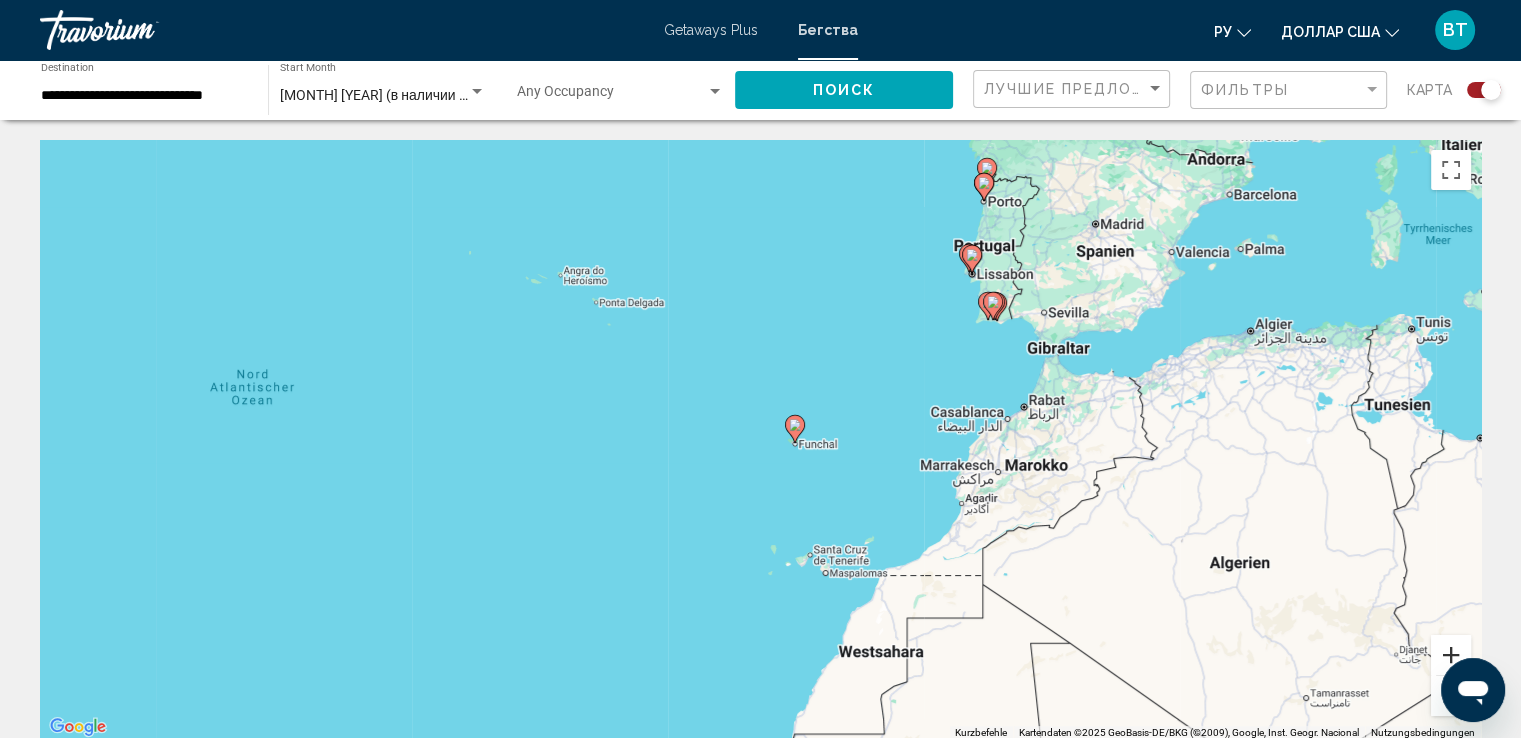 click at bounding box center [1451, 655] 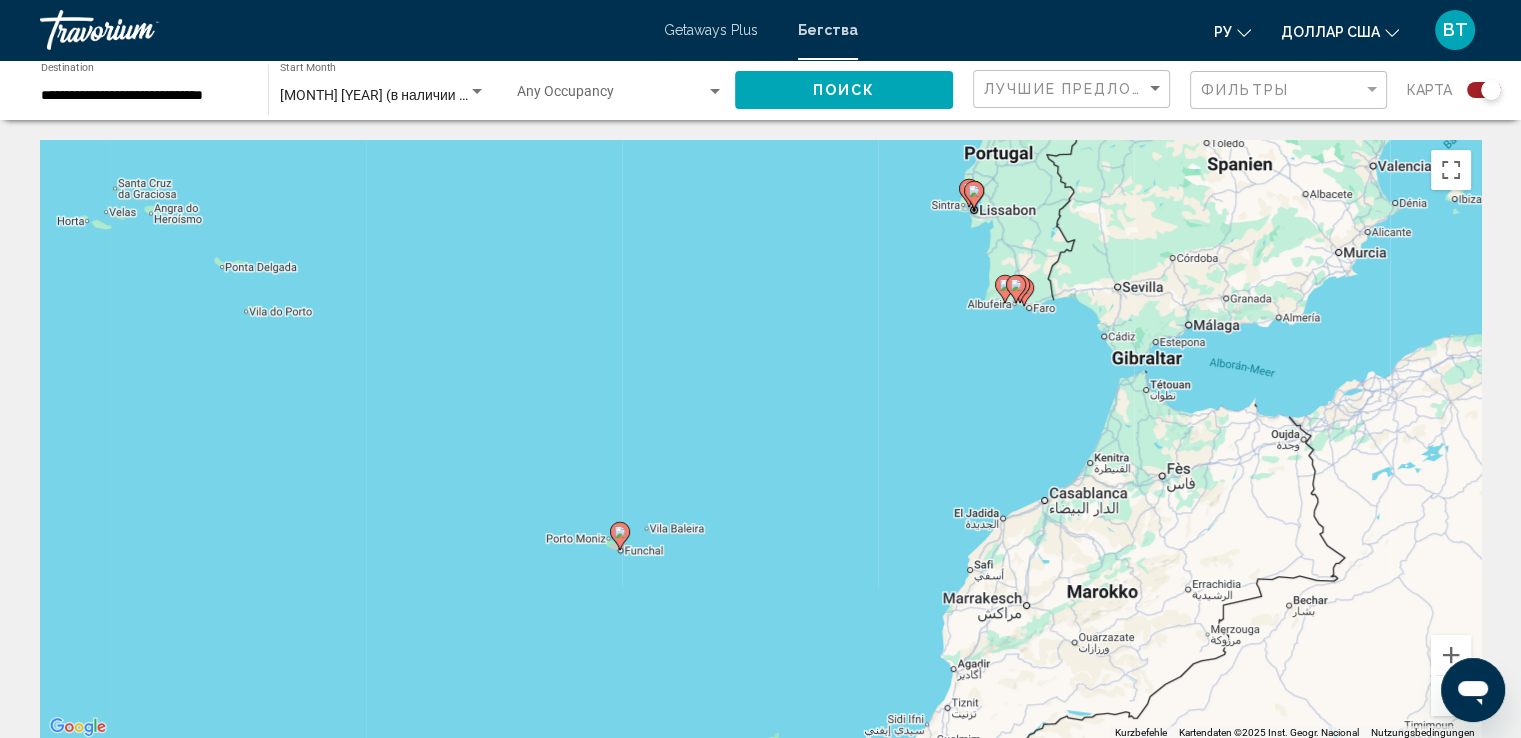 drag, startPoint x: 1232, startPoint y: 449, endPoint x: 1016, endPoint y: 551, distance: 238.87234 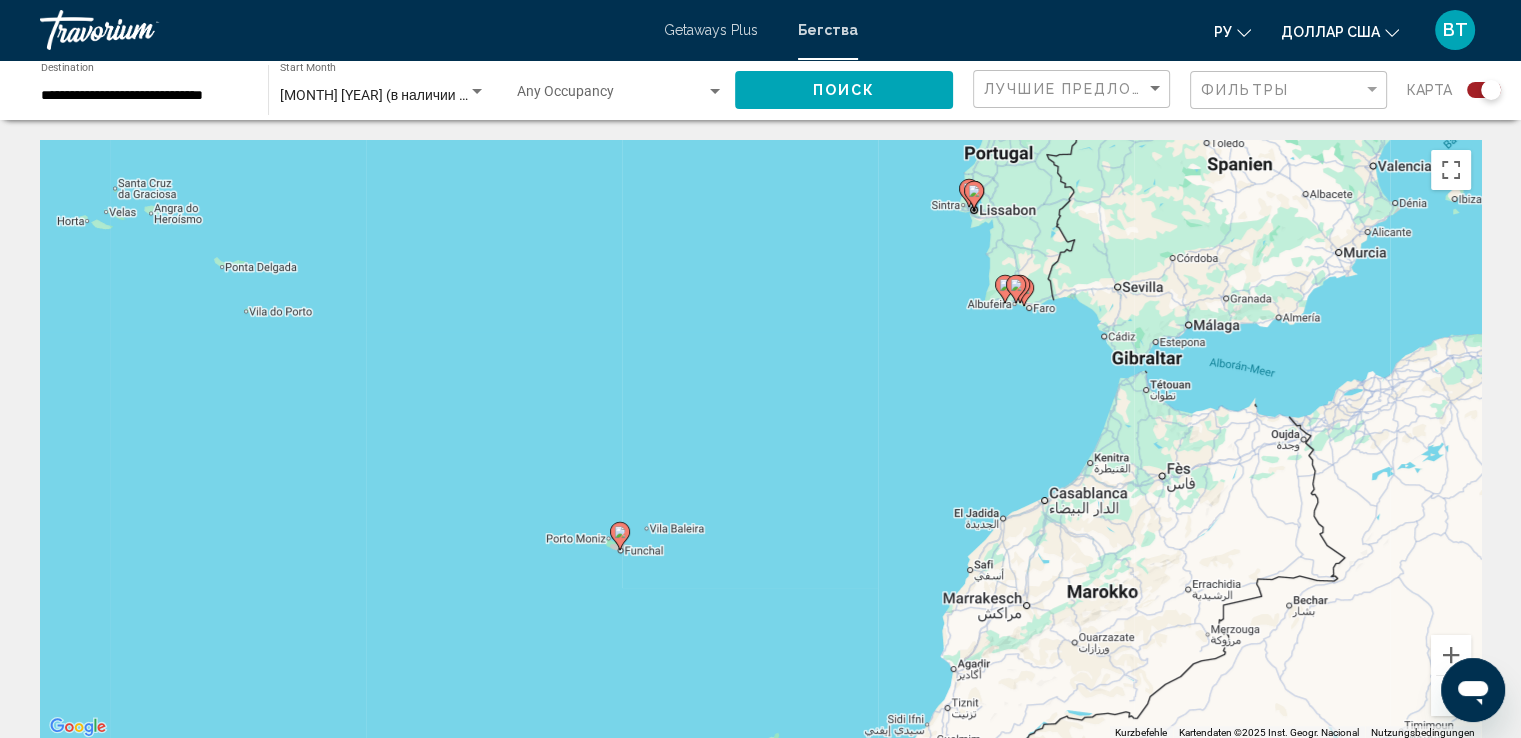 click 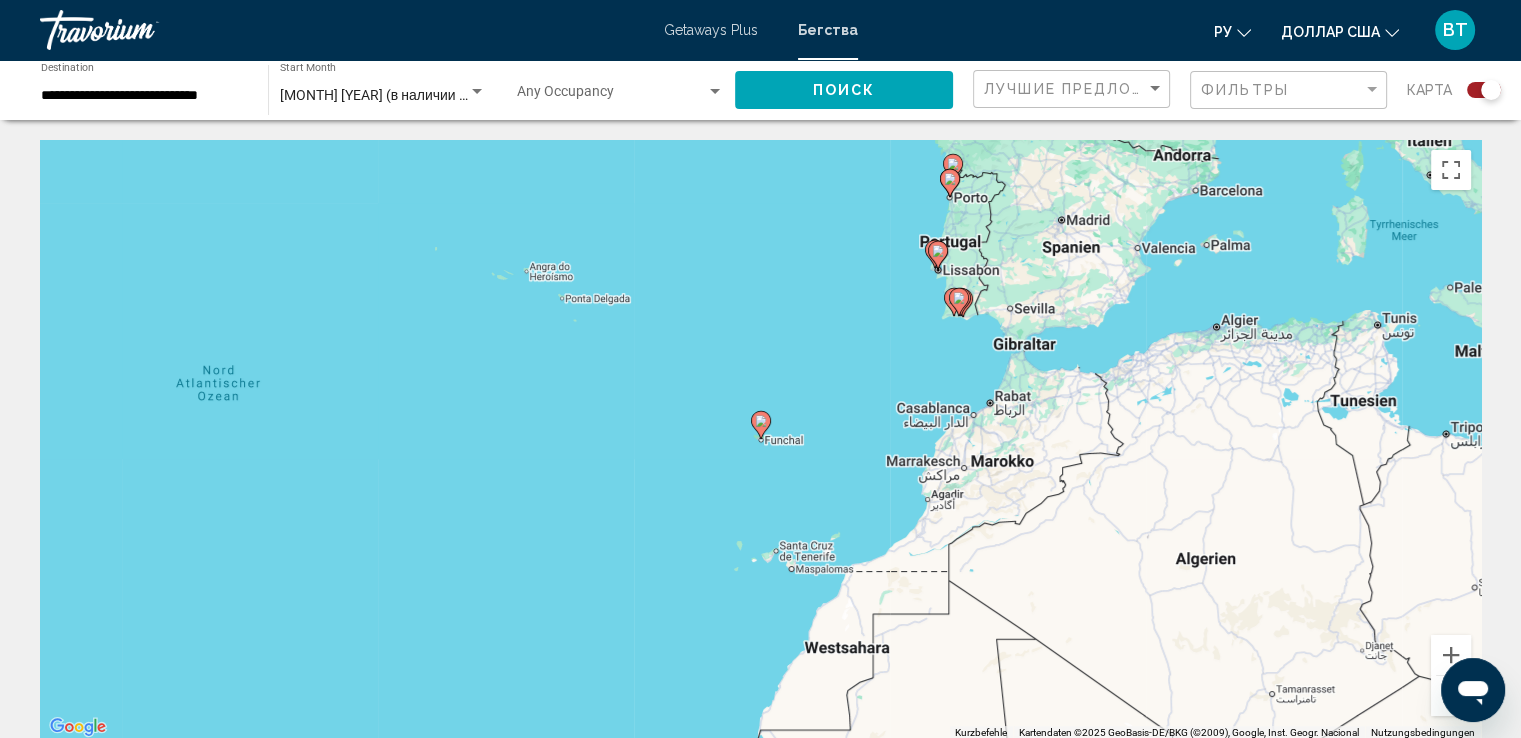 click 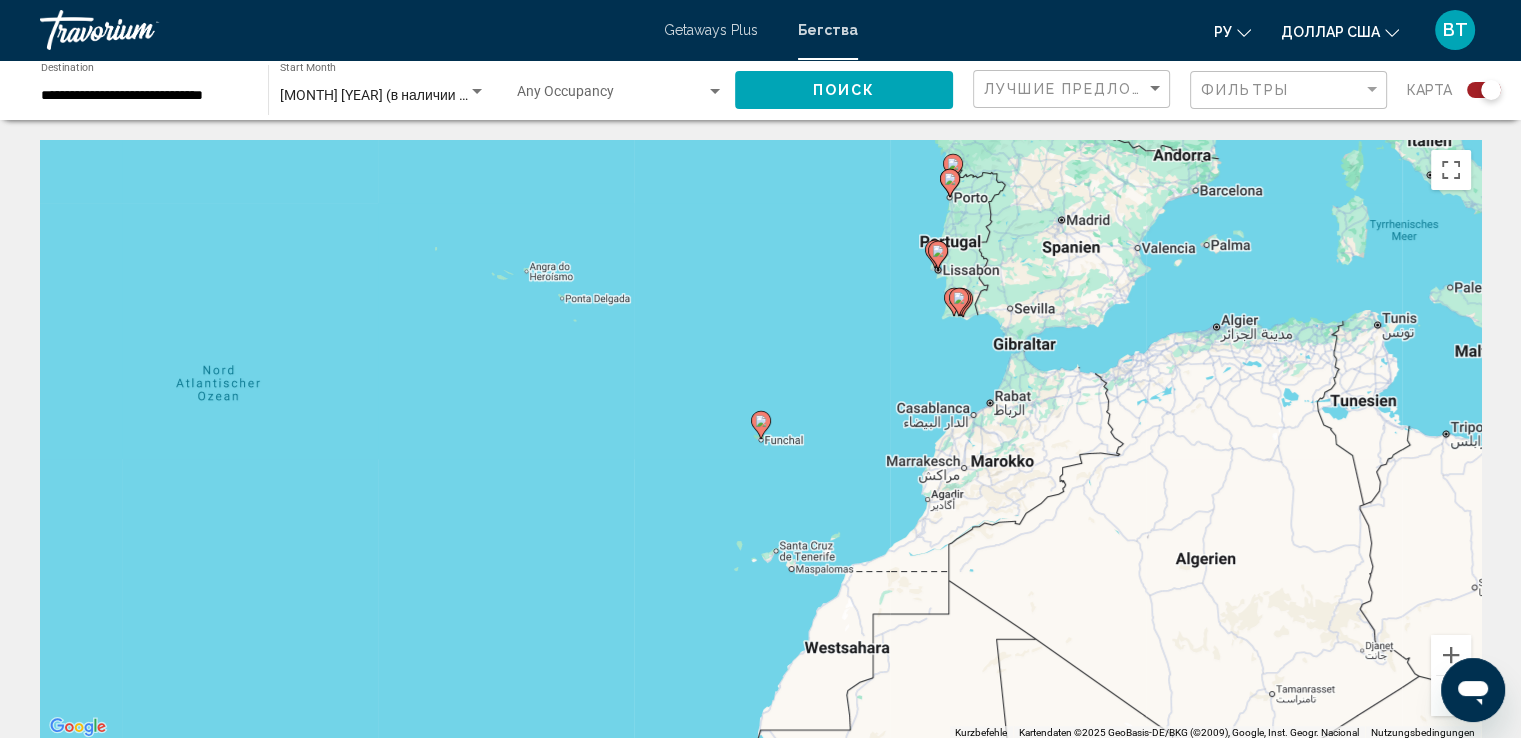 click 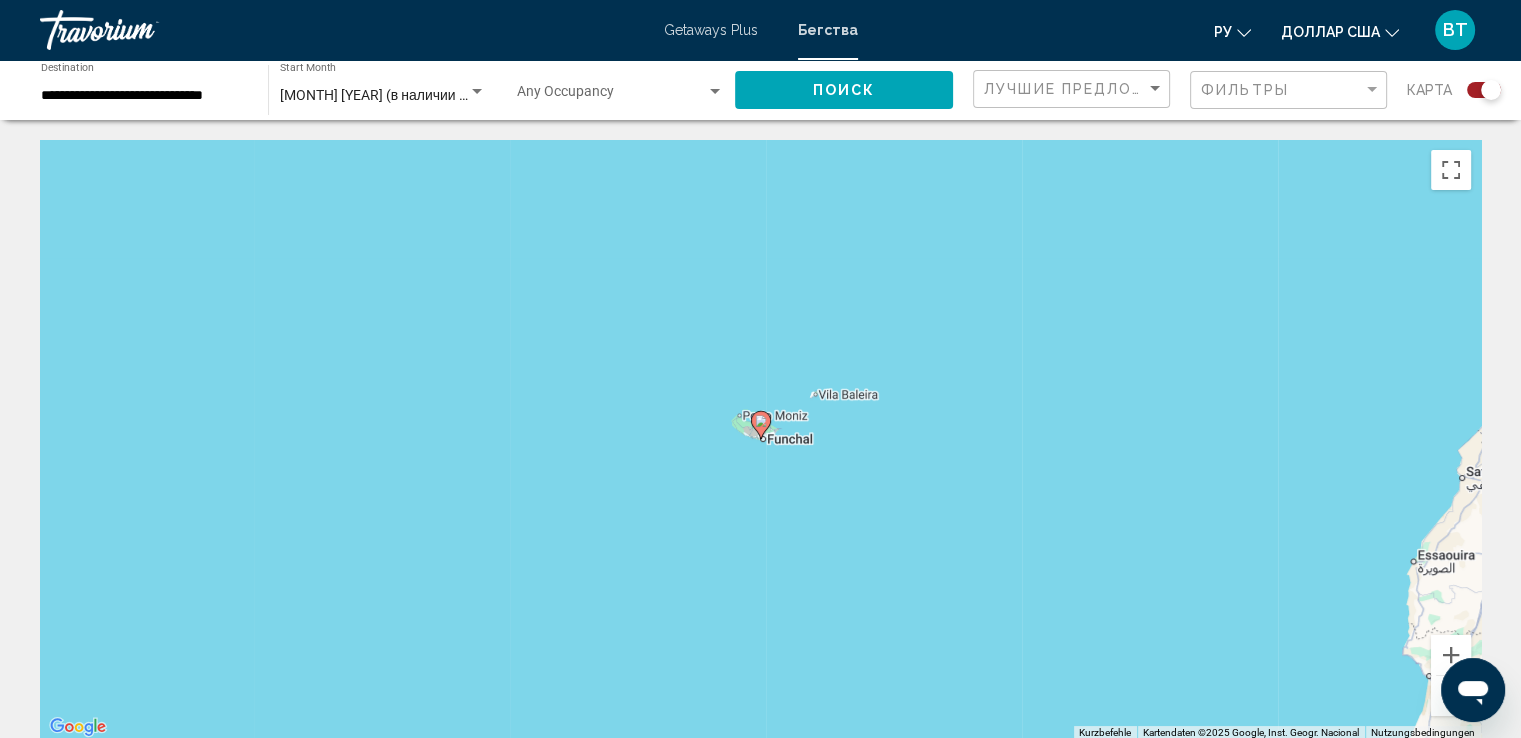 click 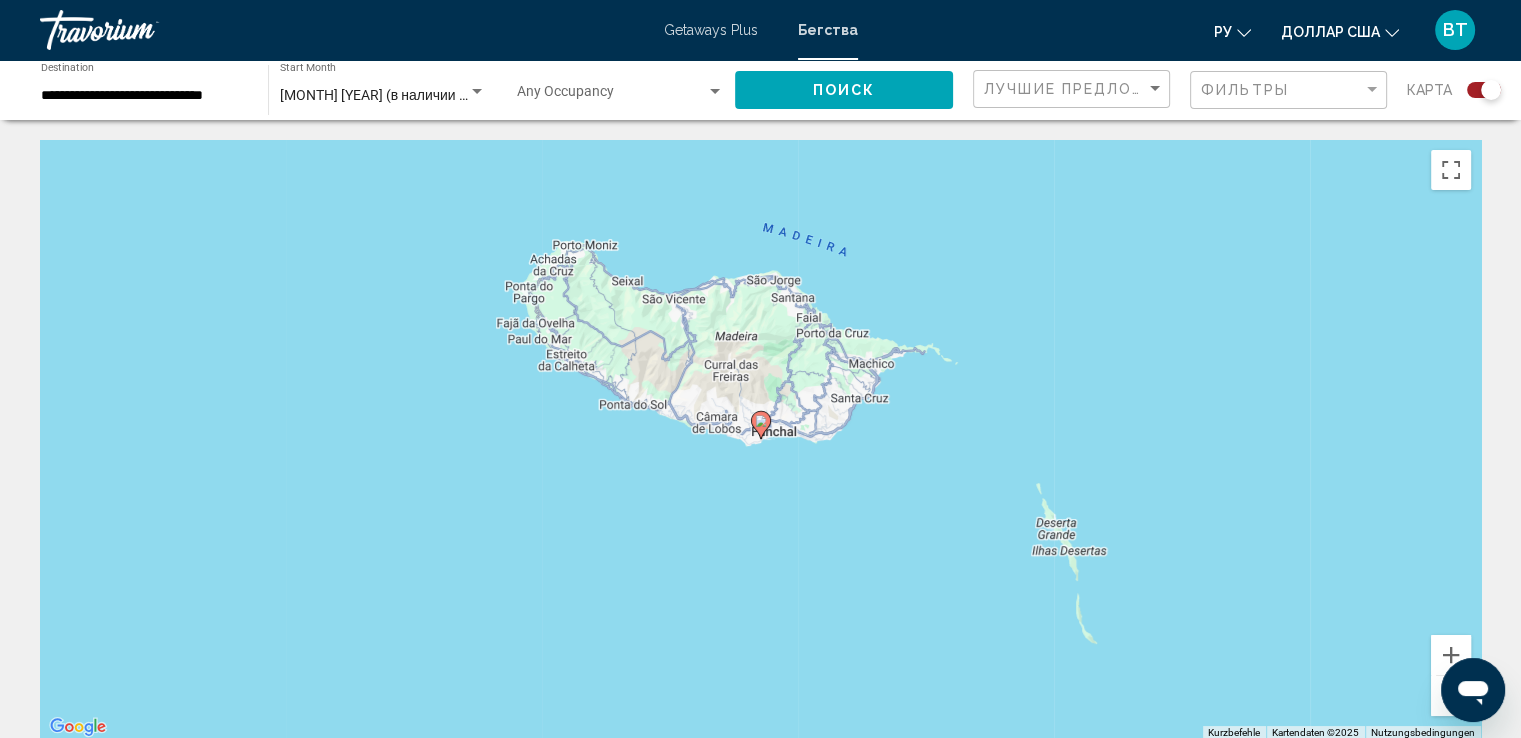 click 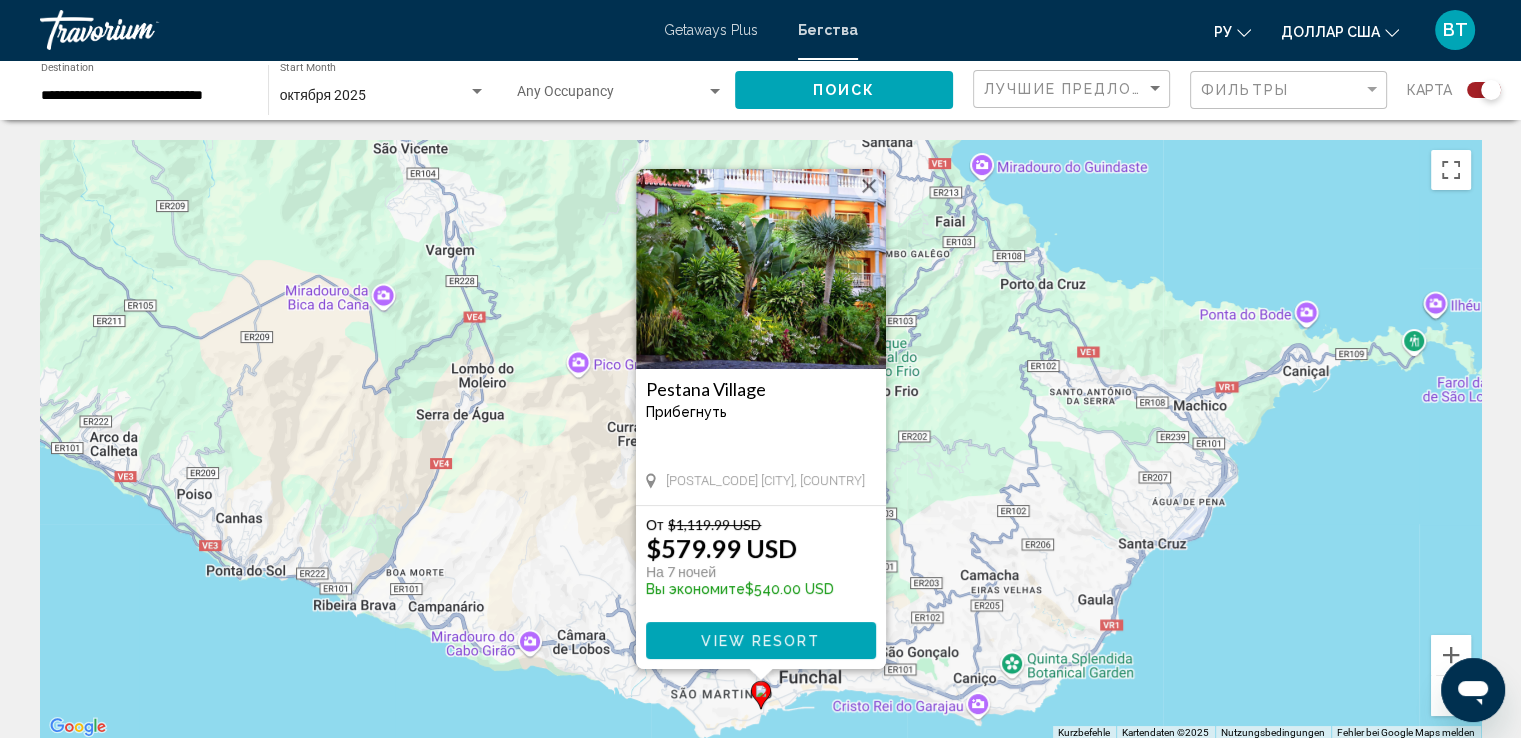 click on "View Resort" at bounding box center (760, 641) 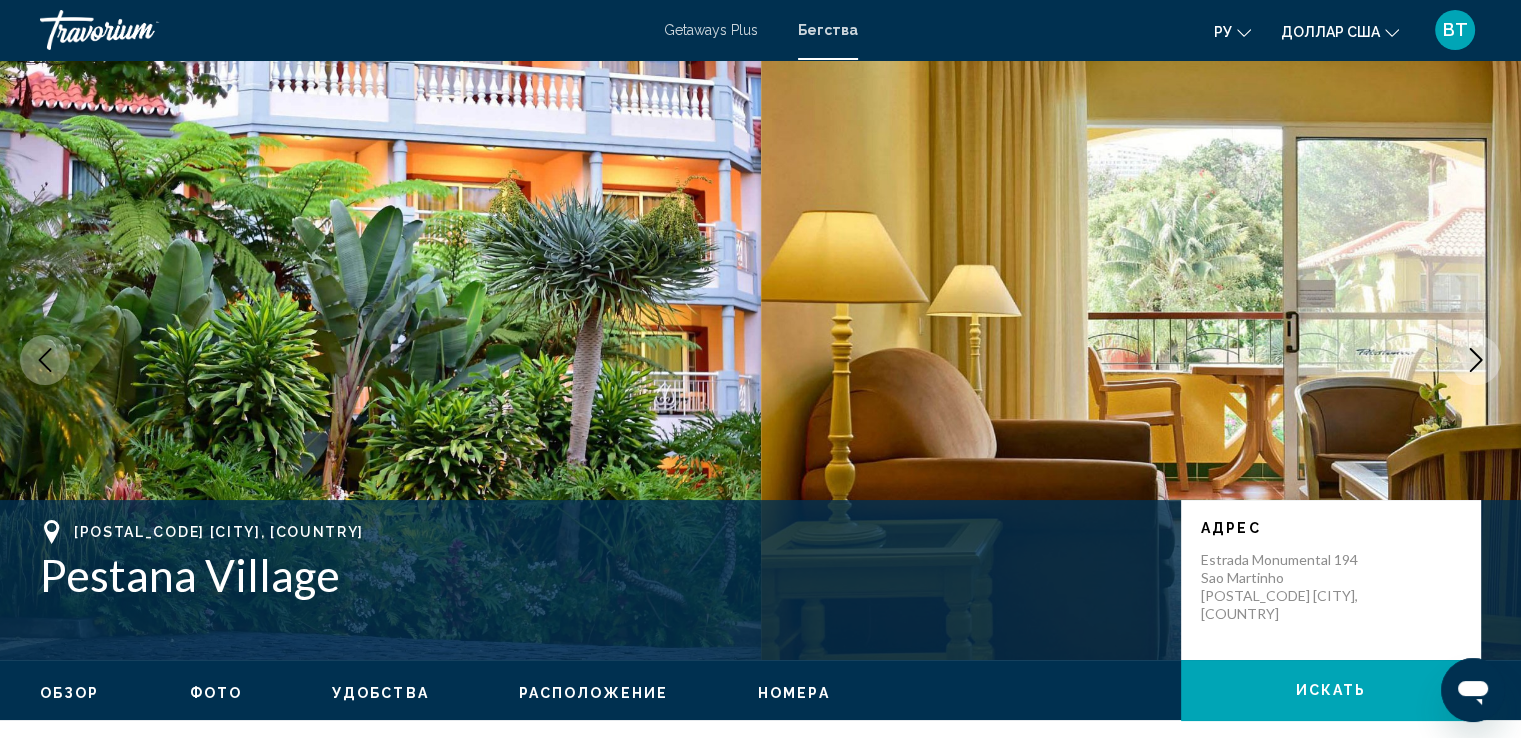 drag, startPoint x: 1203, startPoint y: 553, endPoint x: 1362, endPoint y: 609, distance: 168.57343 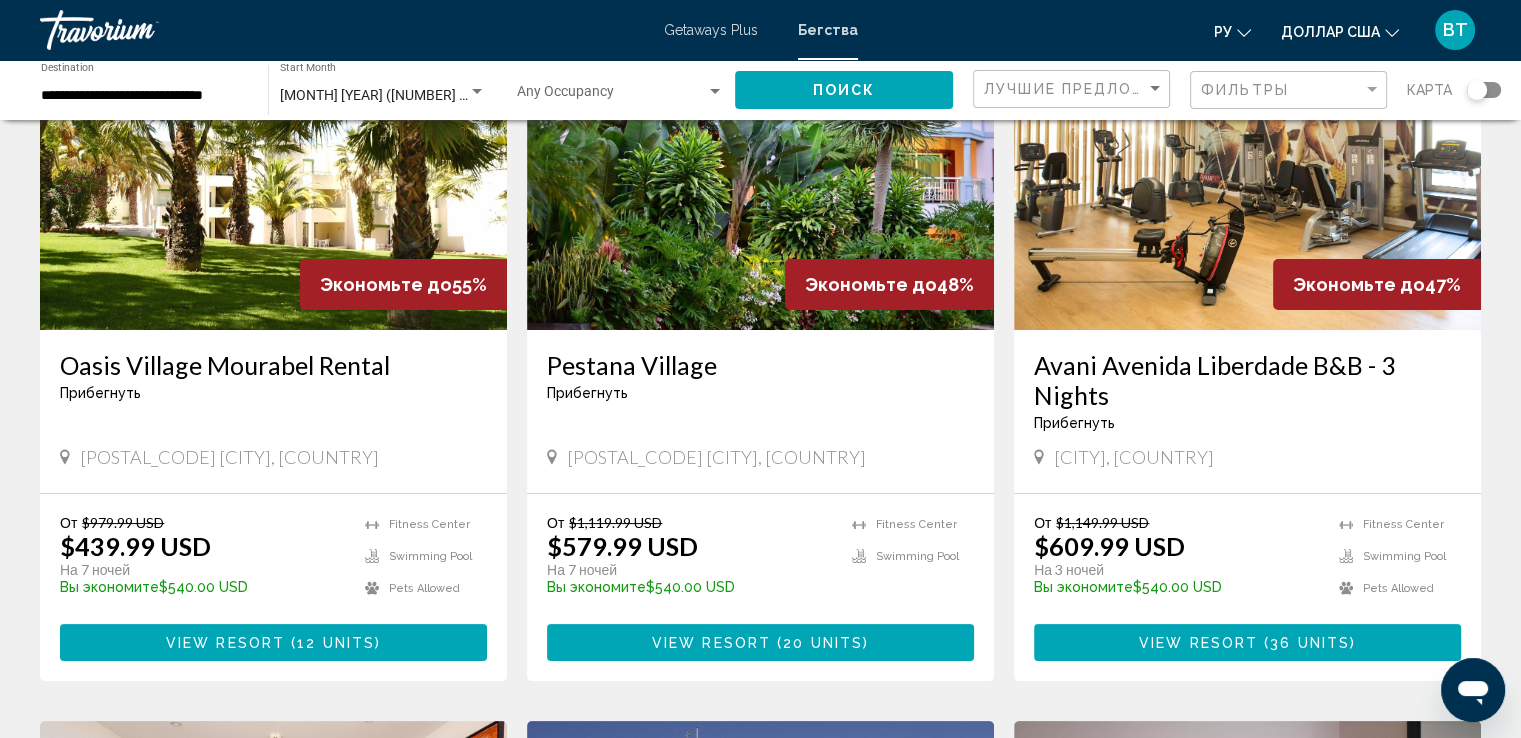 scroll, scrollTop: 0, scrollLeft: 0, axis: both 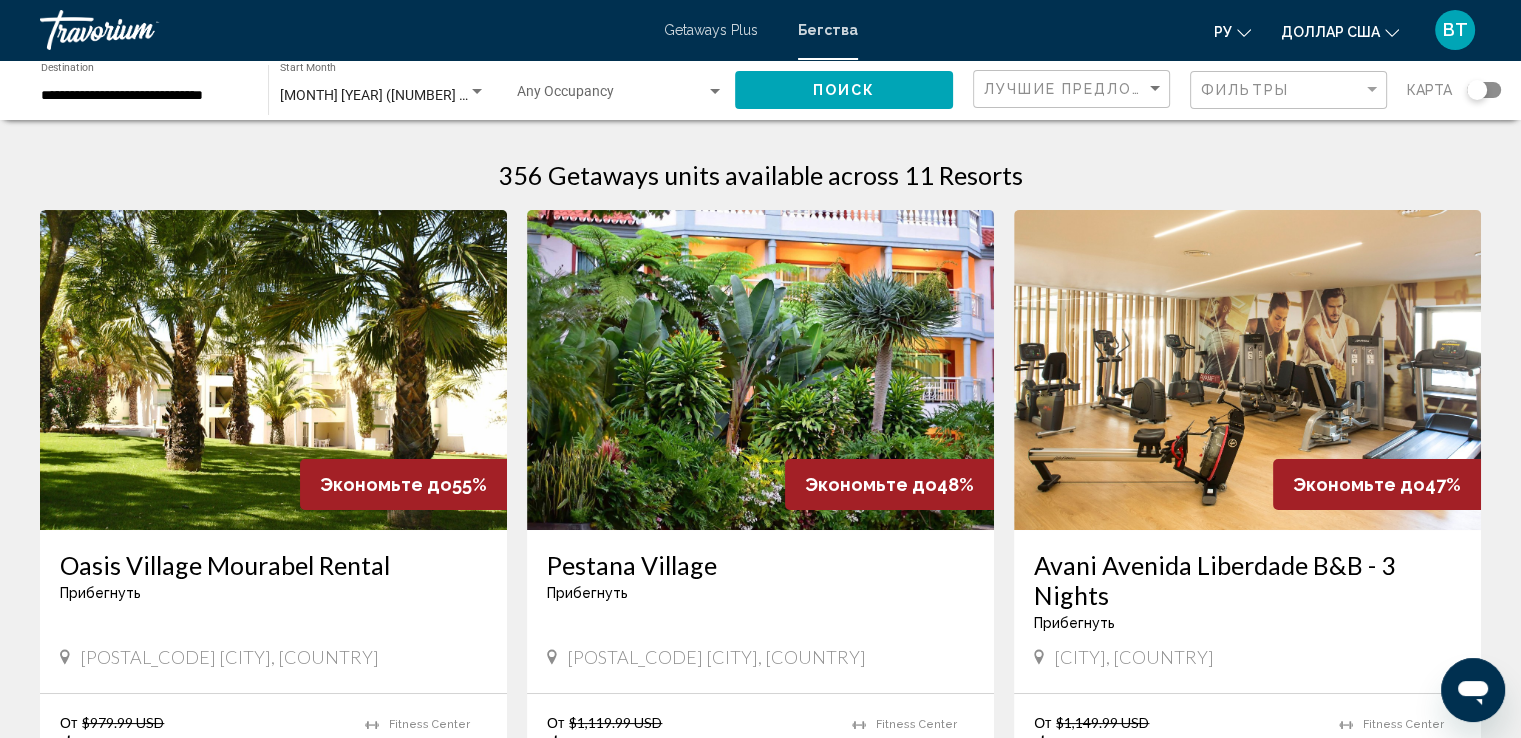 click 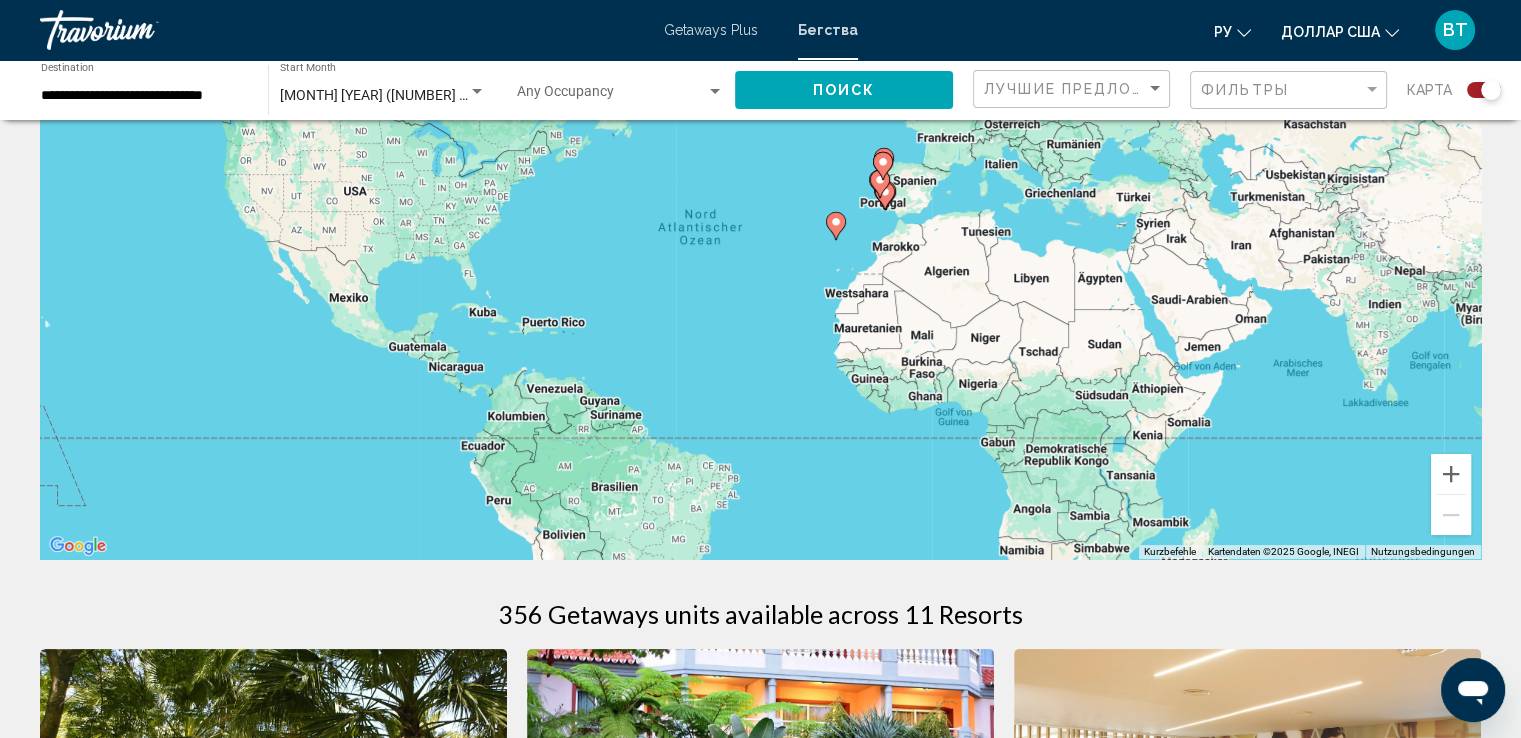 scroll, scrollTop: 300, scrollLeft: 0, axis: vertical 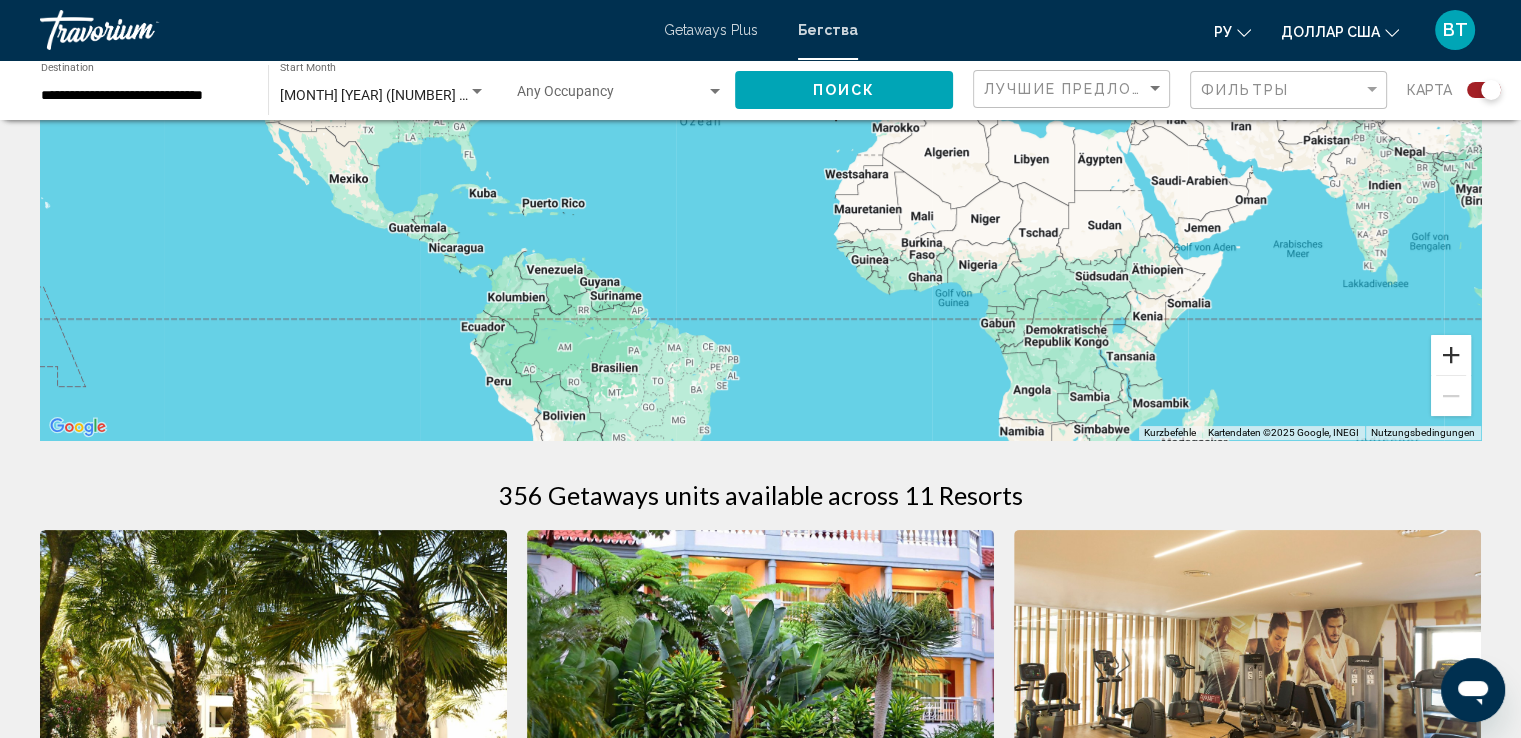 click at bounding box center (1451, 355) 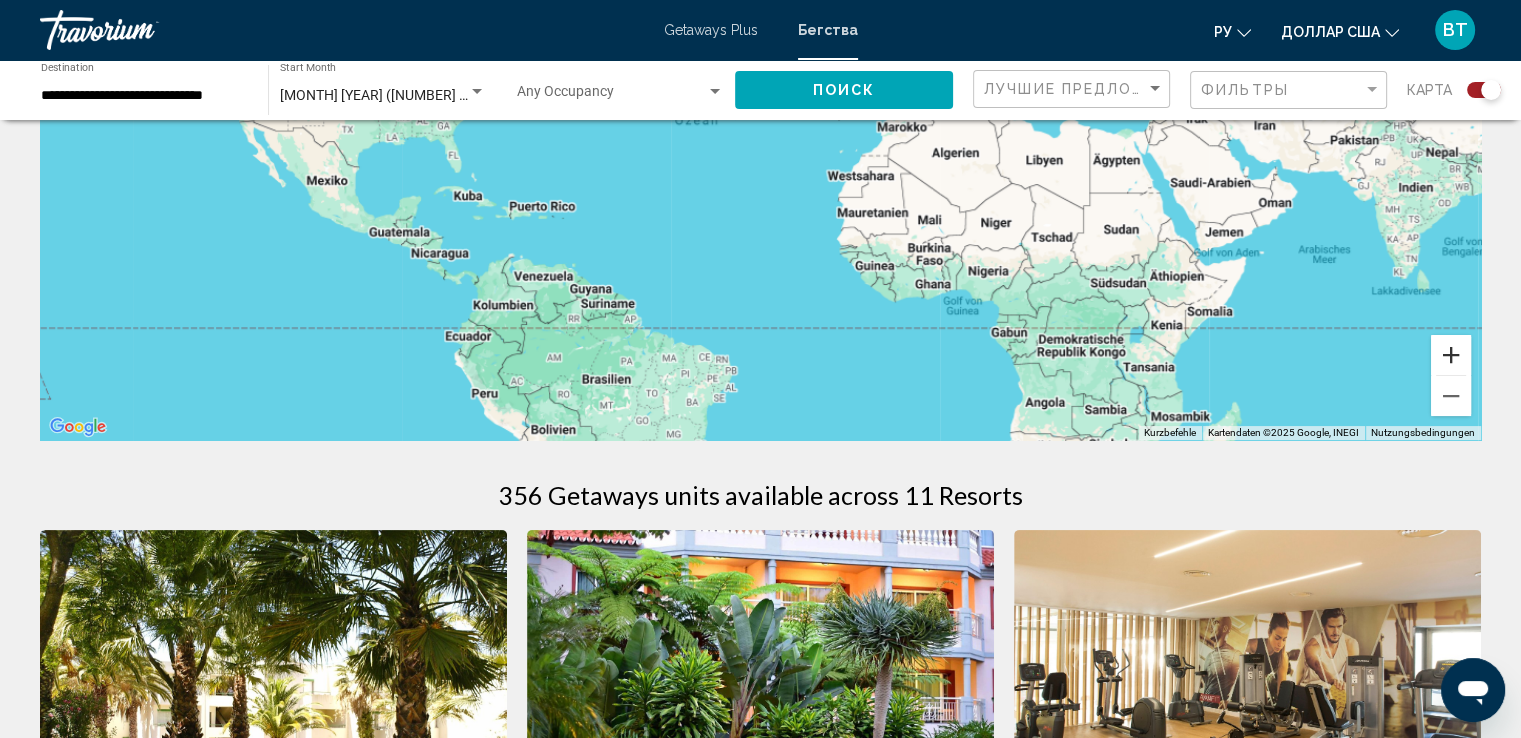 click at bounding box center (1451, 355) 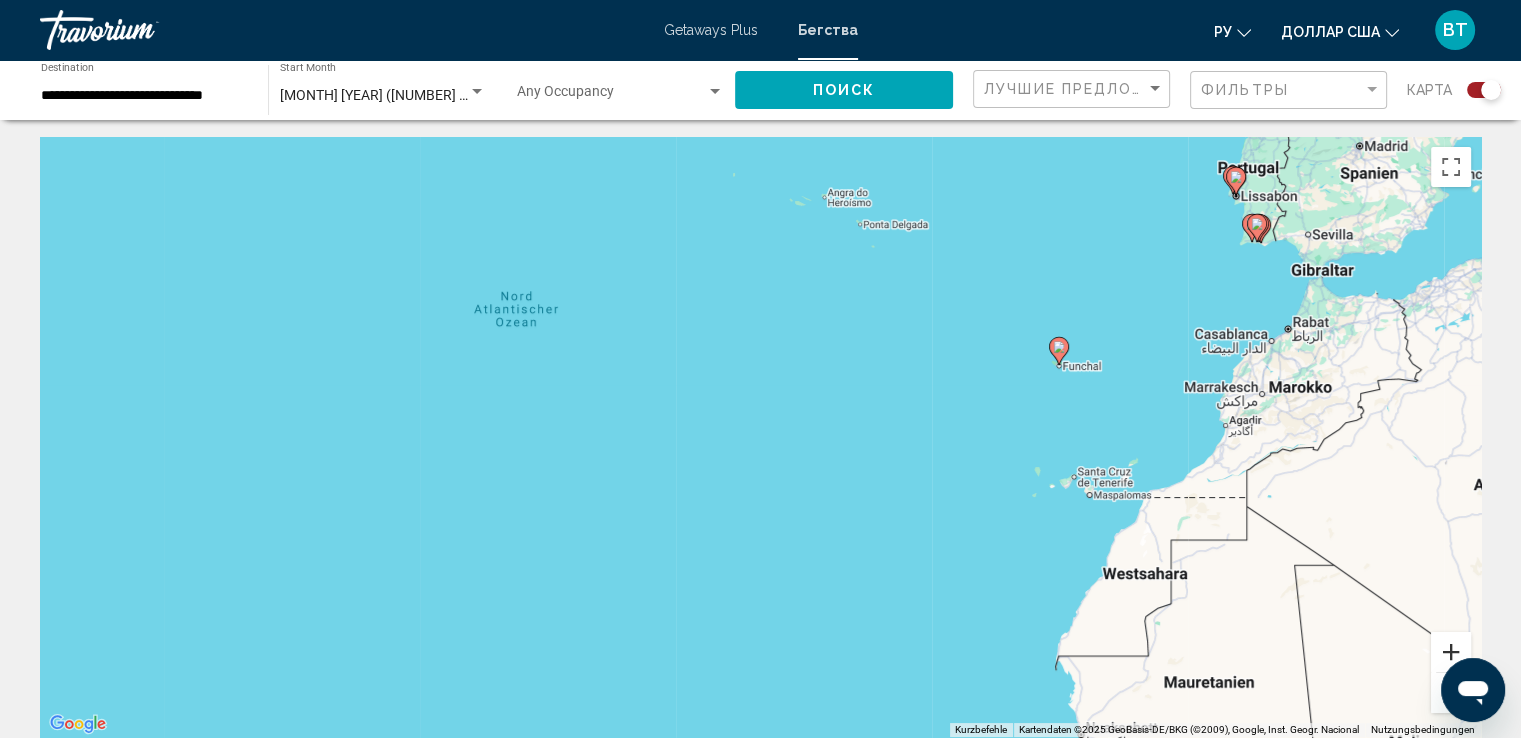 scroll, scrollTop: 0, scrollLeft: 0, axis: both 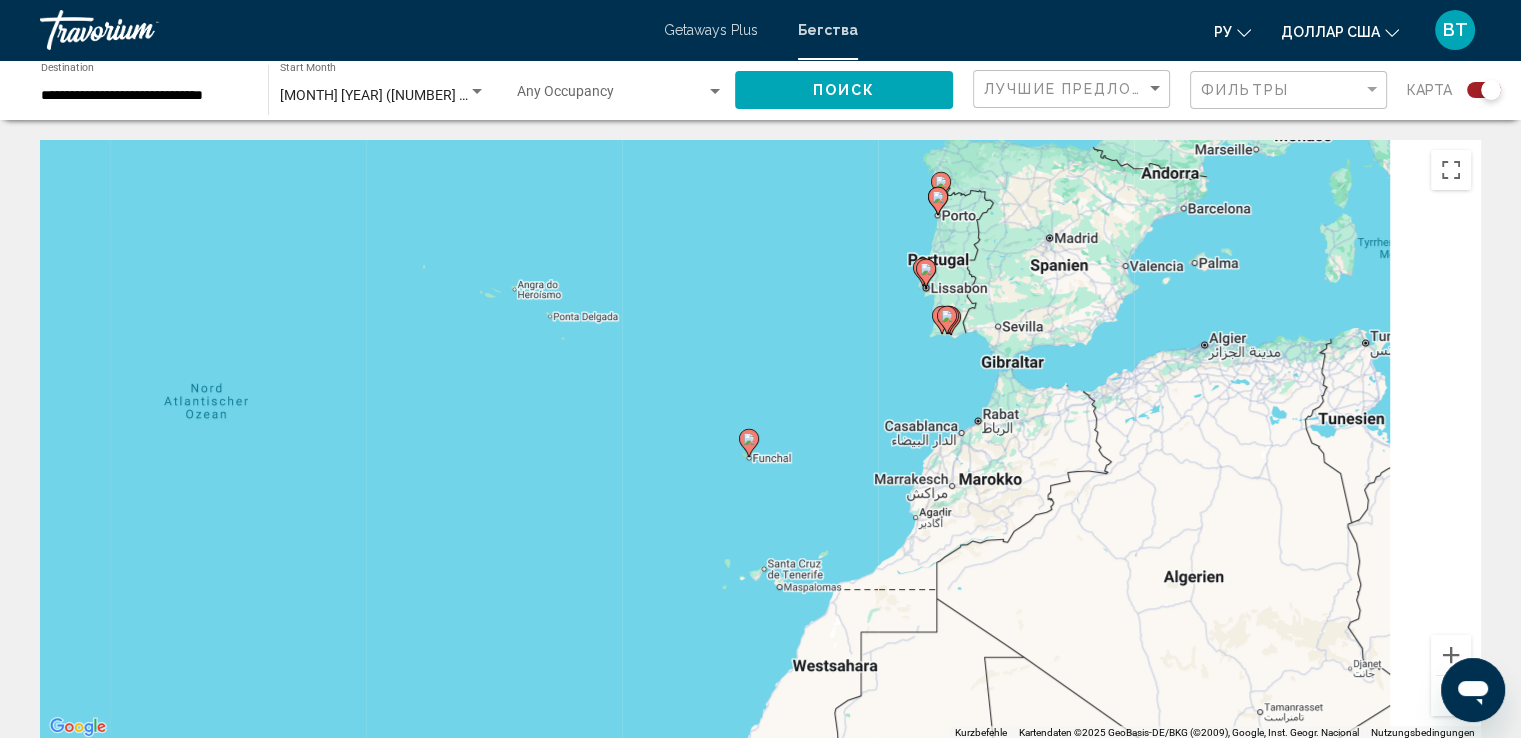 drag, startPoint x: 1240, startPoint y: 344, endPoint x: 652, endPoint y: 508, distance: 610.44244 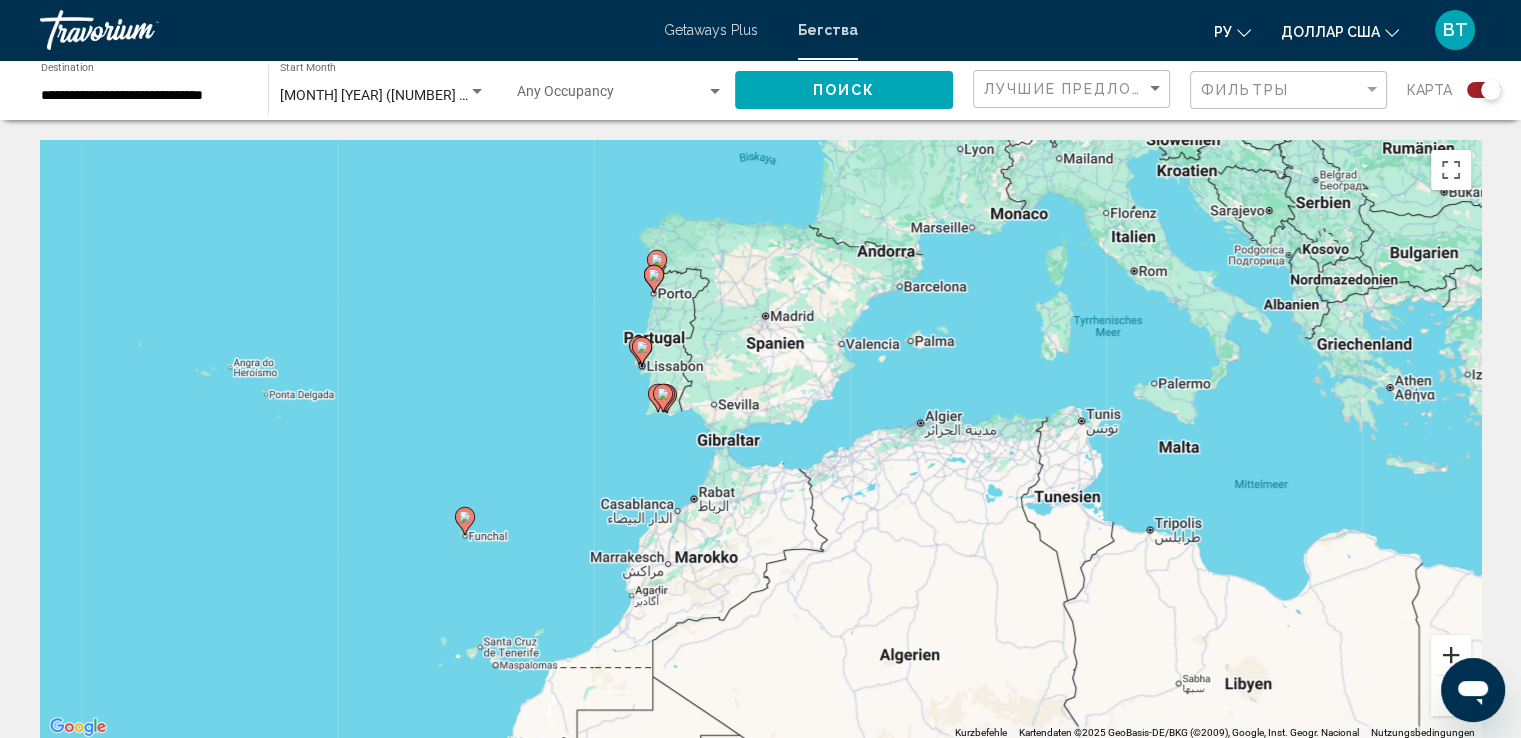 click at bounding box center (1451, 655) 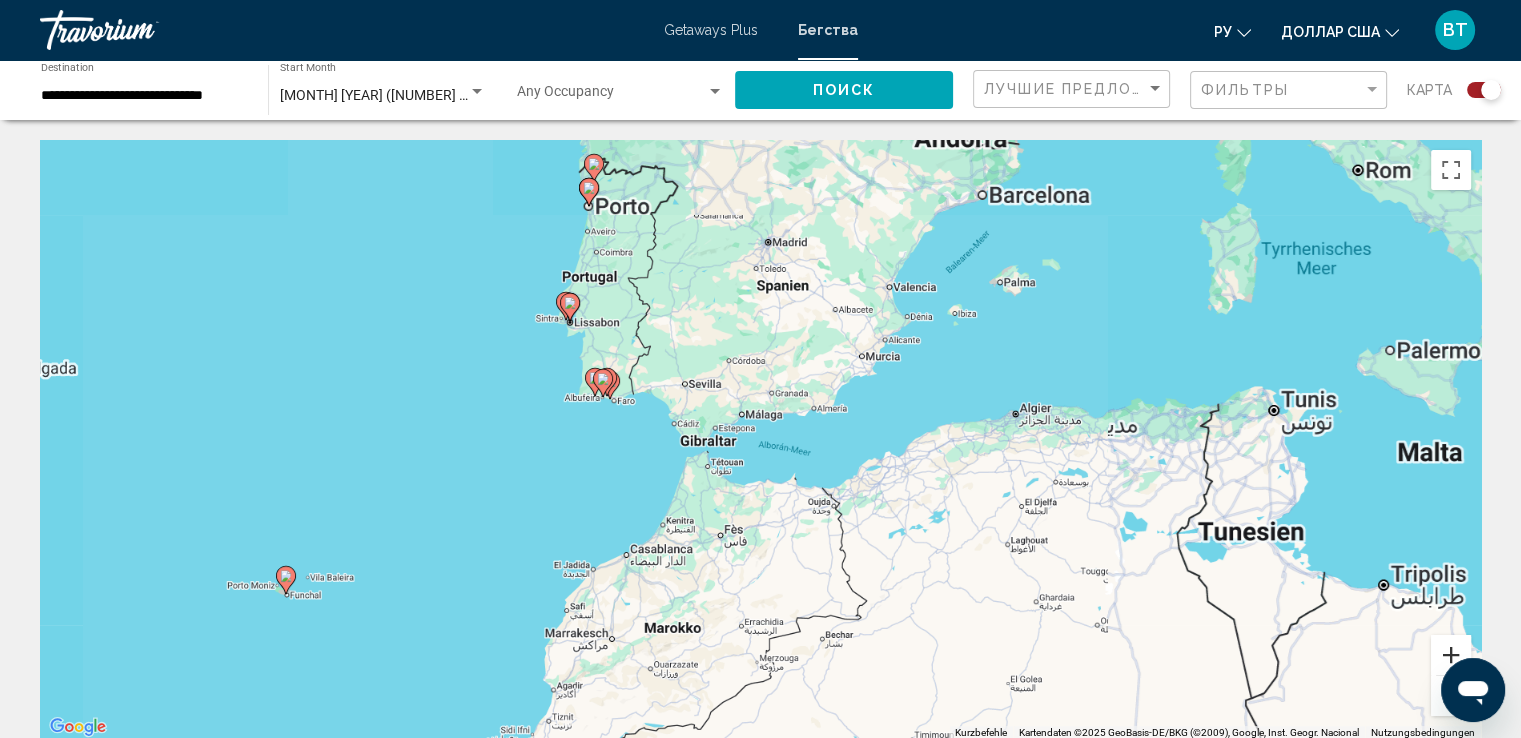 click at bounding box center (1451, 655) 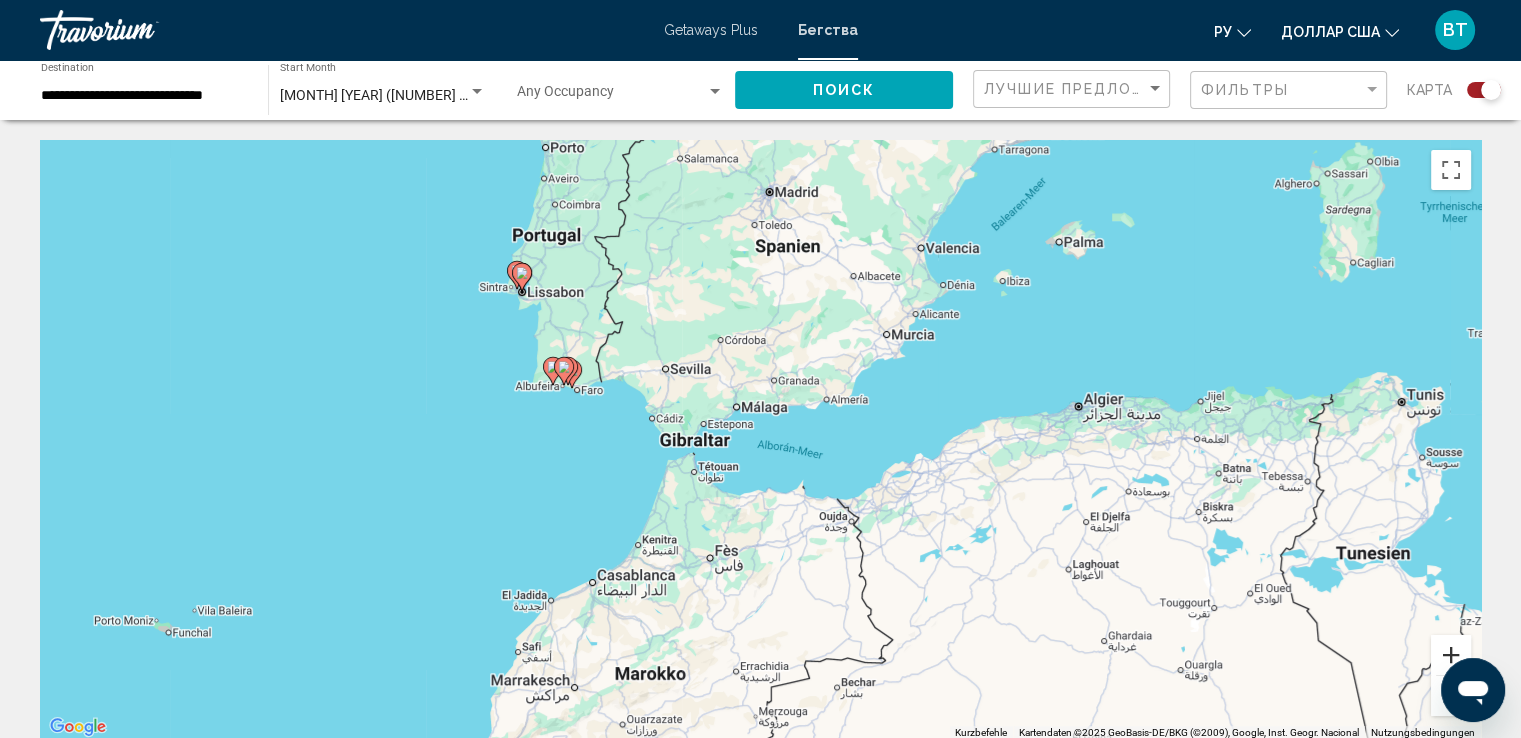 click at bounding box center (1451, 655) 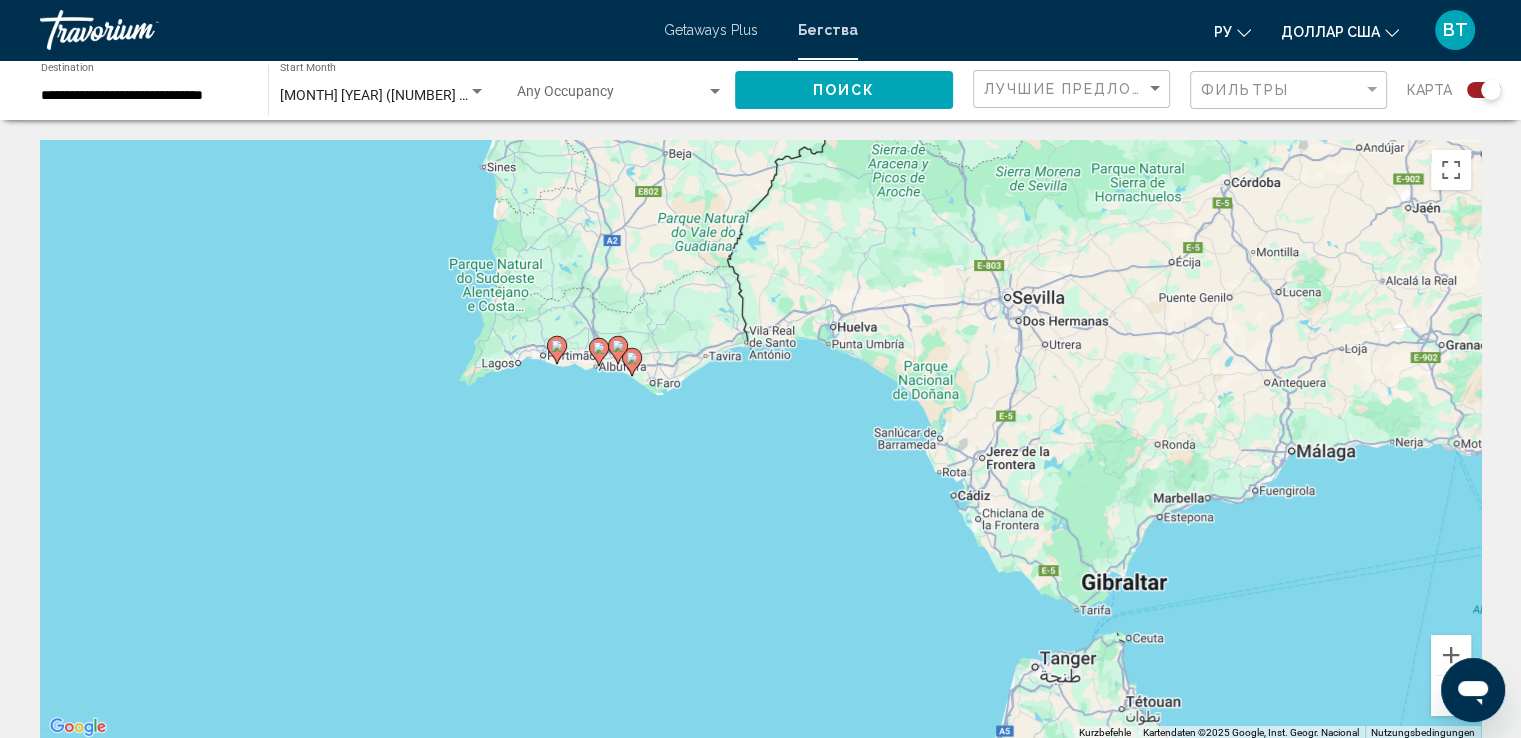drag, startPoint x: 304, startPoint y: 427, endPoint x: 940, endPoint y: 564, distance: 650.5882 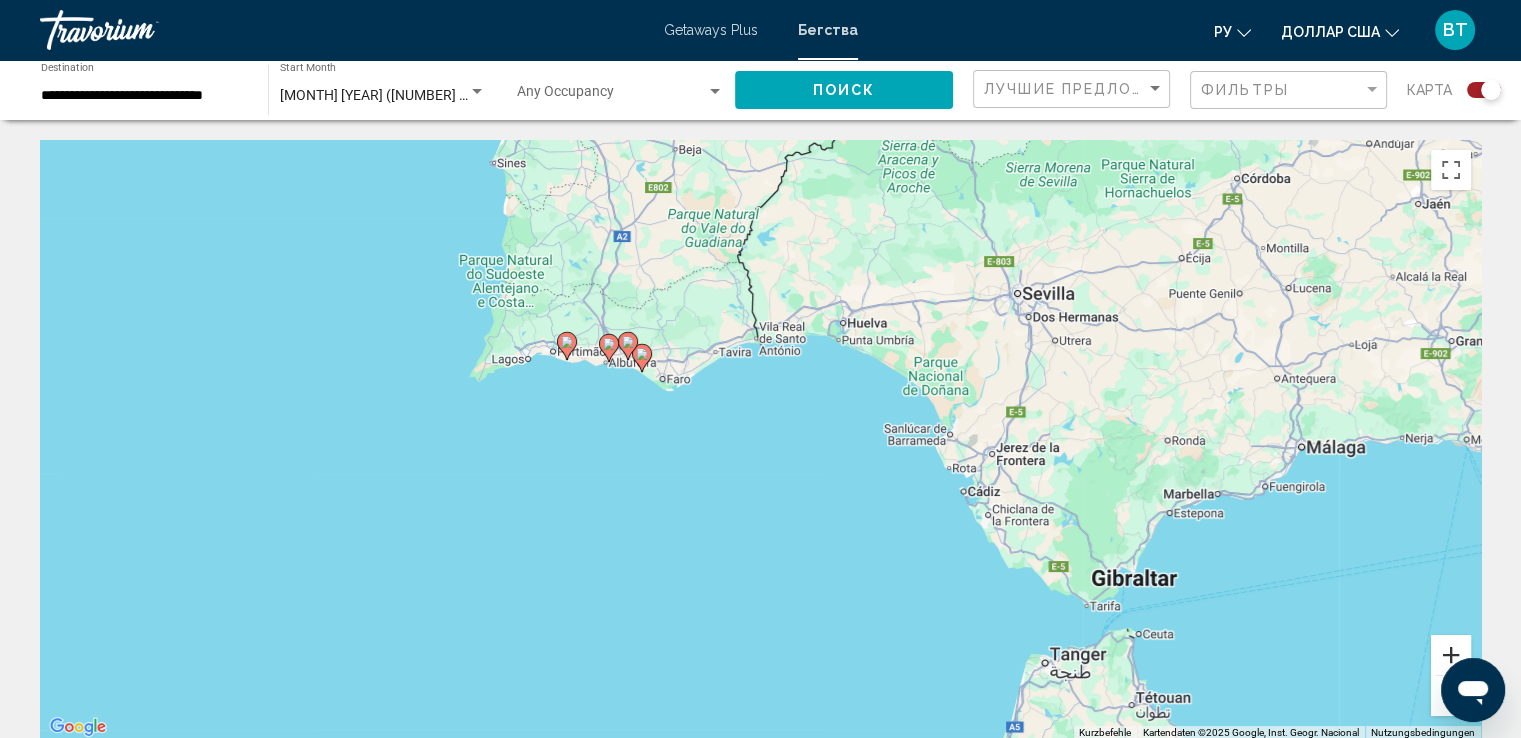 click at bounding box center [1451, 655] 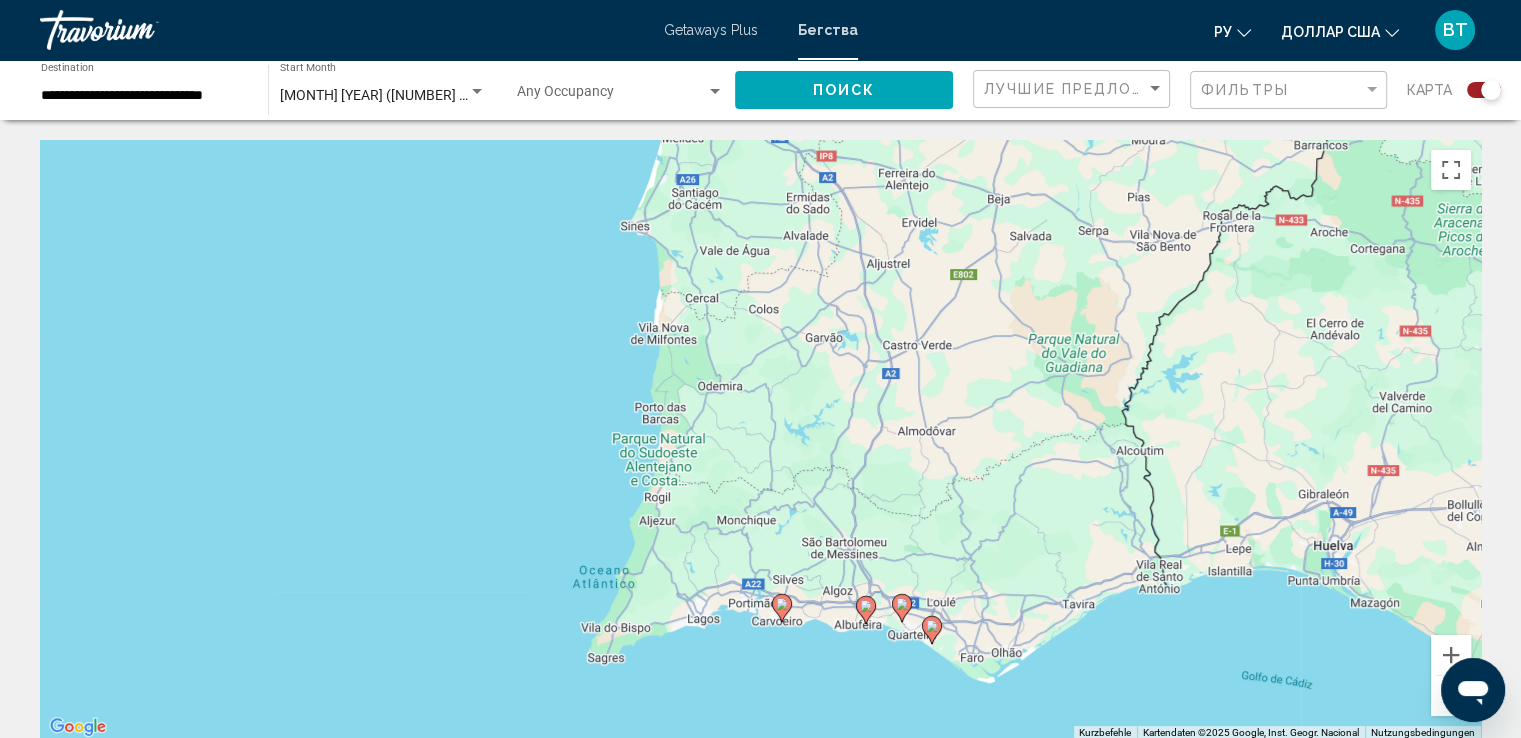 drag, startPoint x: 333, startPoint y: 437, endPoint x: 741, endPoint y: 776, distance: 530.45734 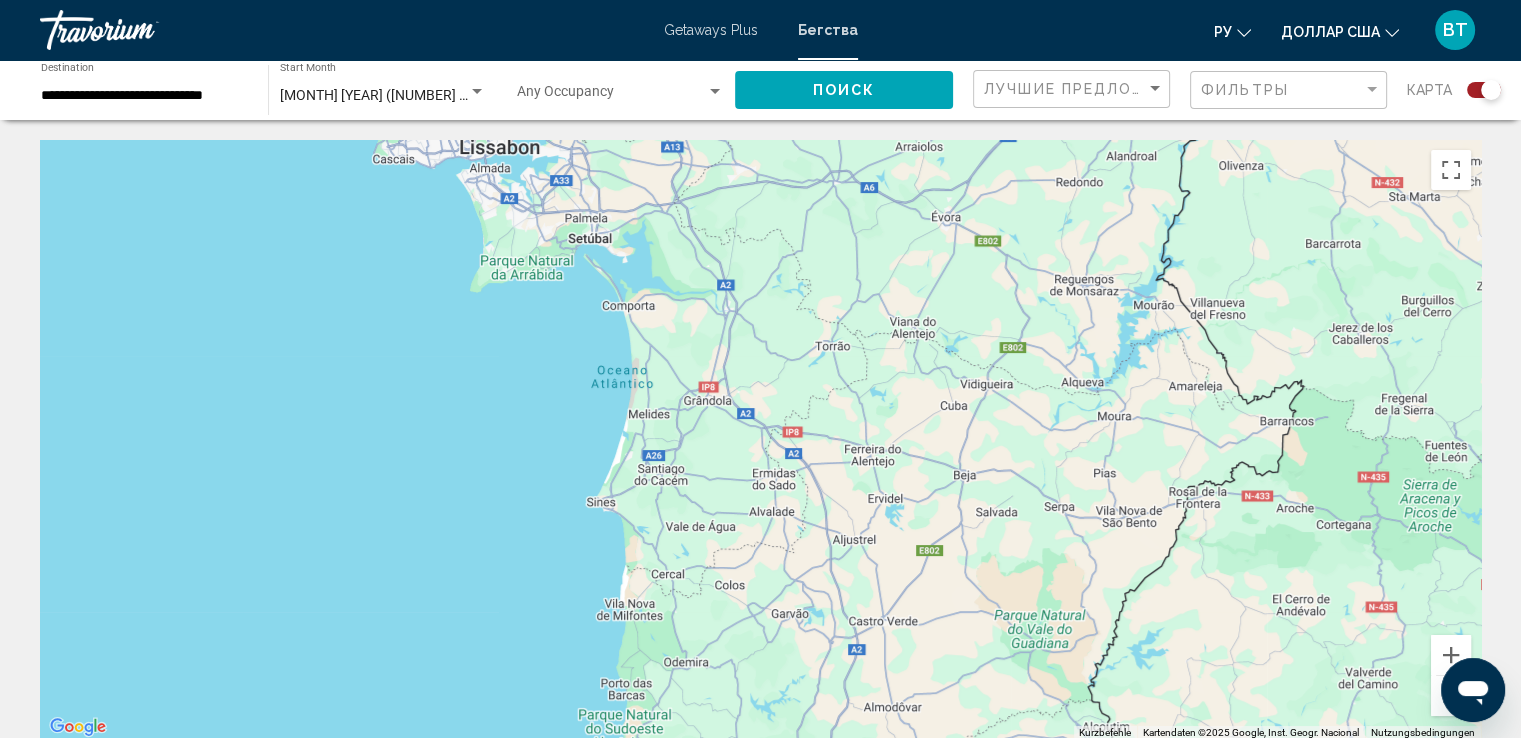 drag, startPoint x: 772, startPoint y: 469, endPoint x: 742, endPoint y: 751, distance: 283.59125 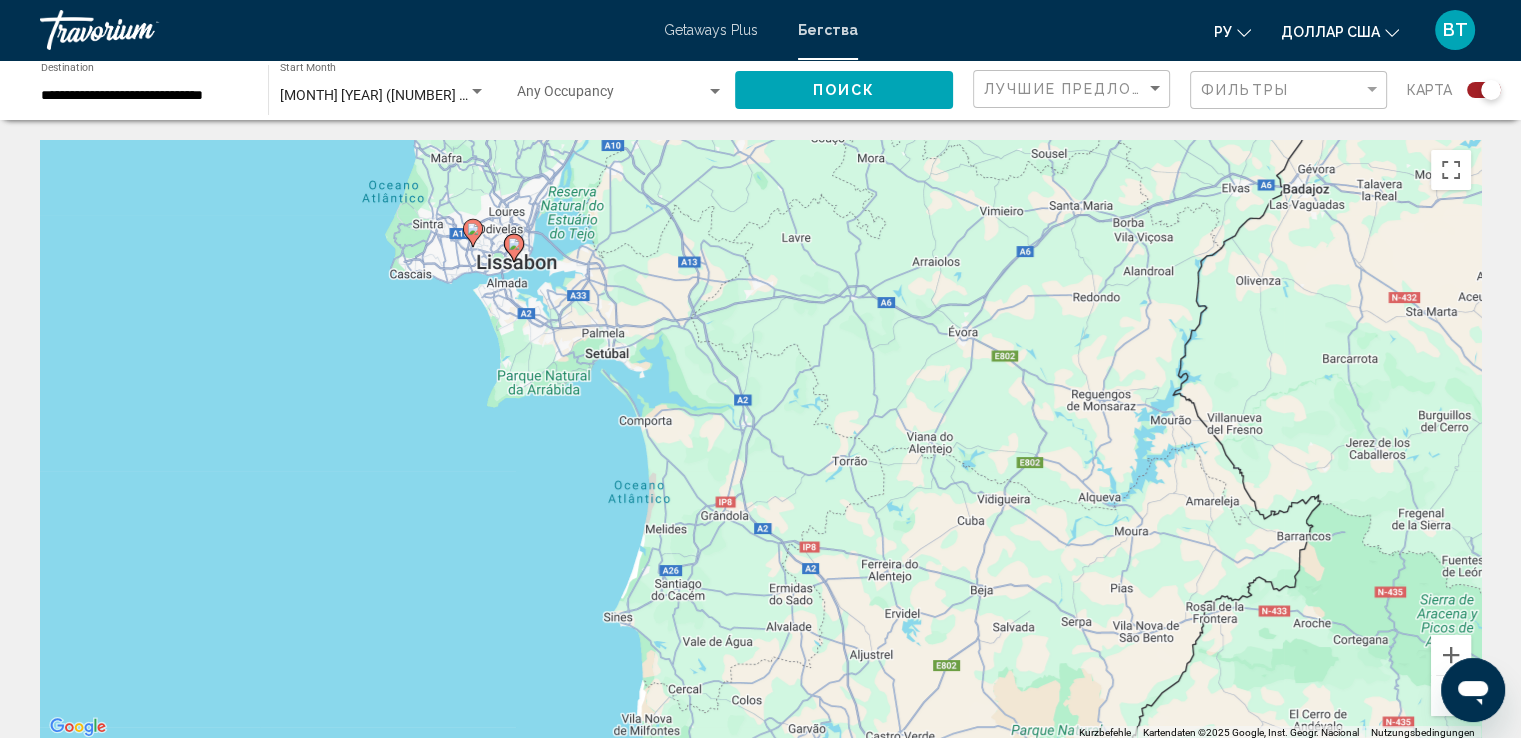 drag, startPoint x: 739, startPoint y: 548, endPoint x: 757, endPoint y: 666, distance: 119.36499 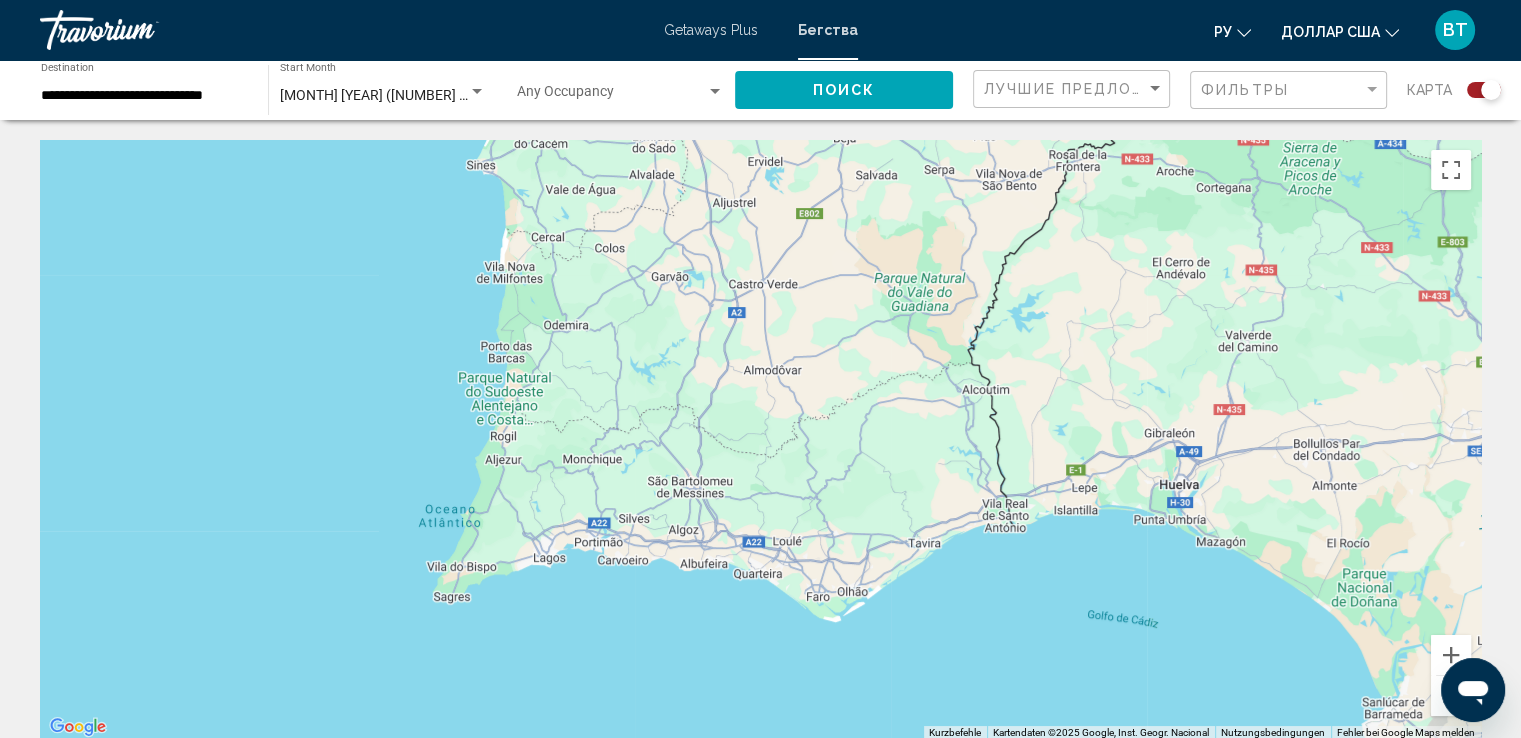 drag, startPoint x: 916, startPoint y: 641, endPoint x: 812, endPoint y: 221, distance: 432.68463 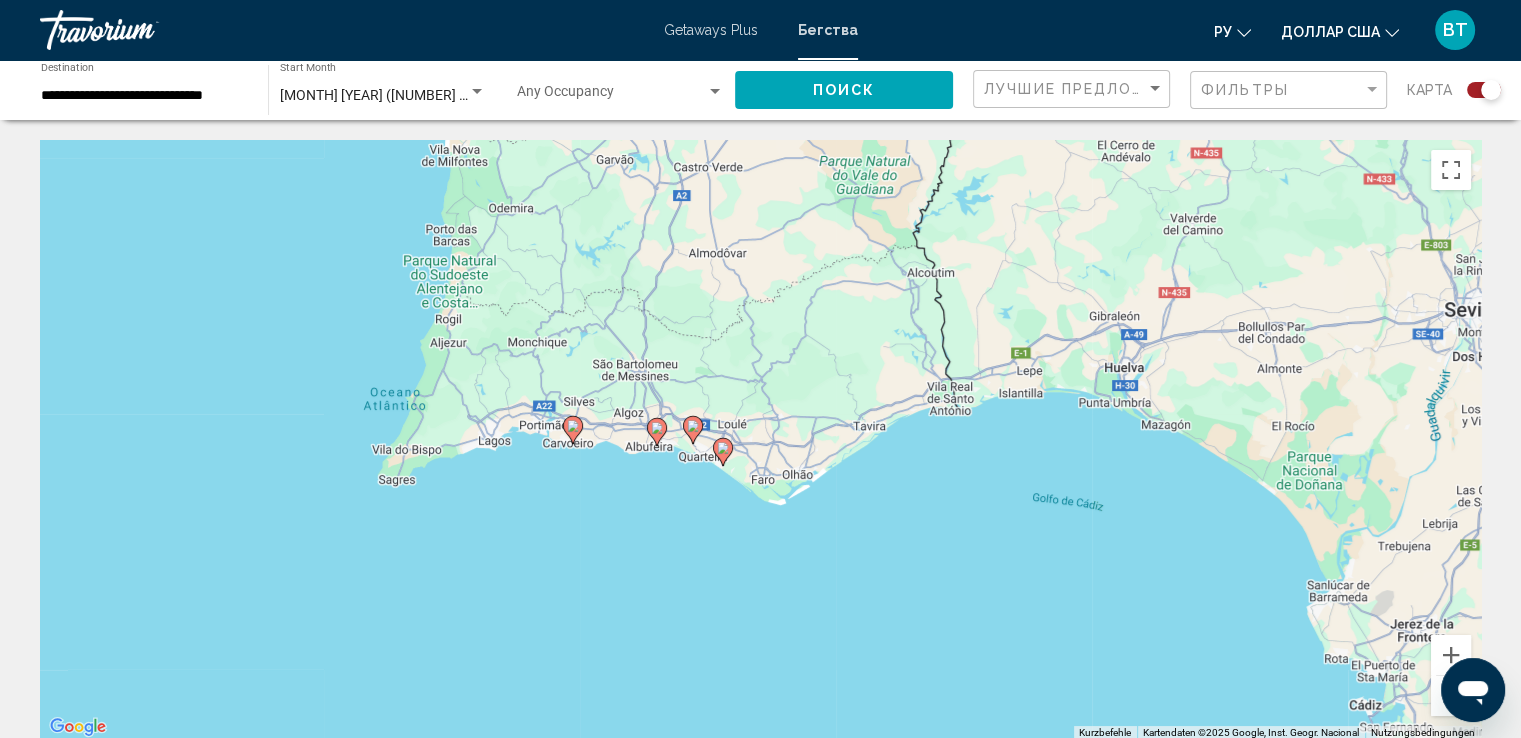 click 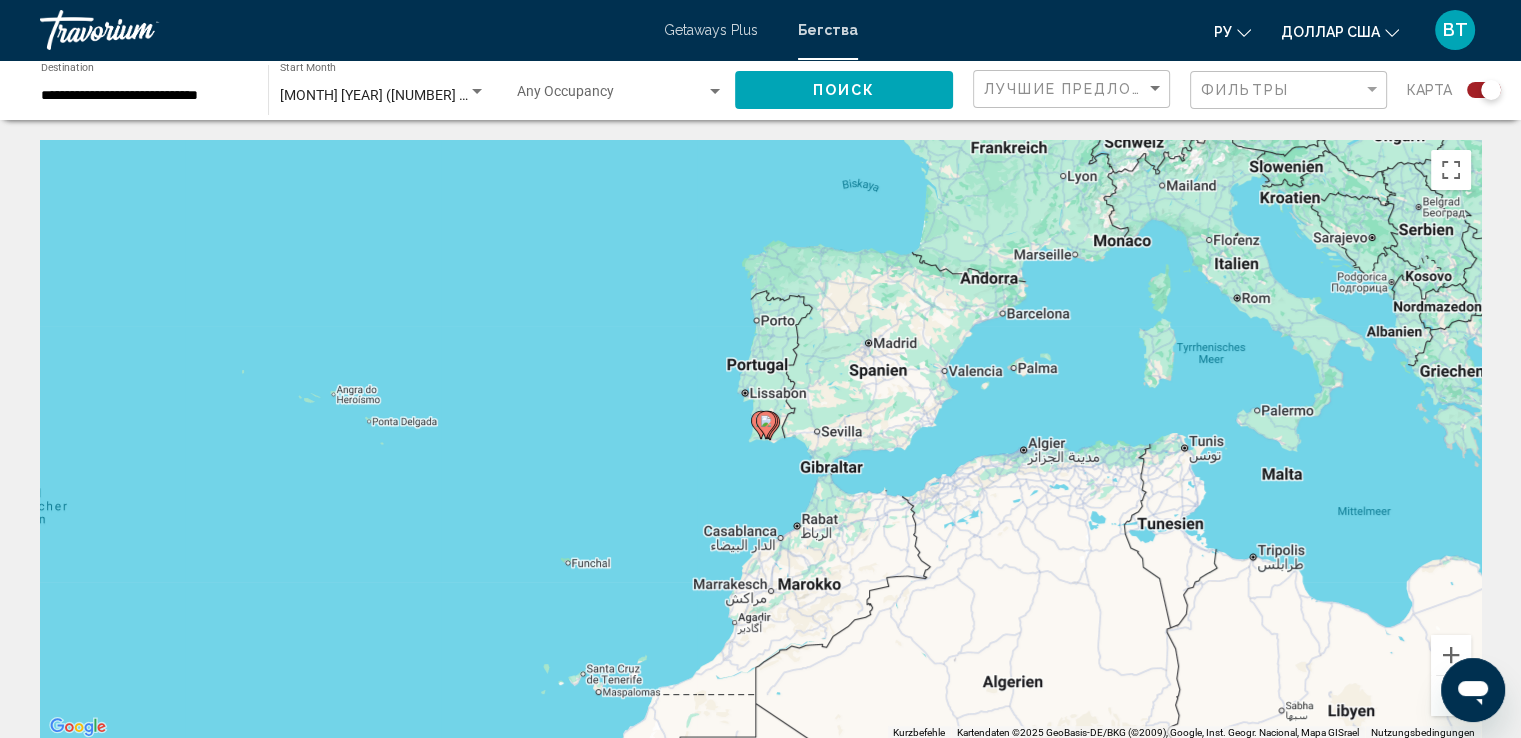 click at bounding box center (766, 425) 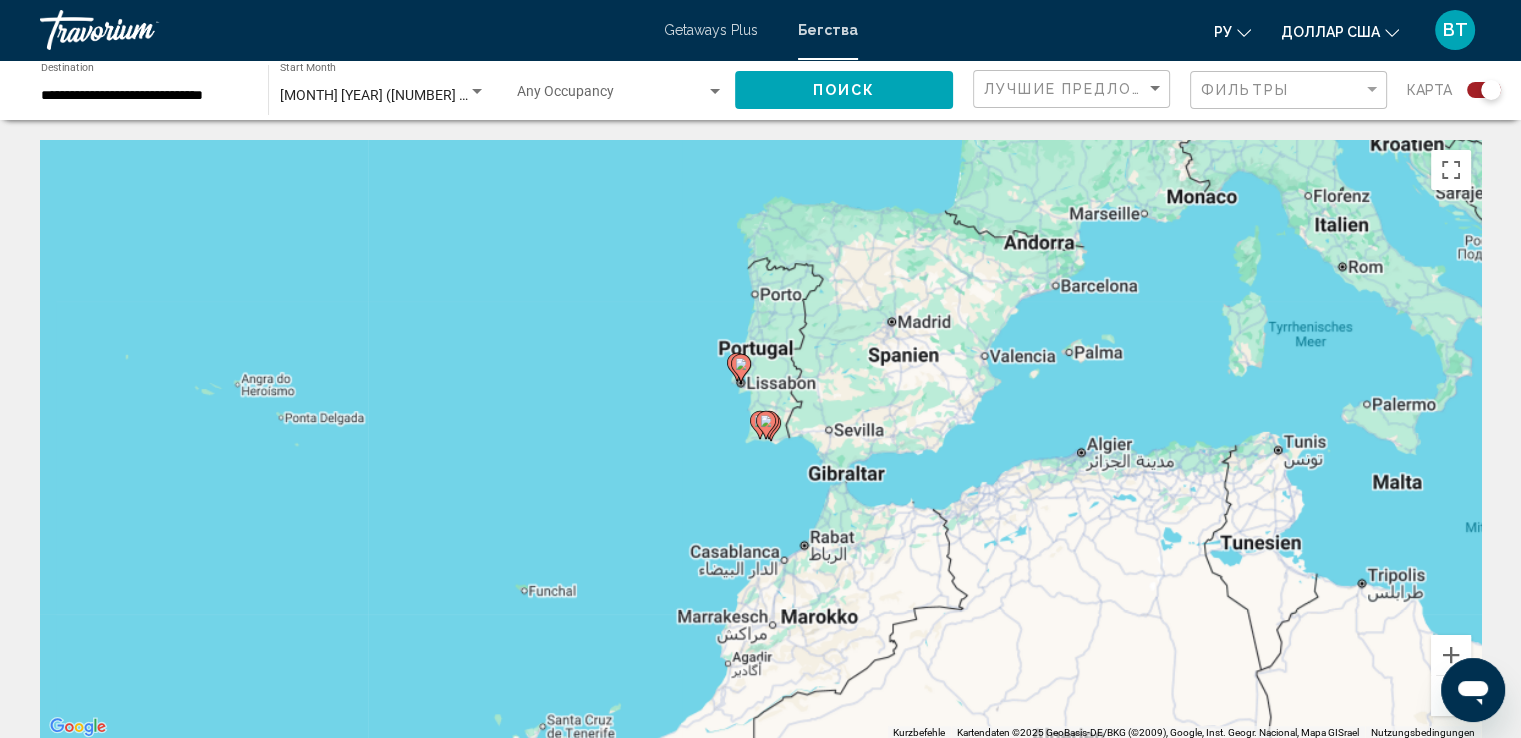 click at bounding box center (766, 425) 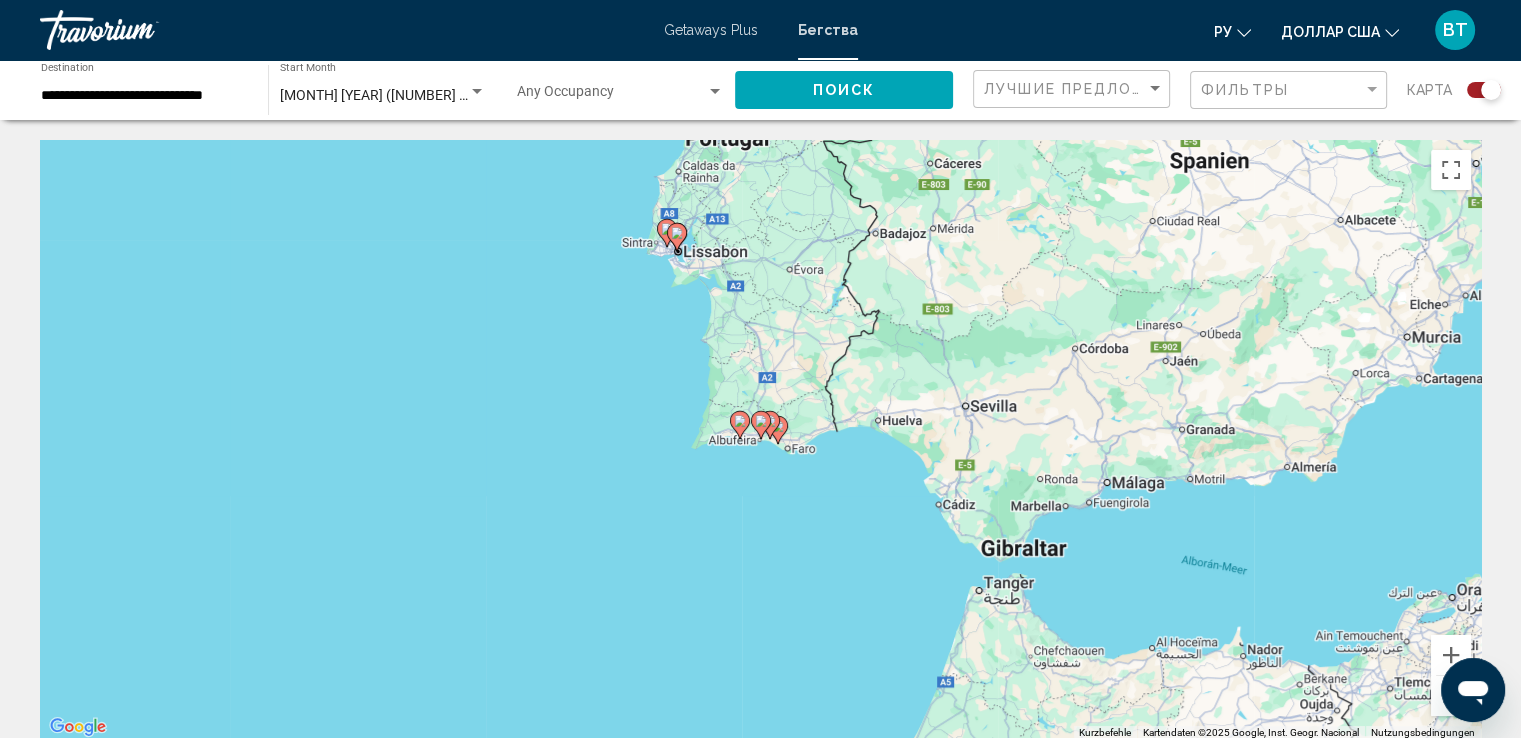 click 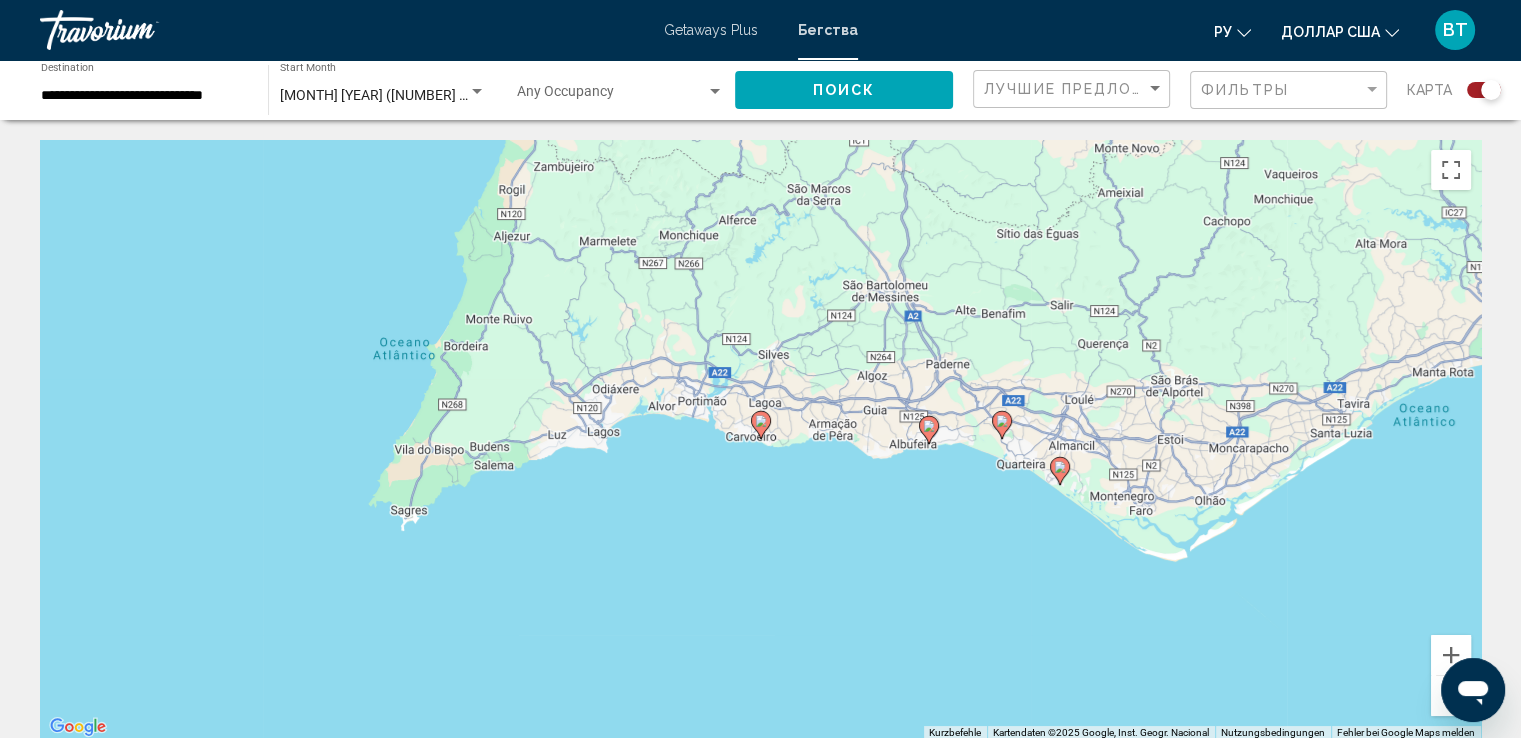 click 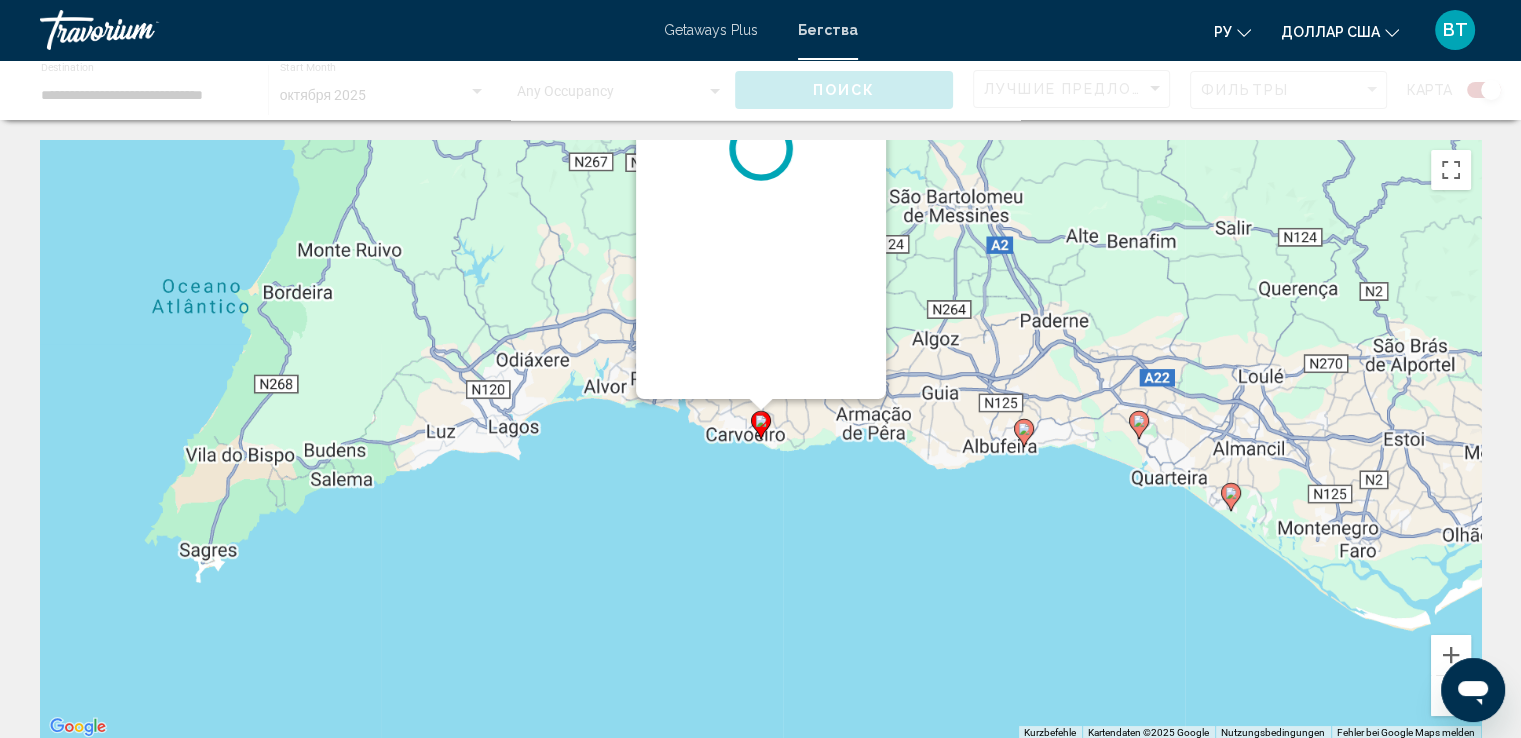 click 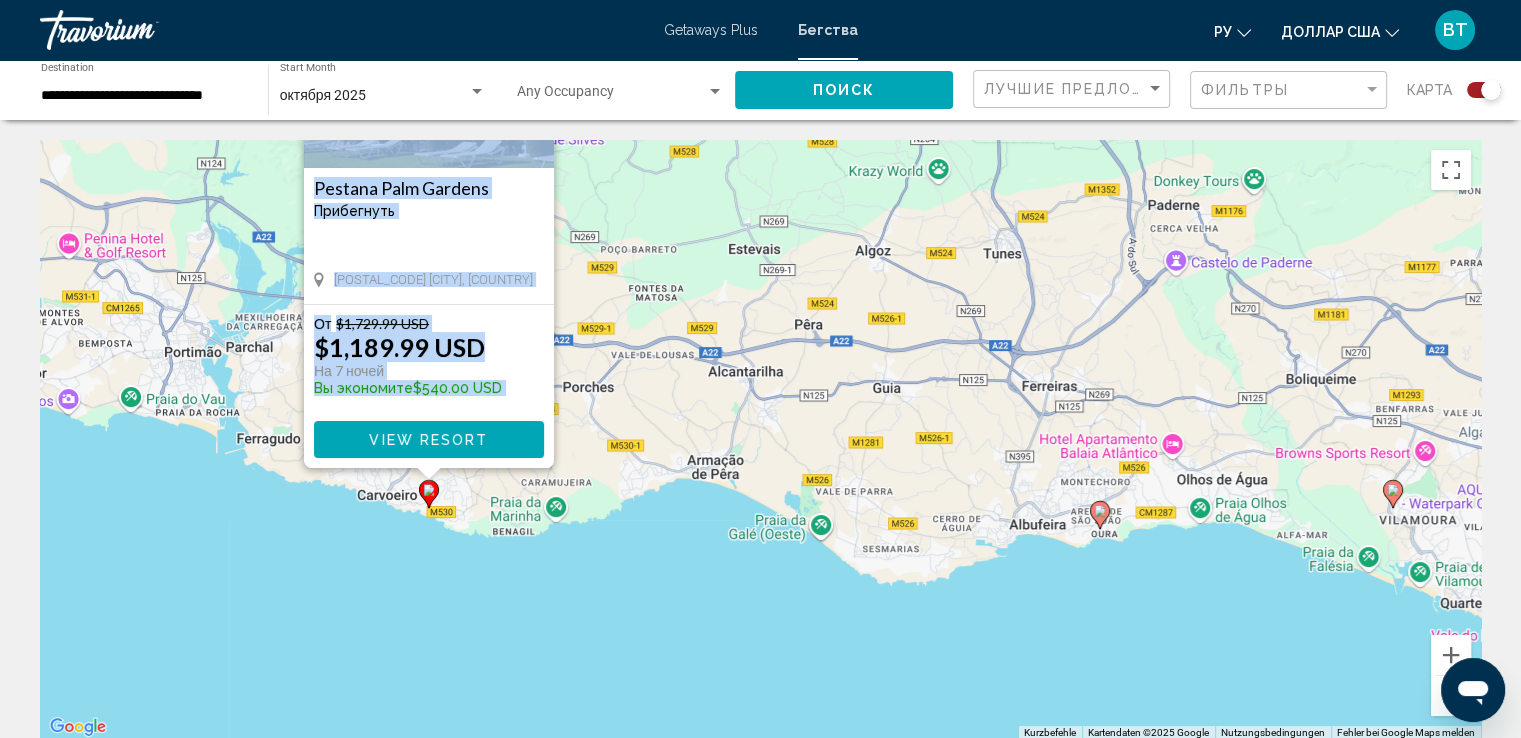drag, startPoint x: 1101, startPoint y: 560, endPoint x: 768, endPoint y: 354, distance: 391.56735 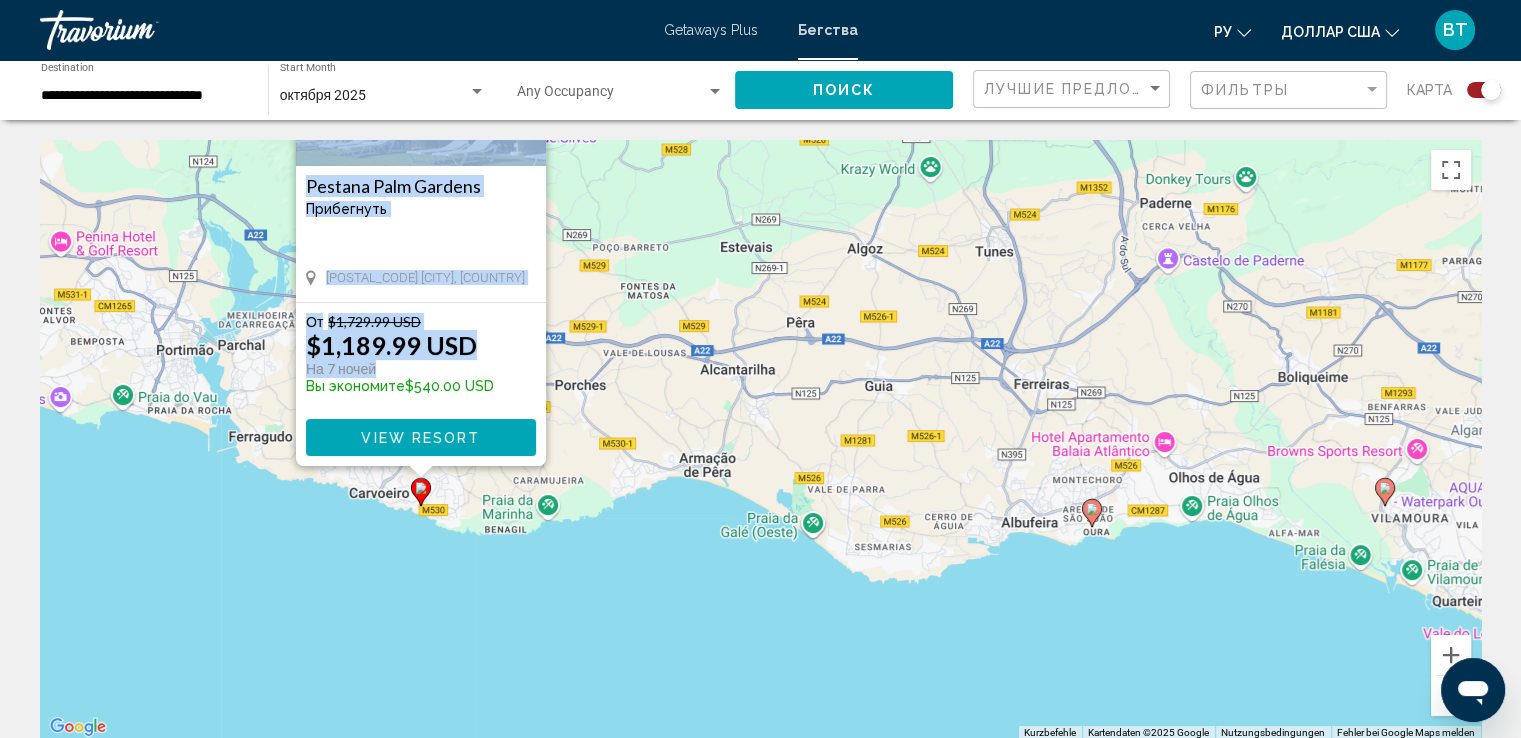 drag, startPoint x: 468, startPoint y: 362, endPoint x: 496, endPoint y: 583, distance: 222.7667 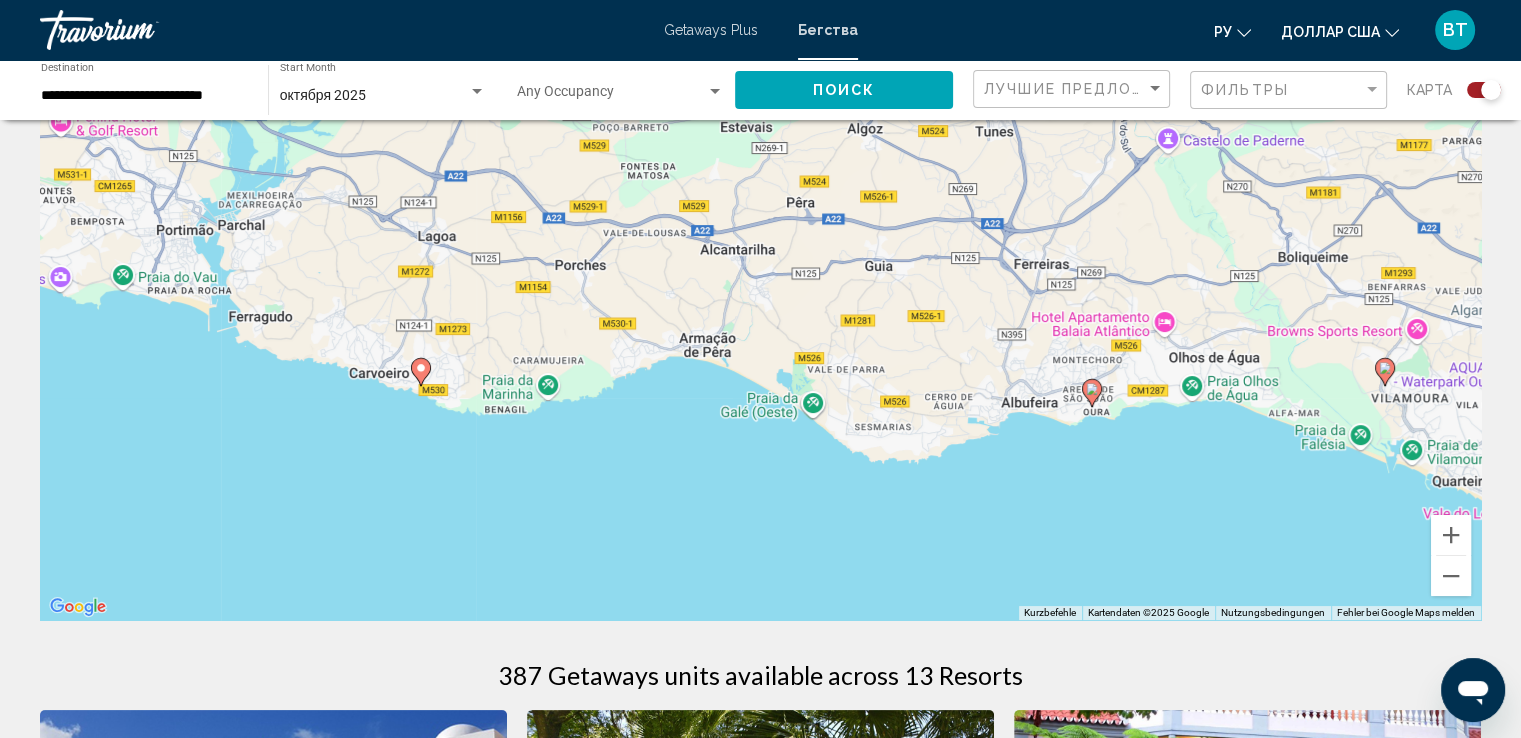 scroll, scrollTop: 200, scrollLeft: 0, axis: vertical 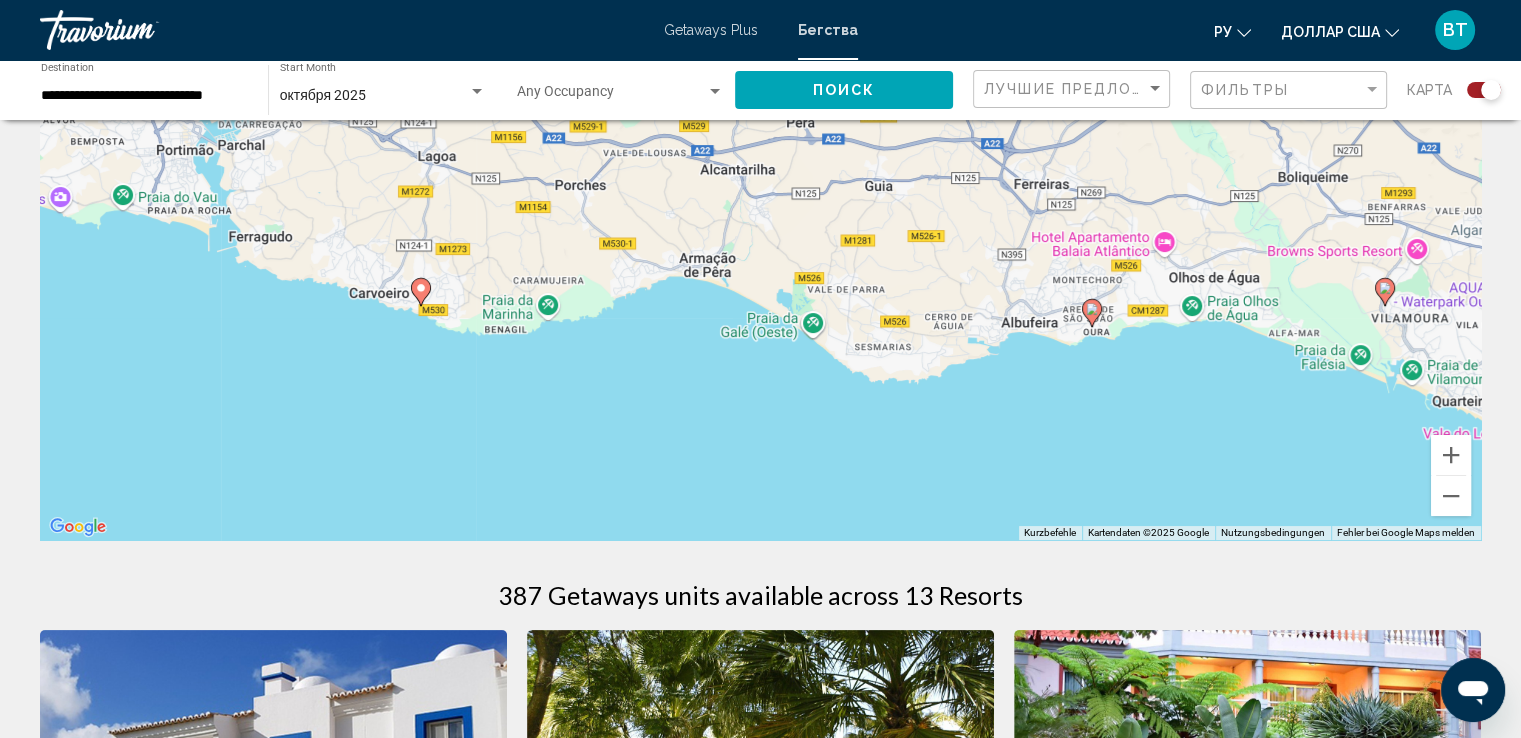 click 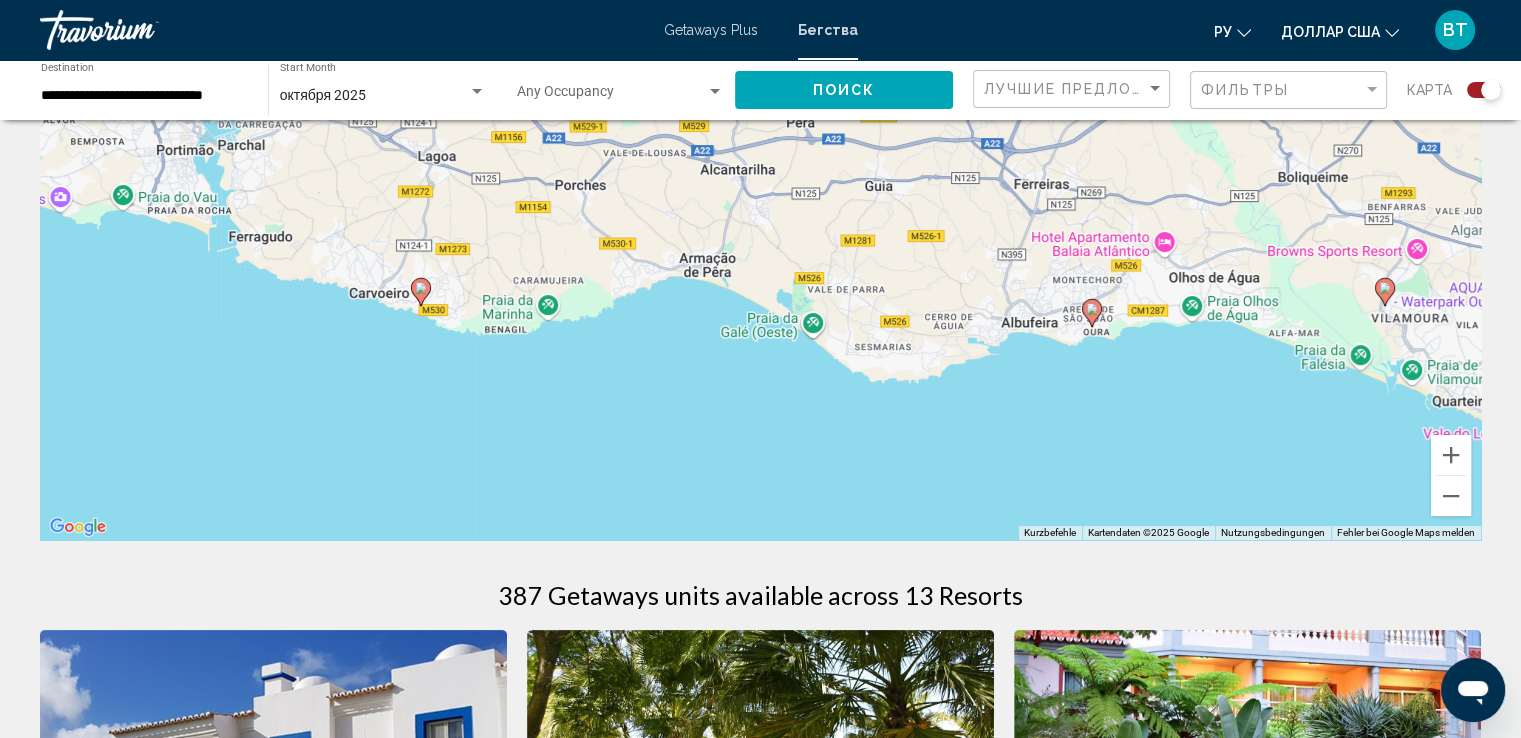 click on "Um von einem Element zum anderen zu gelangen, drückst du die Pfeiltasten entsprechend.  Um den Modus zum Ziehen mit der Tastatur zu aktivieren, drückst du Alt + Eingabetaste. Wenn du den Modus aktiviert hast, kannst du die Markierung mit den Pfeiltasten verschieben. Nachdem du sie an die gewünschte Stelle gezogen bzw. verschoben hast, drückst du einfach die Eingabetaste. Durch Drücken der Esc-Taste kannst du den Vorgang abbrechen." at bounding box center (760, 240) 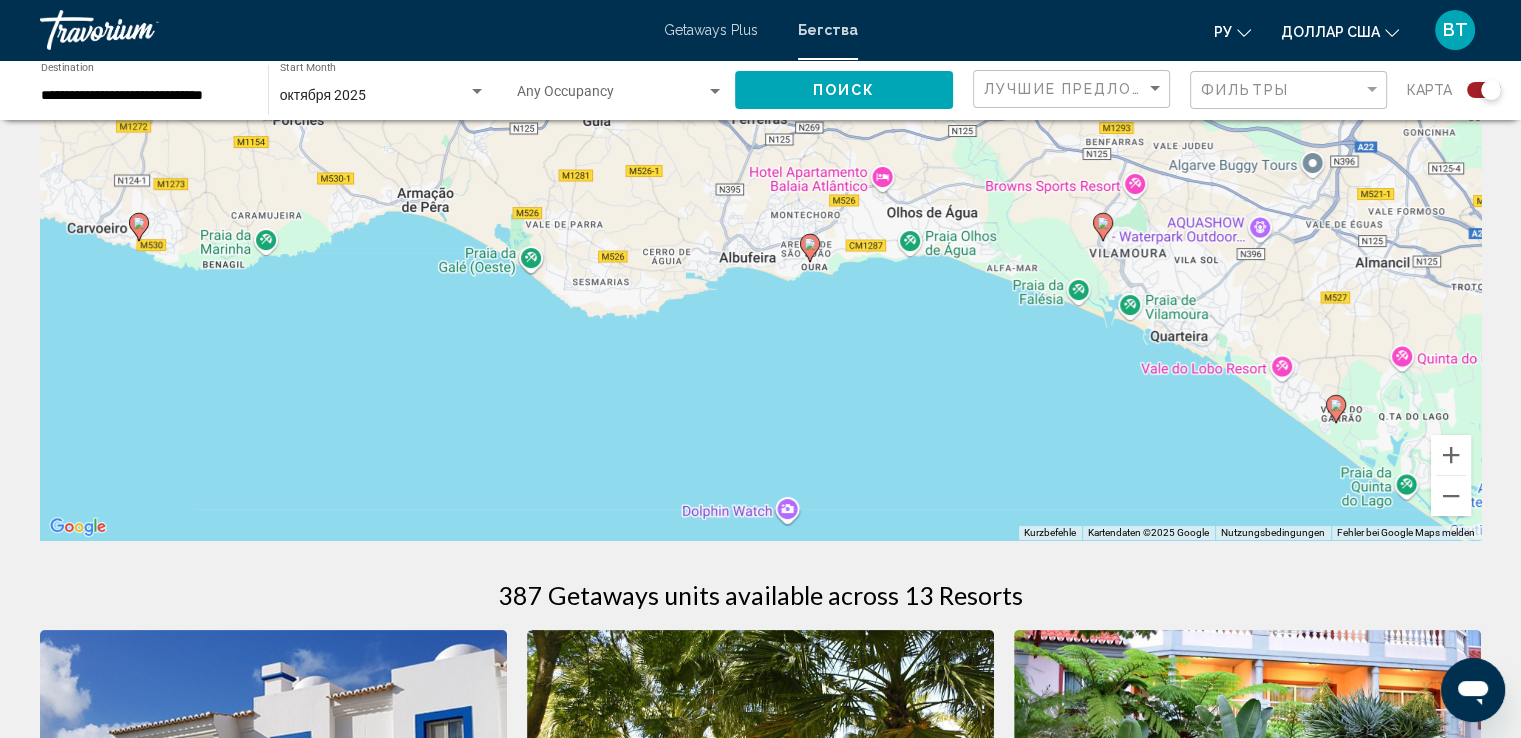click 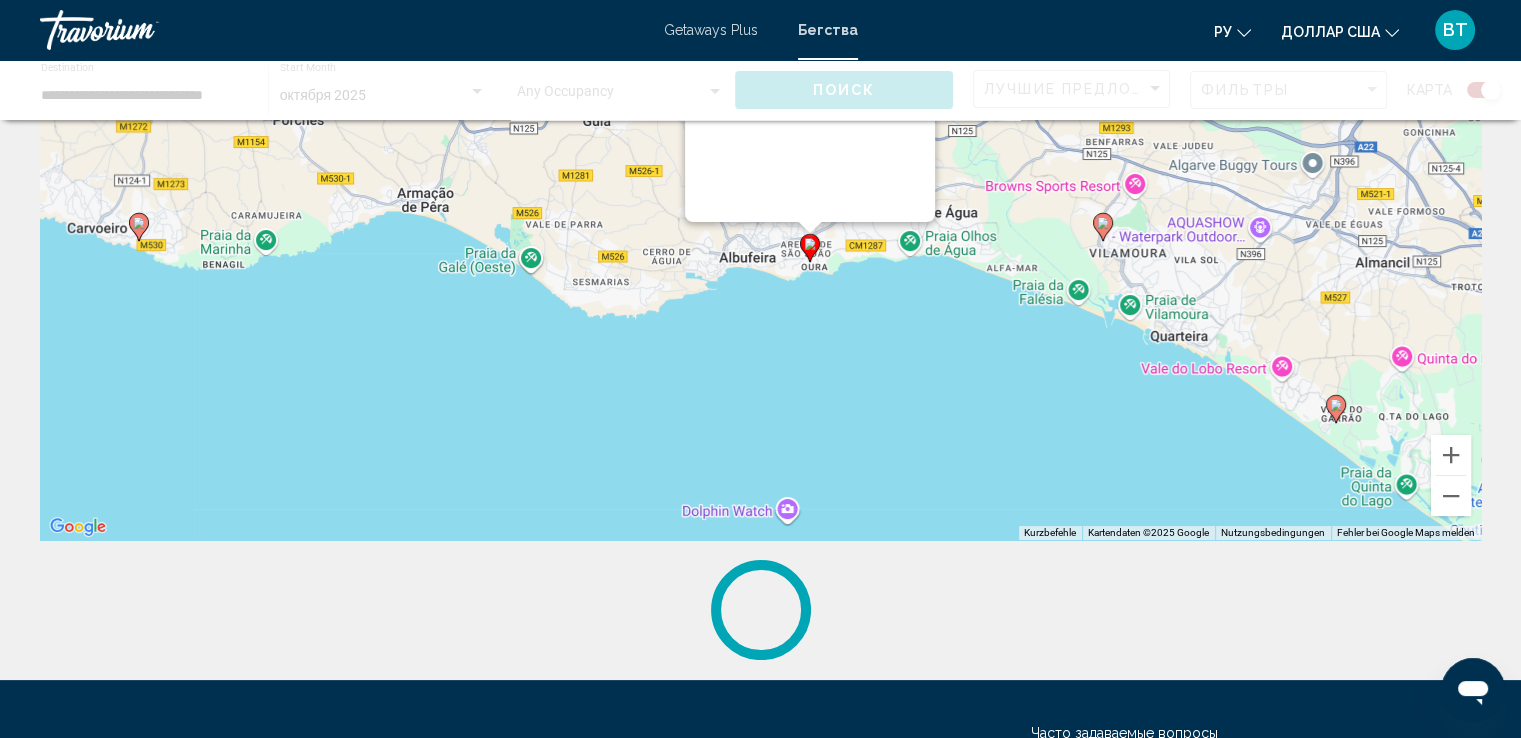 scroll, scrollTop: 4, scrollLeft: 0, axis: vertical 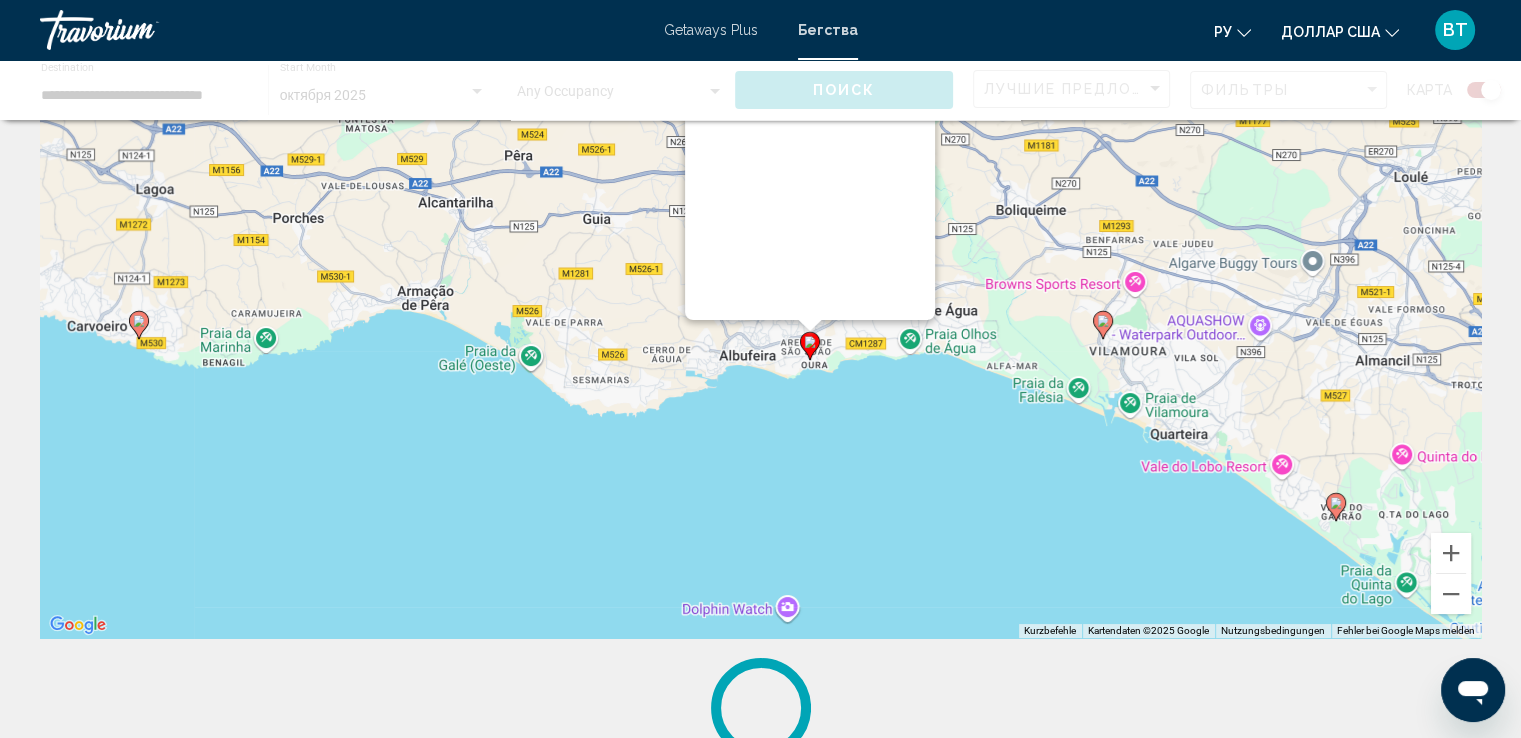 click on "Um den Modus zum Ziehen mit der Tastatur zu aktivieren, drückst du Alt + Eingabetaste. Wenn du den Modus aktiviert hast, kannst du die Markierung mit den Pfeiltasten verschieben. Nachdem du sie an die gewünschte Stelle gezogen bzw. verschoben hast, drückst du einfach die Eingabetaste. Durch Drücken der Esc-Taste kannst du den Vorgang abbrechen." at bounding box center [1481, 338] 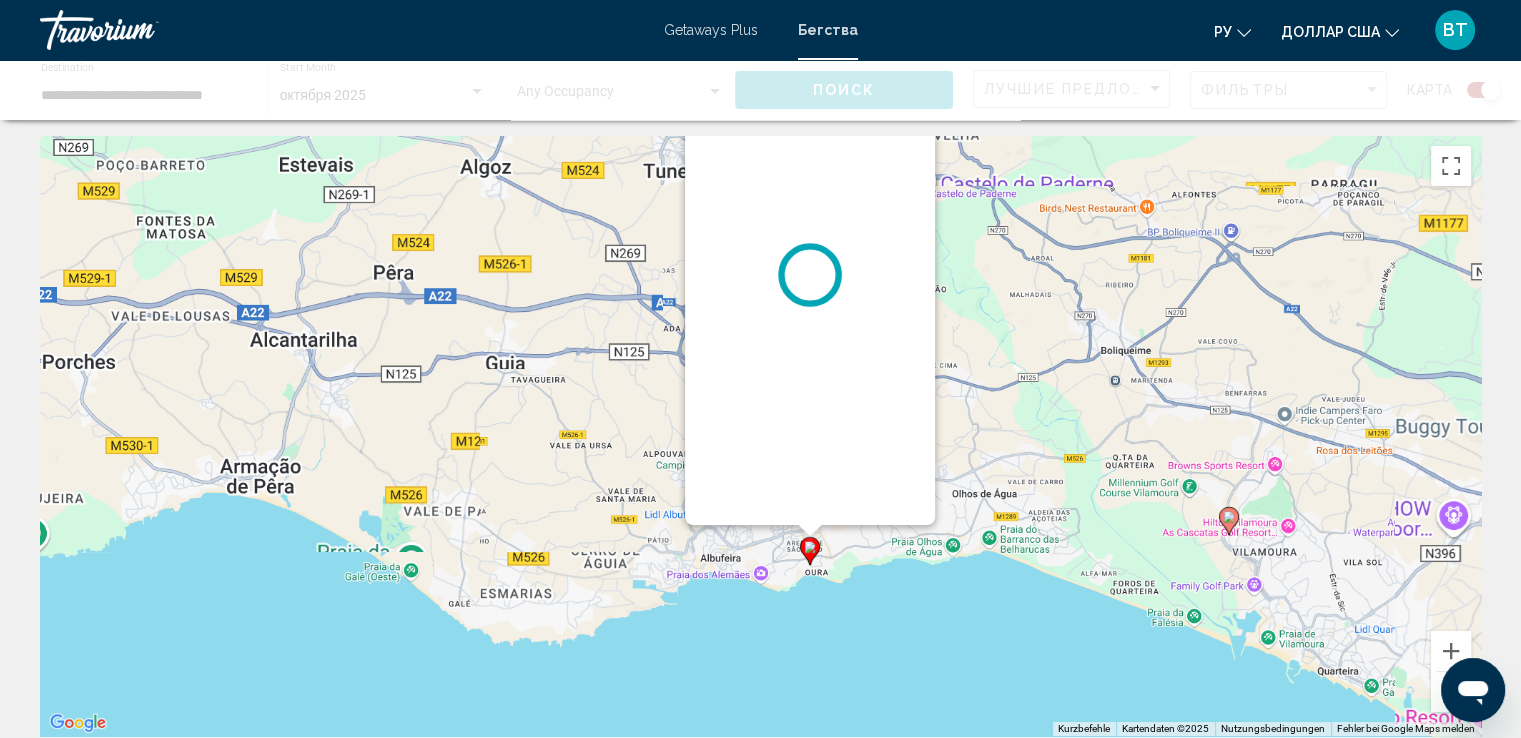 scroll, scrollTop: 0, scrollLeft: 0, axis: both 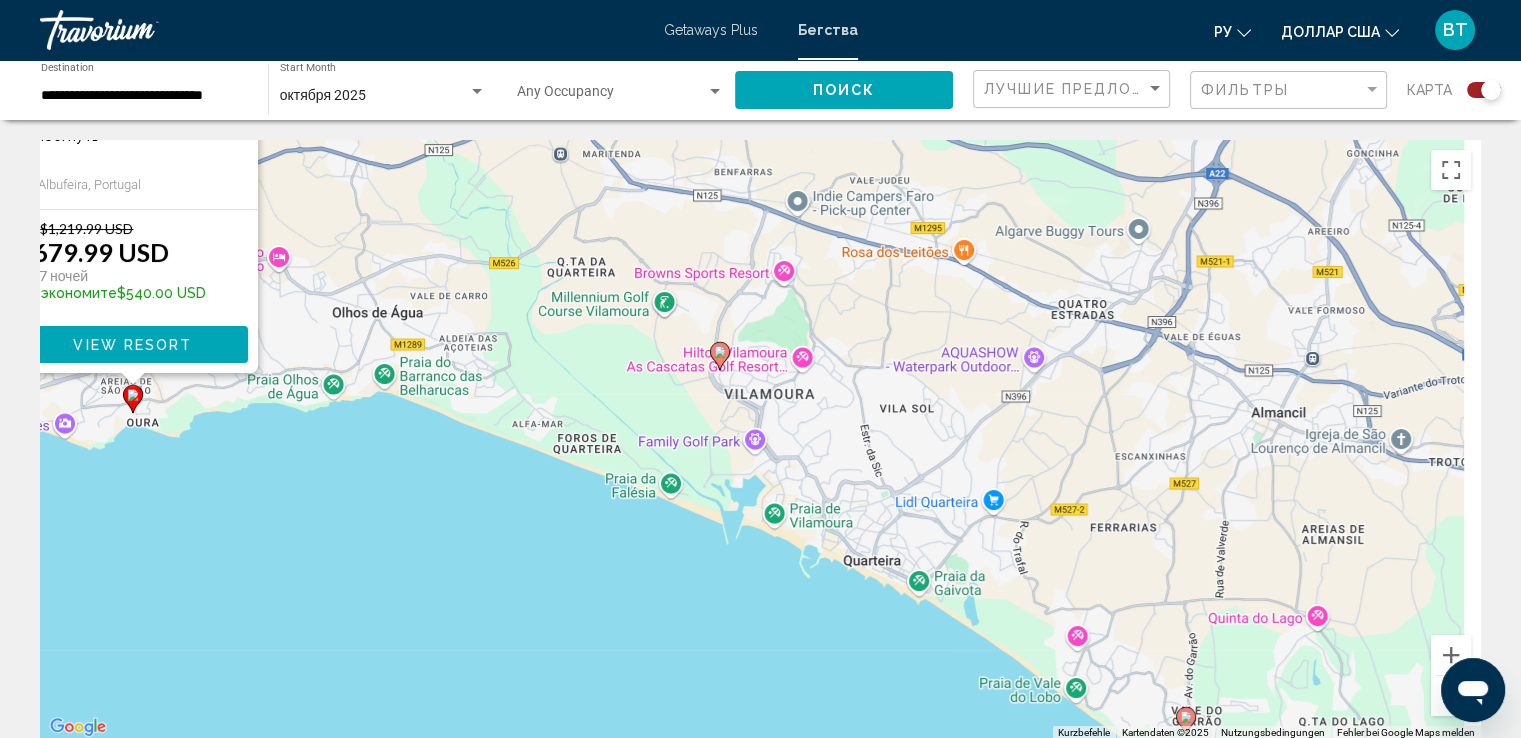 drag, startPoint x: 1278, startPoint y: 562, endPoint x: 627, endPoint y: 272, distance: 712.67175 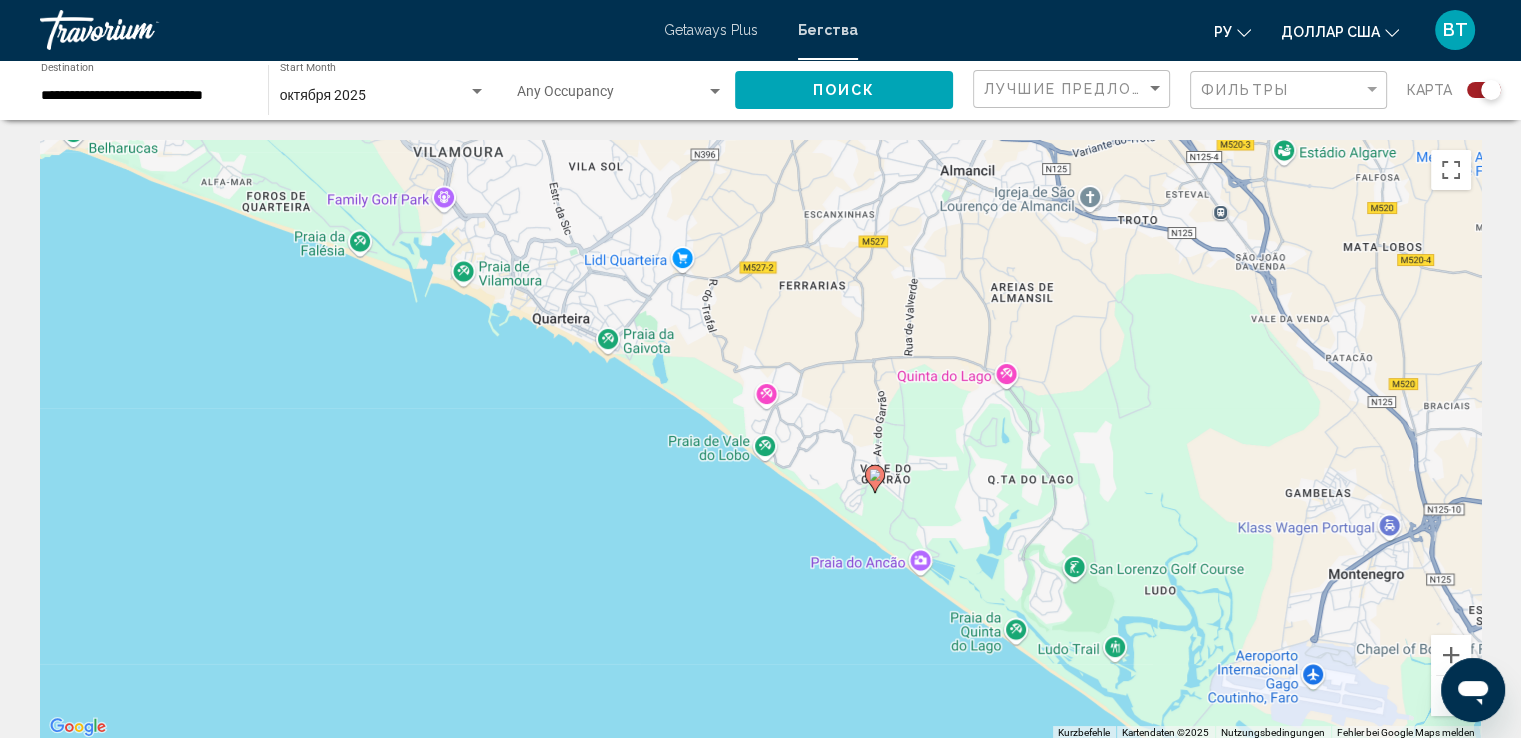 drag, startPoint x: 1031, startPoint y: 657, endPoint x: 732, endPoint y: 409, distance: 388.46494 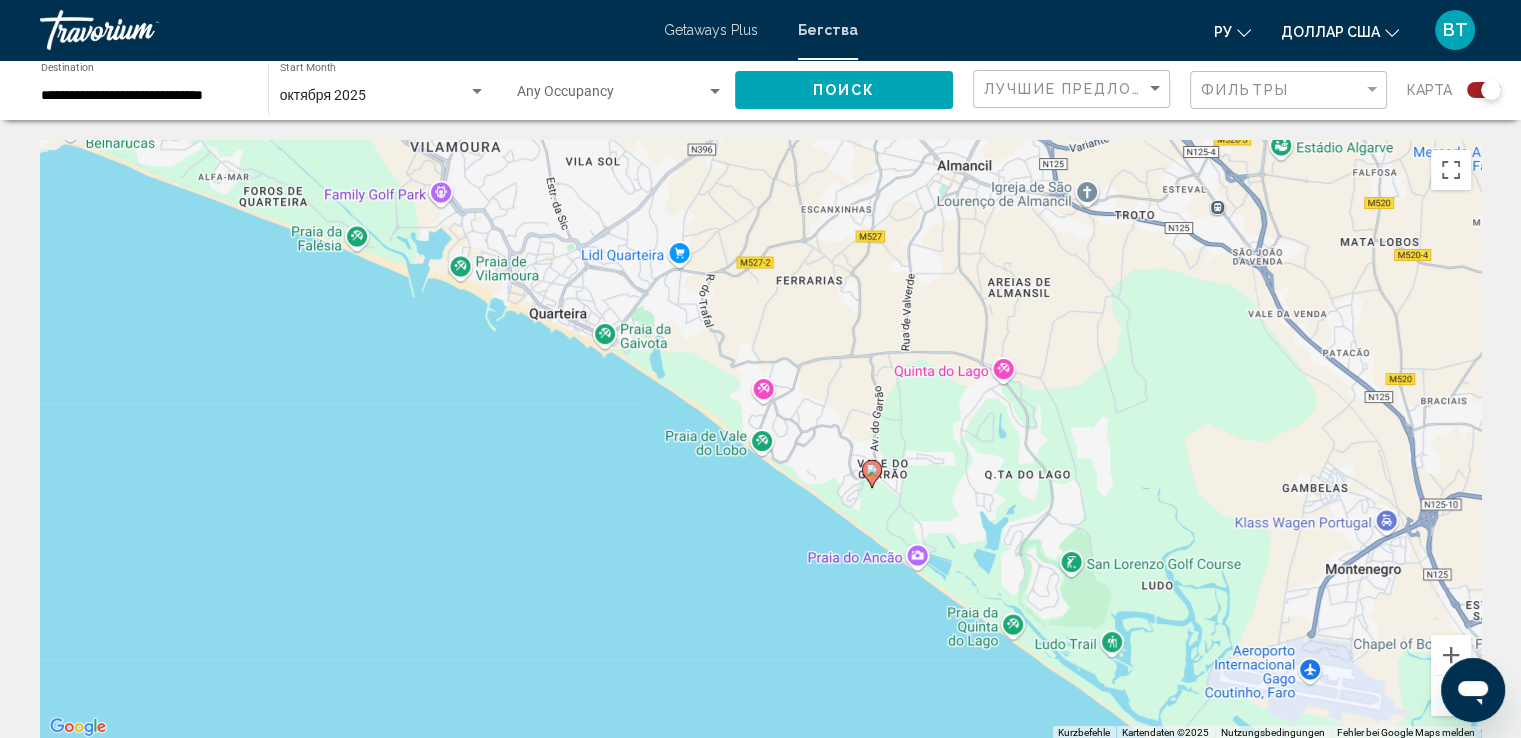 click 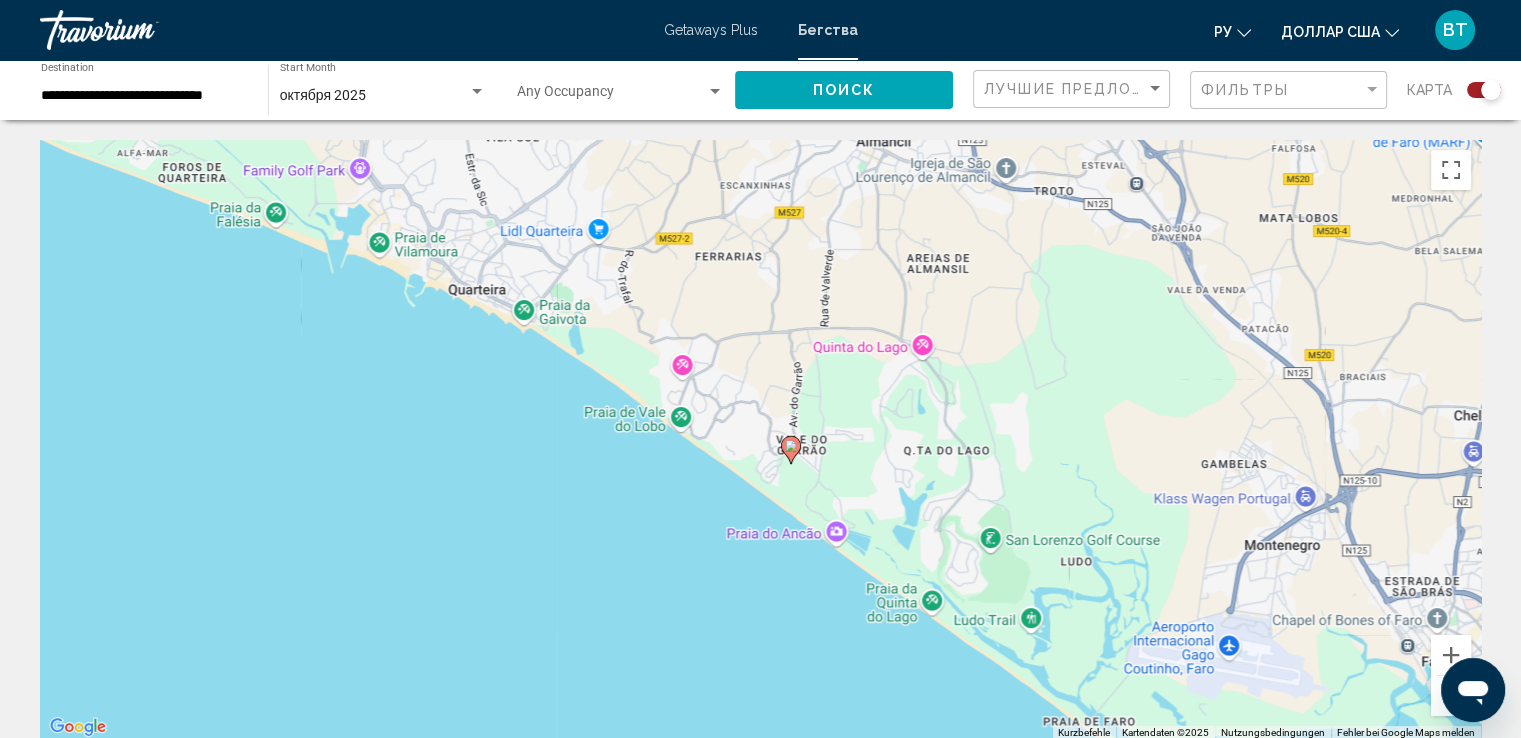 click 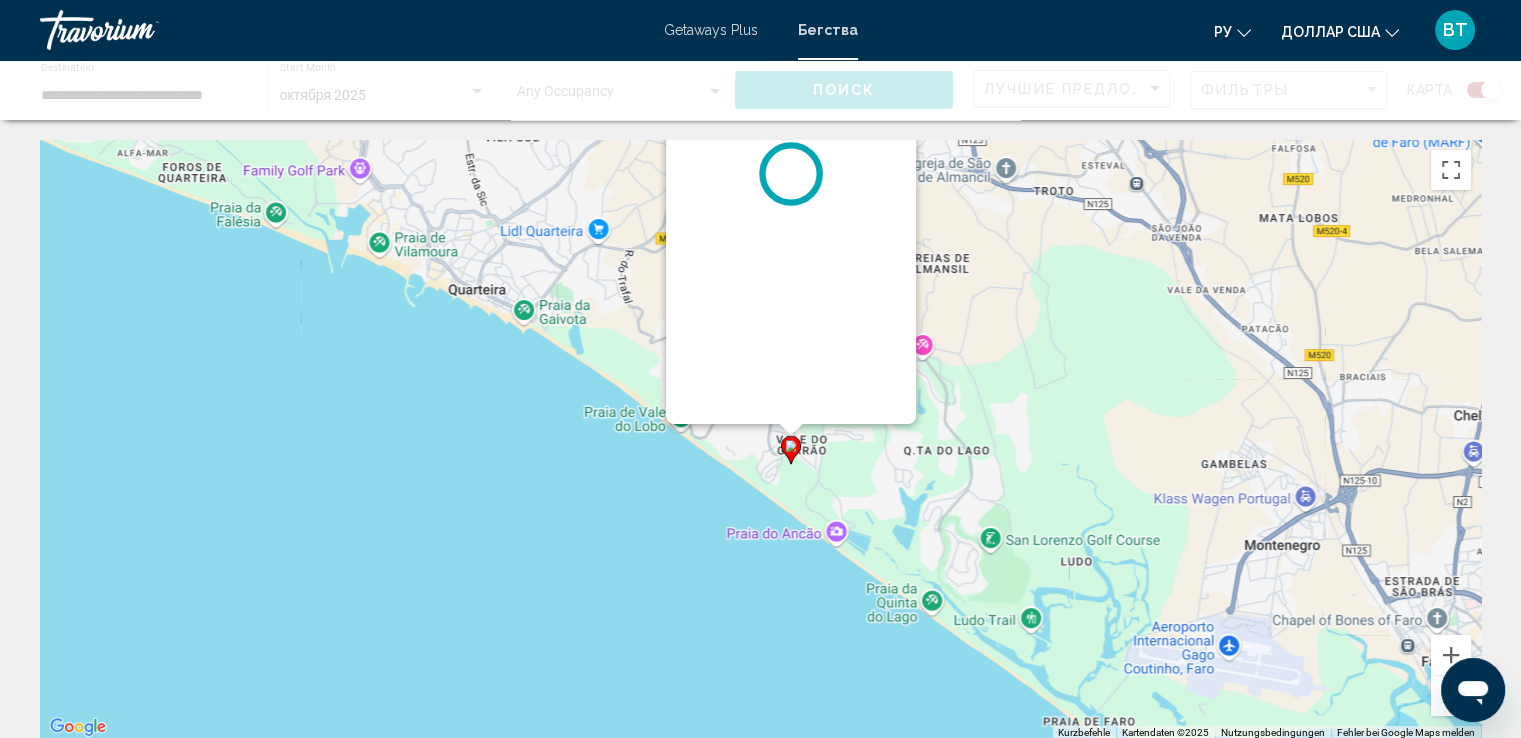 click on "Um den Modus zum Ziehen mit der Tastatur zu aktivieren, drückst du Alt + Eingabetaste. Wenn du den Modus aktiviert hast, kannst du die Markierung mit den Pfeiltasten verschieben. Nachdem du sie an die gewünschte Stelle gezogen bzw. verschoben hast, drückst du einfach die Eingabetaste. Durch Drücken der Esc-Taste kannst du den Vorgang abbrechen." at bounding box center (760, 440) 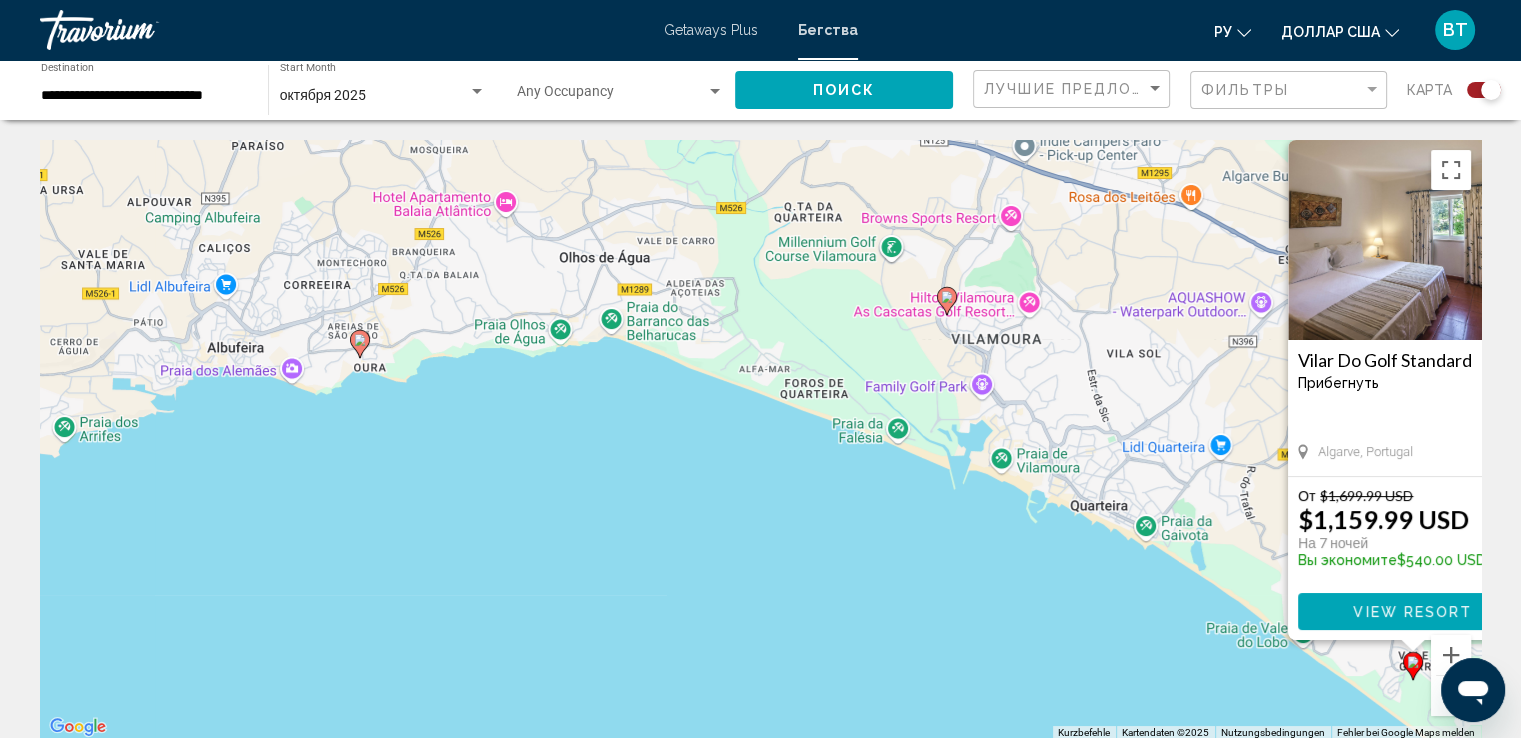 drag, startPoint x: 241, startPoint y: 548, endPoint x: 880, endPoint y: 516, distance: 639.8007 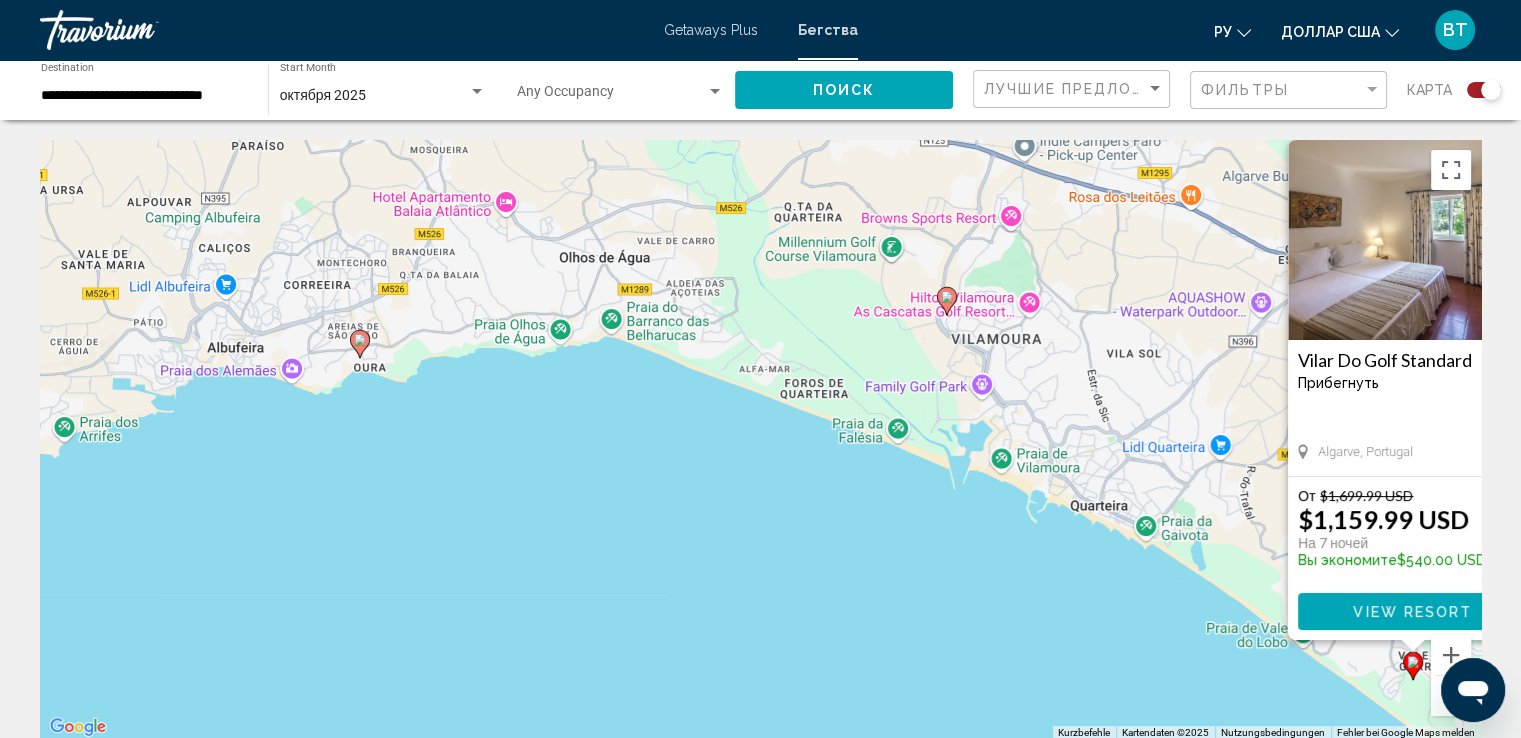 click 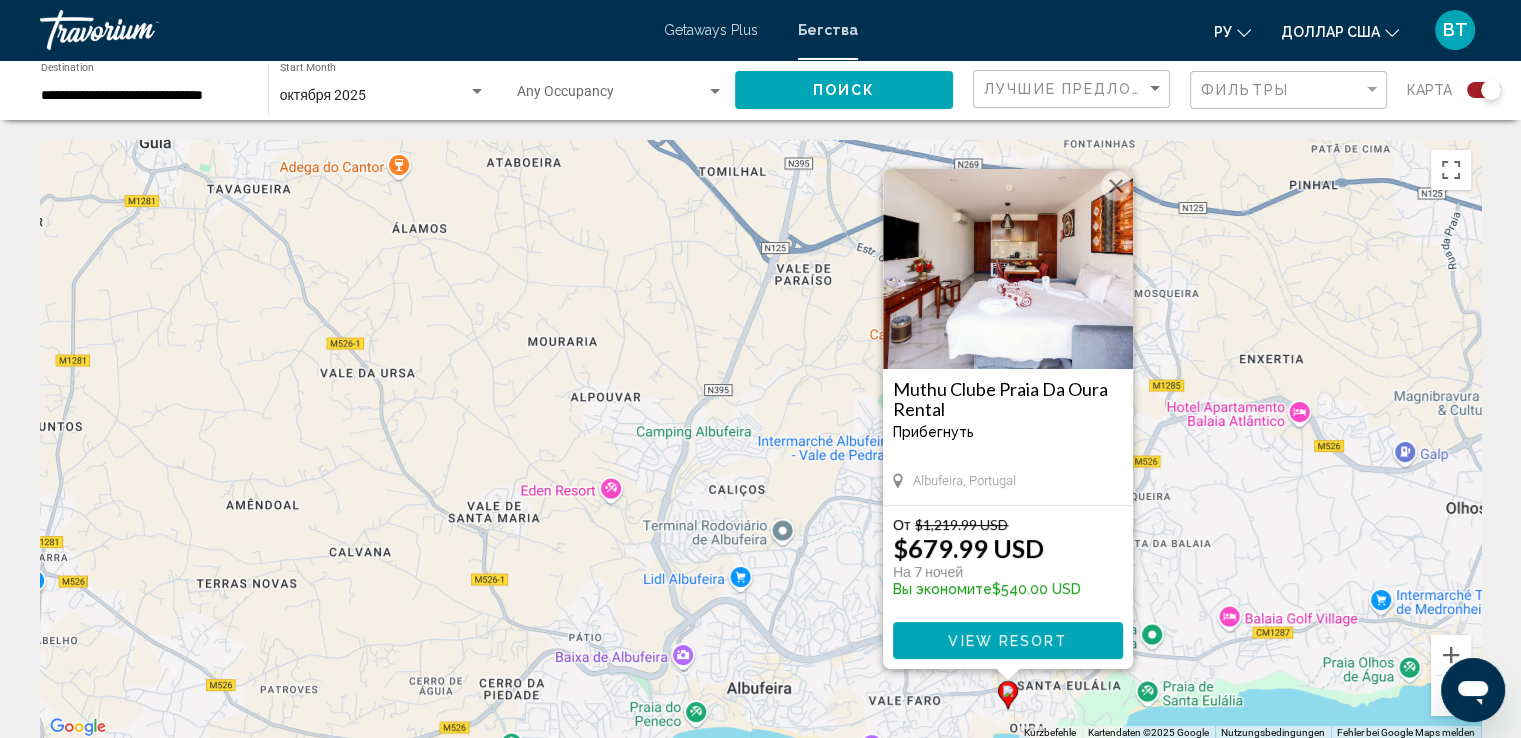 click on "View Resort" at bounding box center (1007, 641) 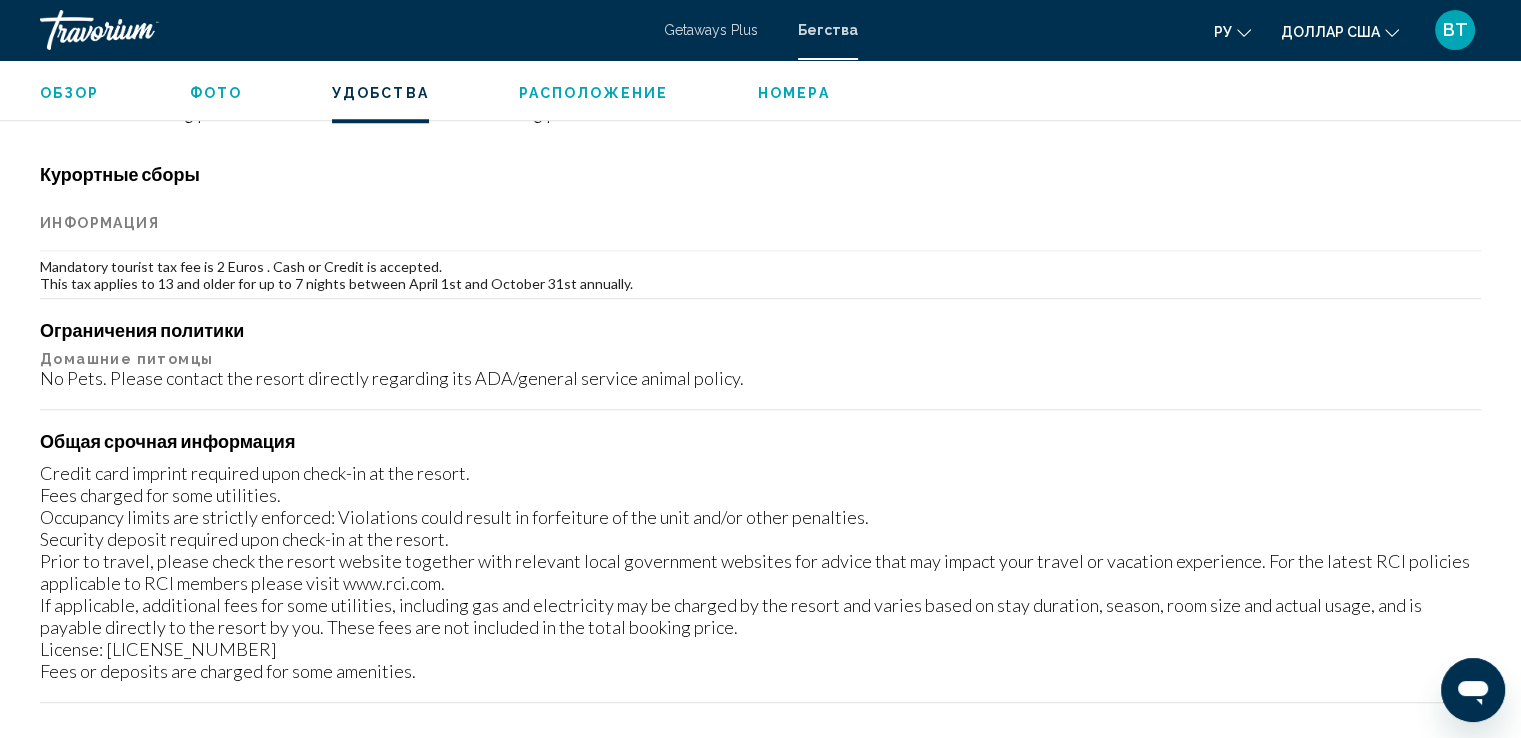 scroll, scrollTop: 1690, scrollLeft: 0, axis: vertical 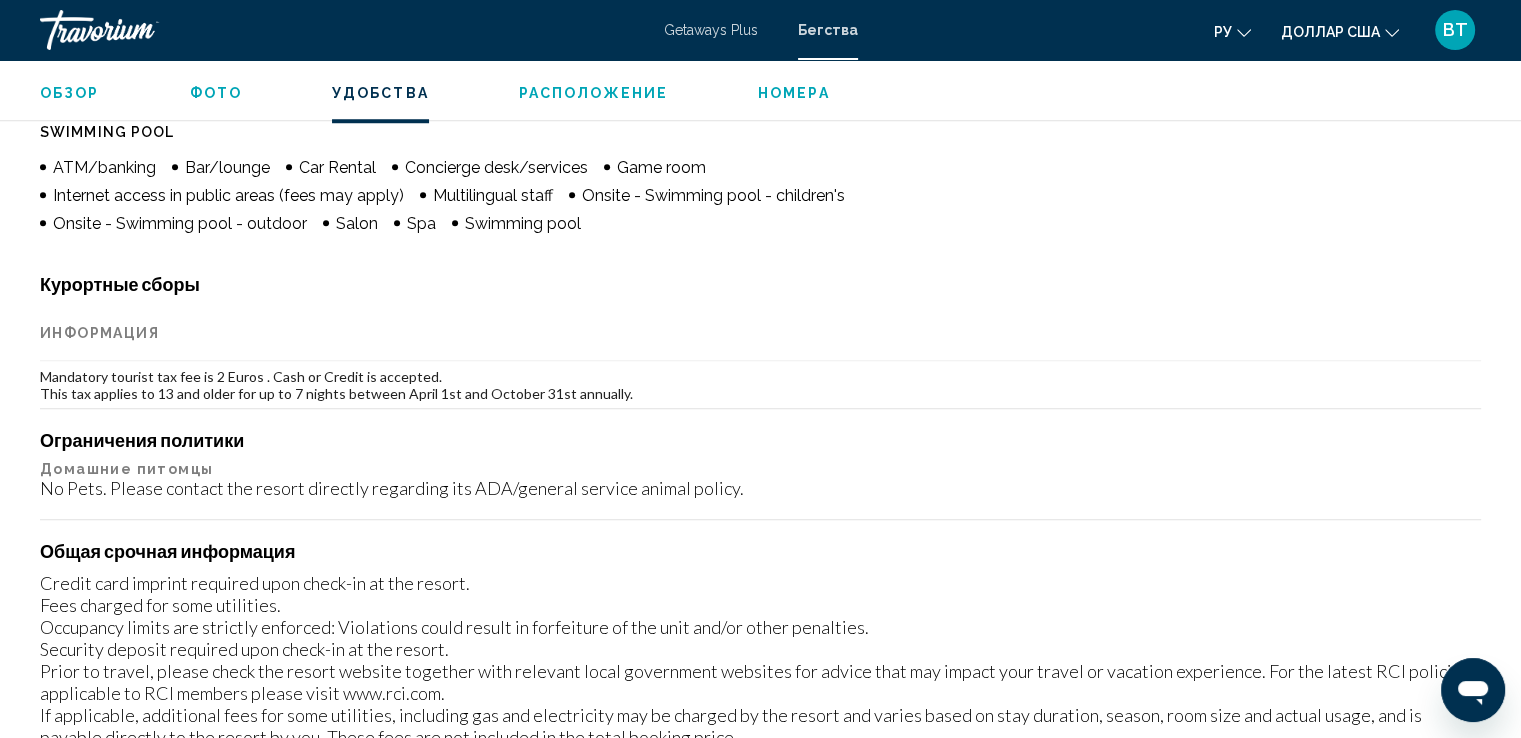 click on "Фото" at bounding box center [216, 93] 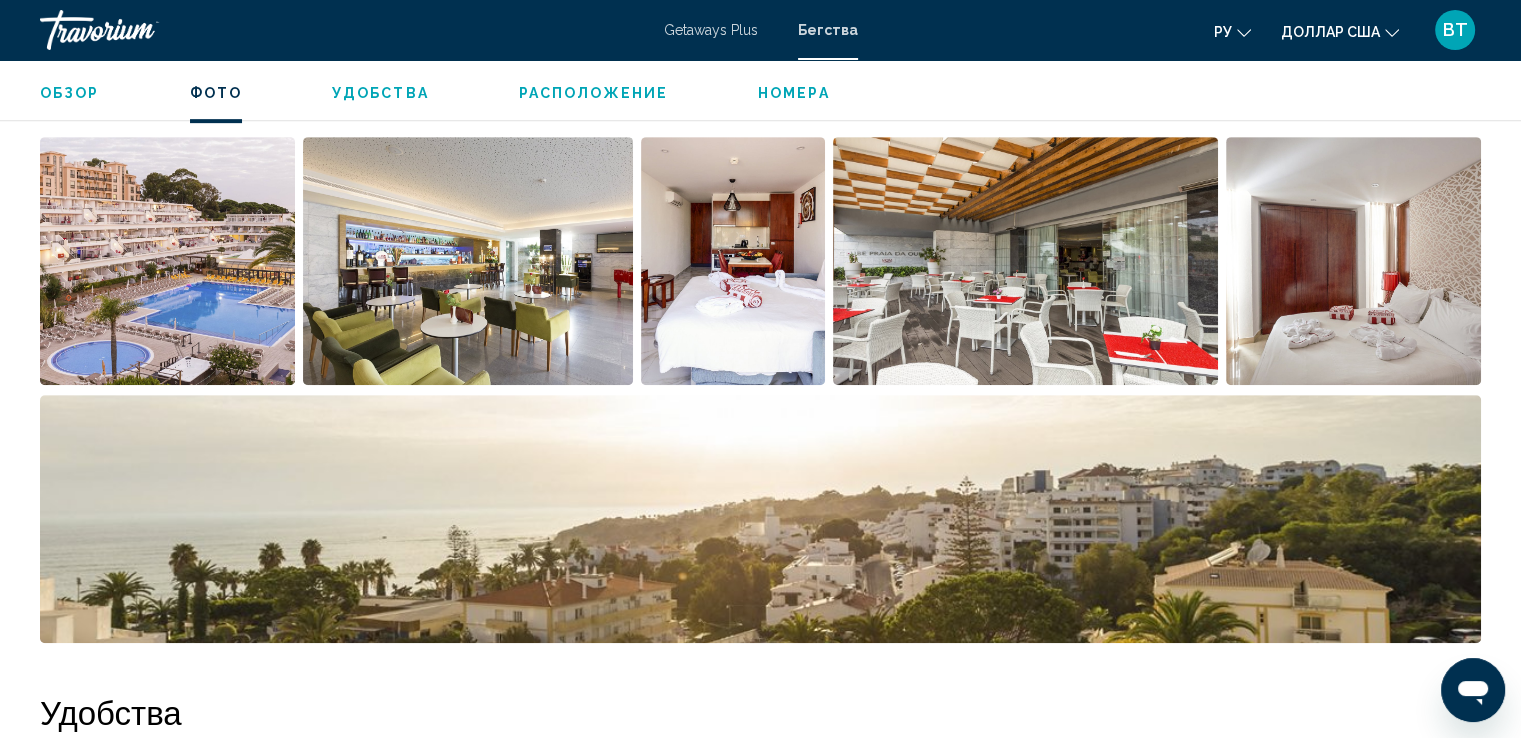 scroll, scrollTop: 908, scrollLeft: 0, axis: vertical 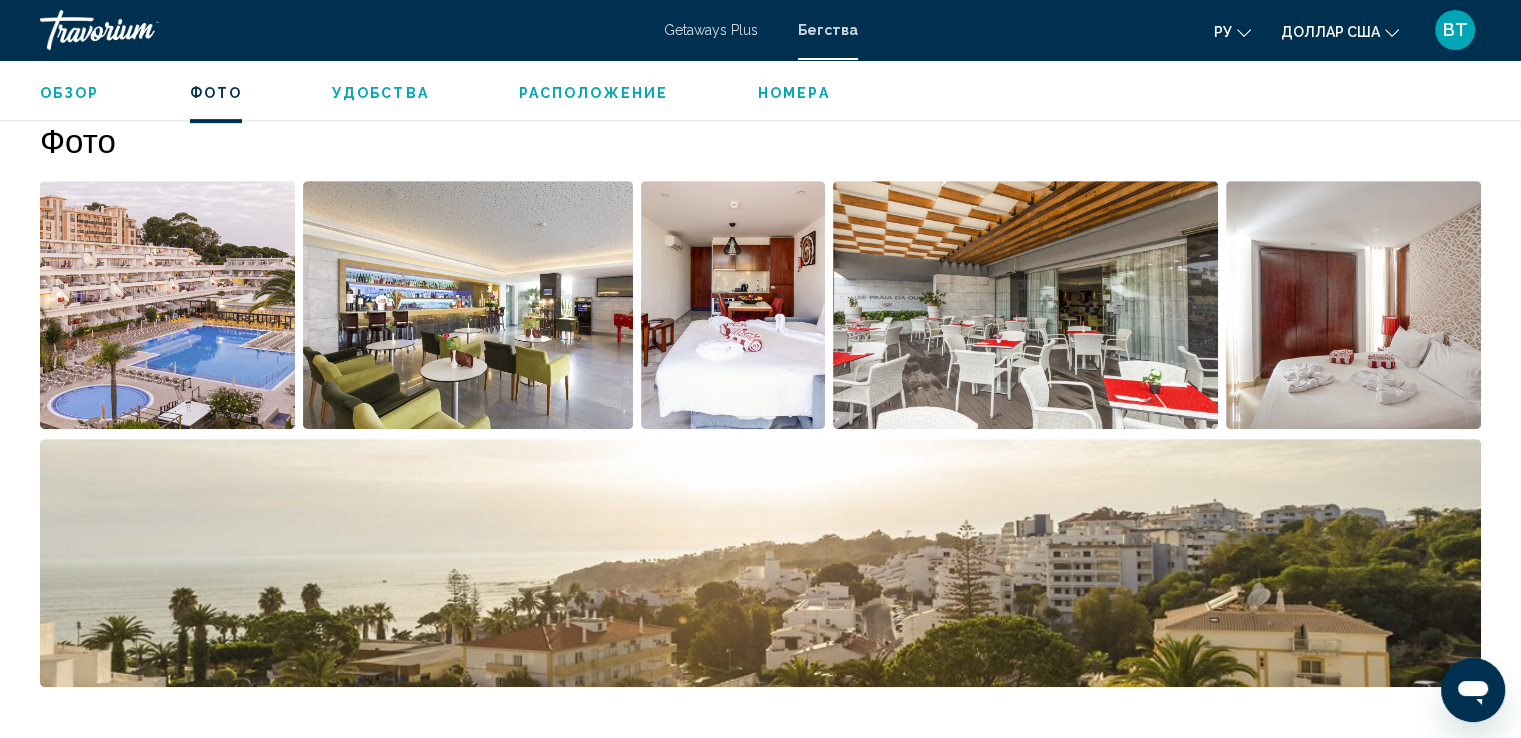 click on "Расположение" at bounding box center [593, 93] 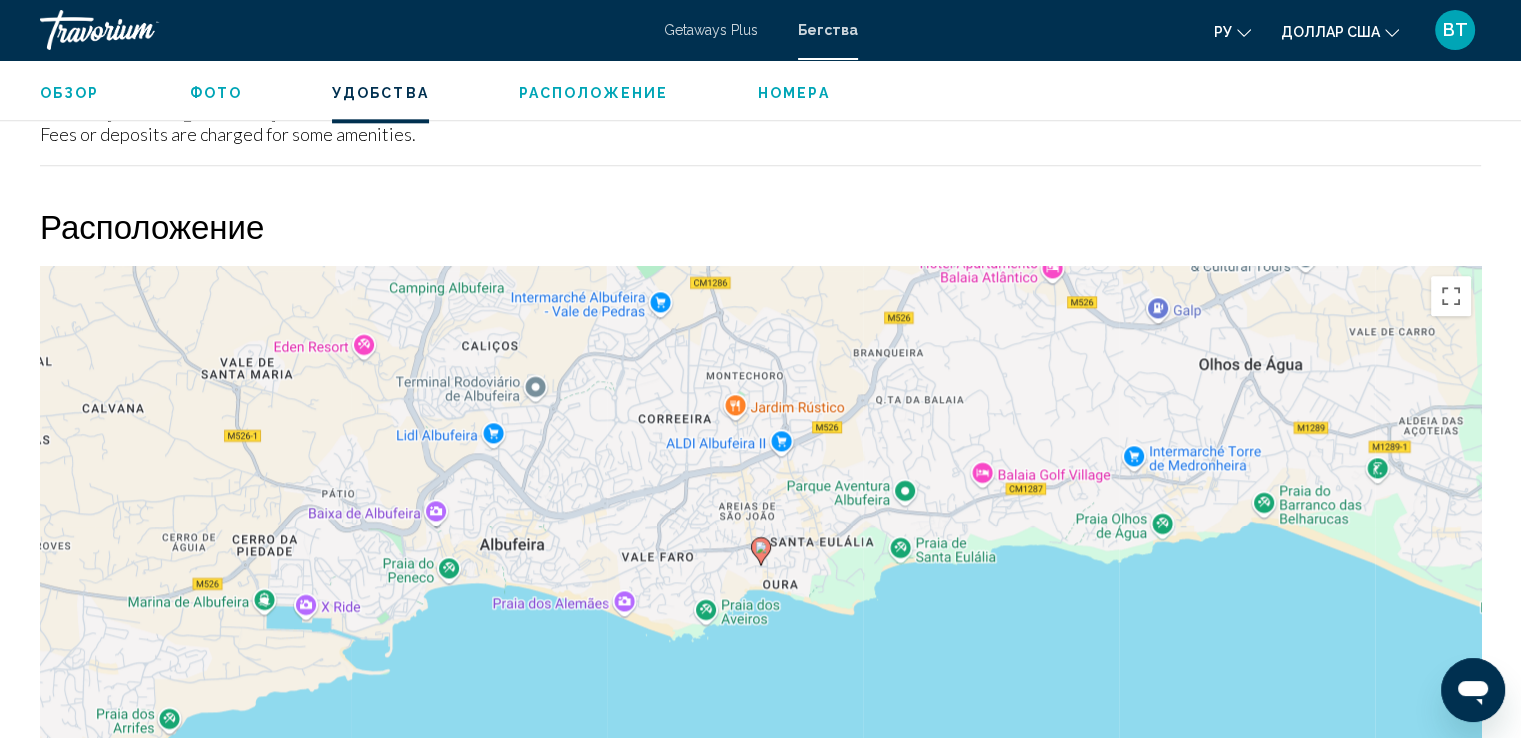 scroll, scrollTop: 2422, scrollLeft: 0, axis: vertical 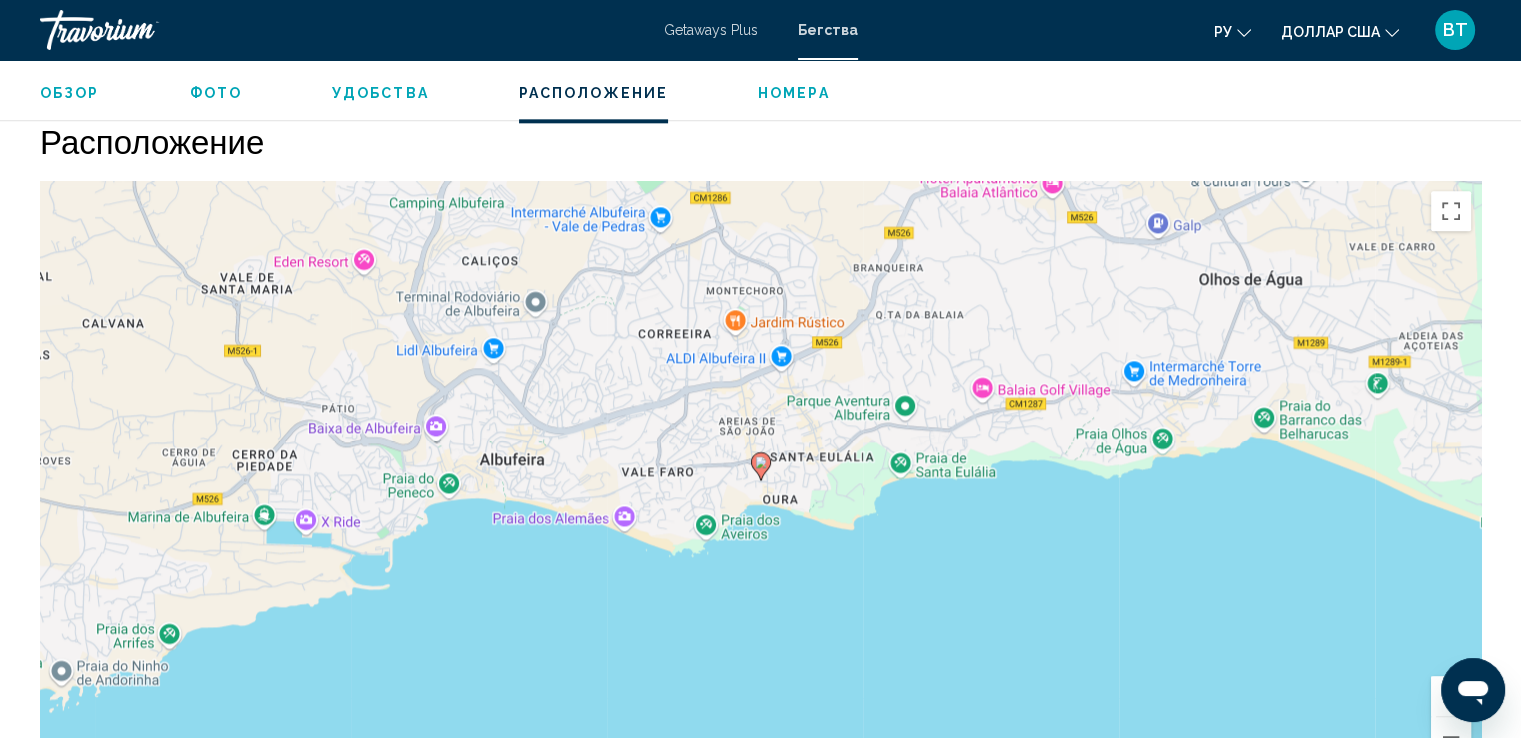 click on "Номера" at bounding box center (794, 93) 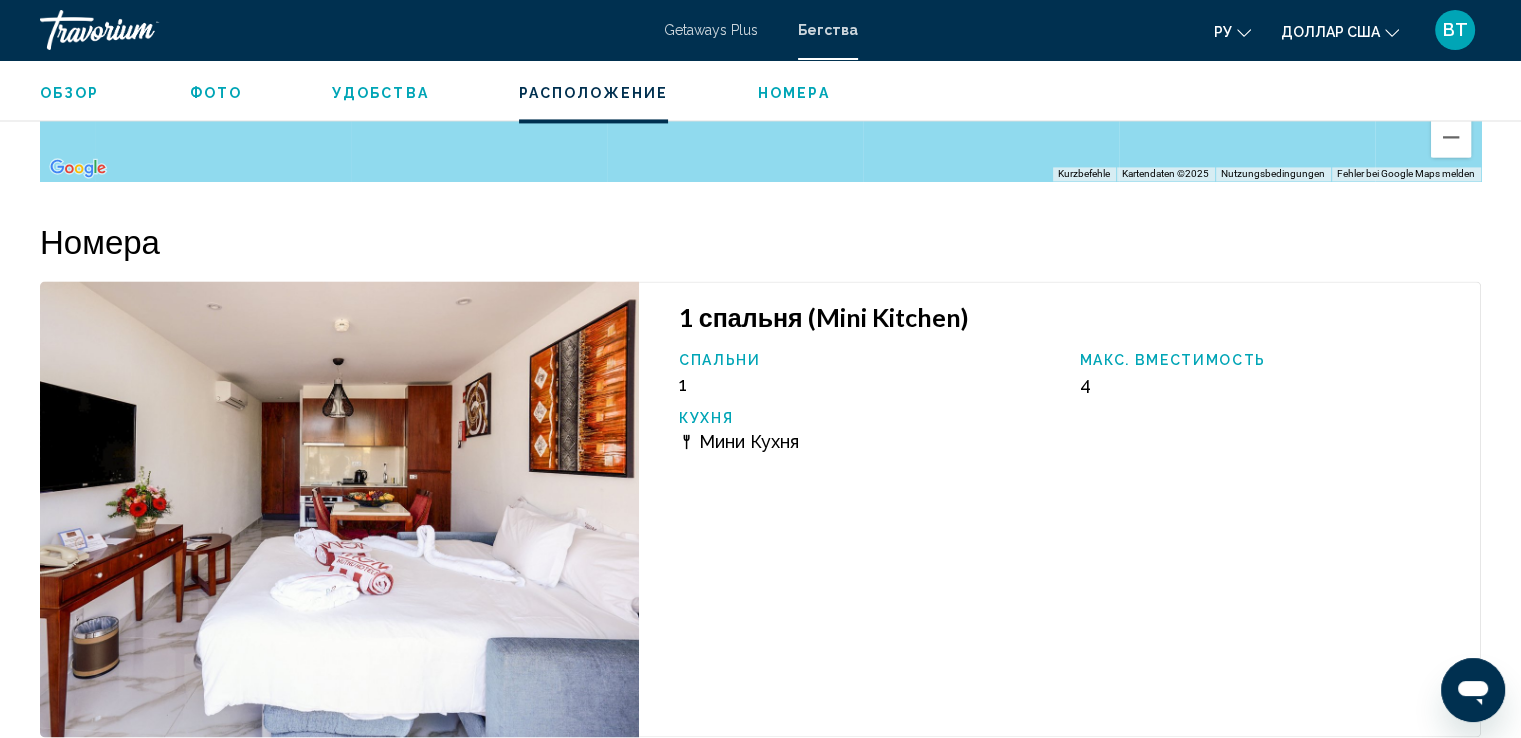 scroll, scrollTop: 2522, scrollLeft: 0, axis: vertical 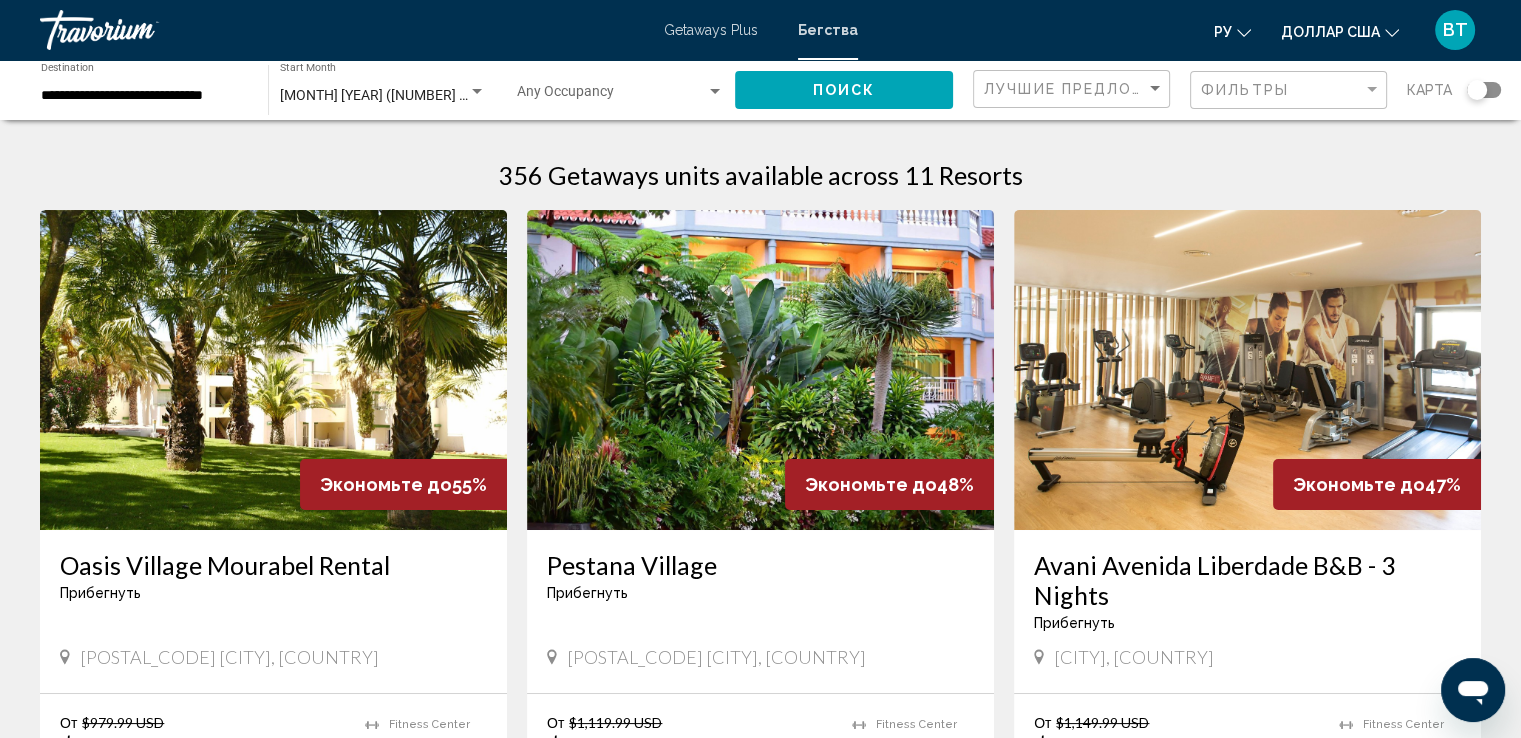 click at bounding box center [760, 370] 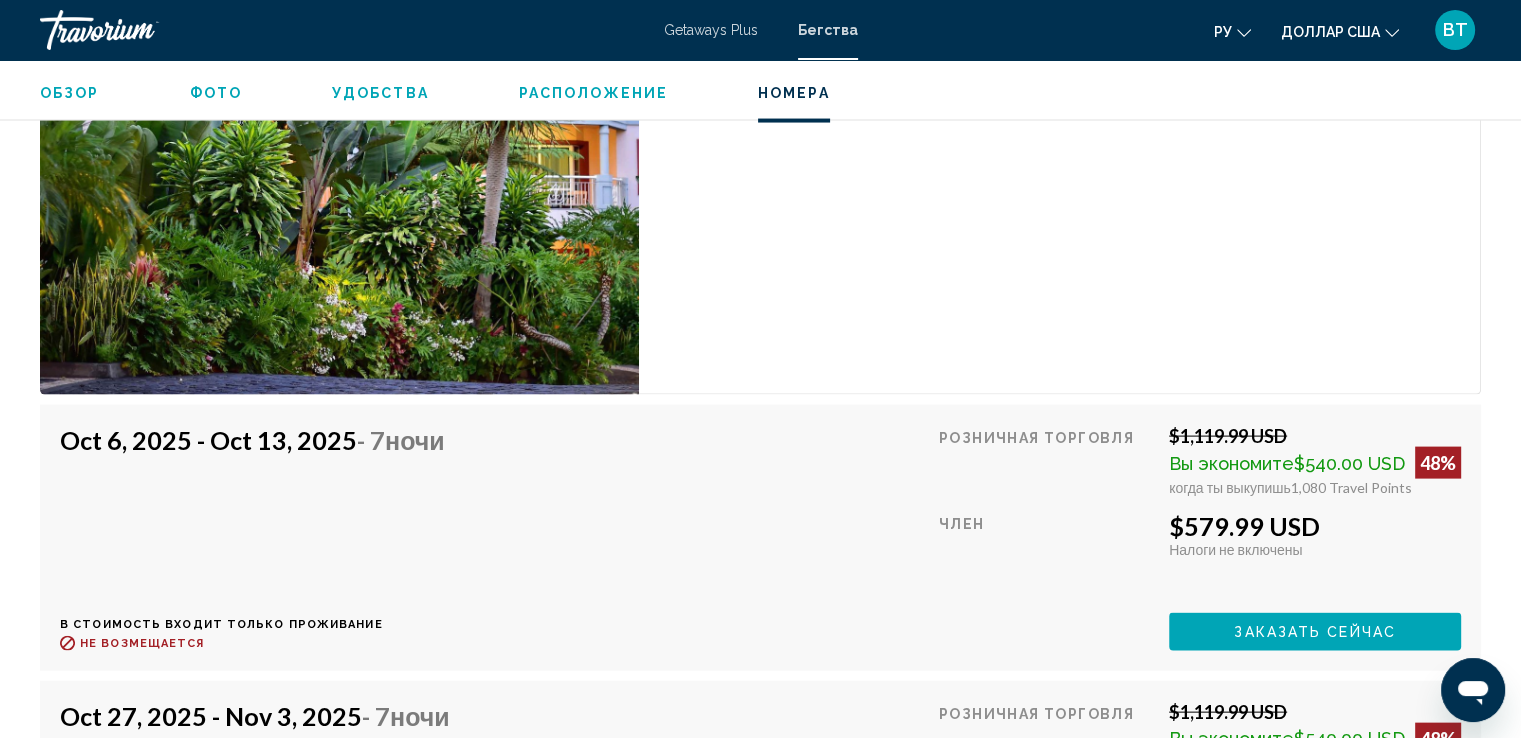 scroll, scrollTop: 4200, scrollLeft: 0, axis: vertical 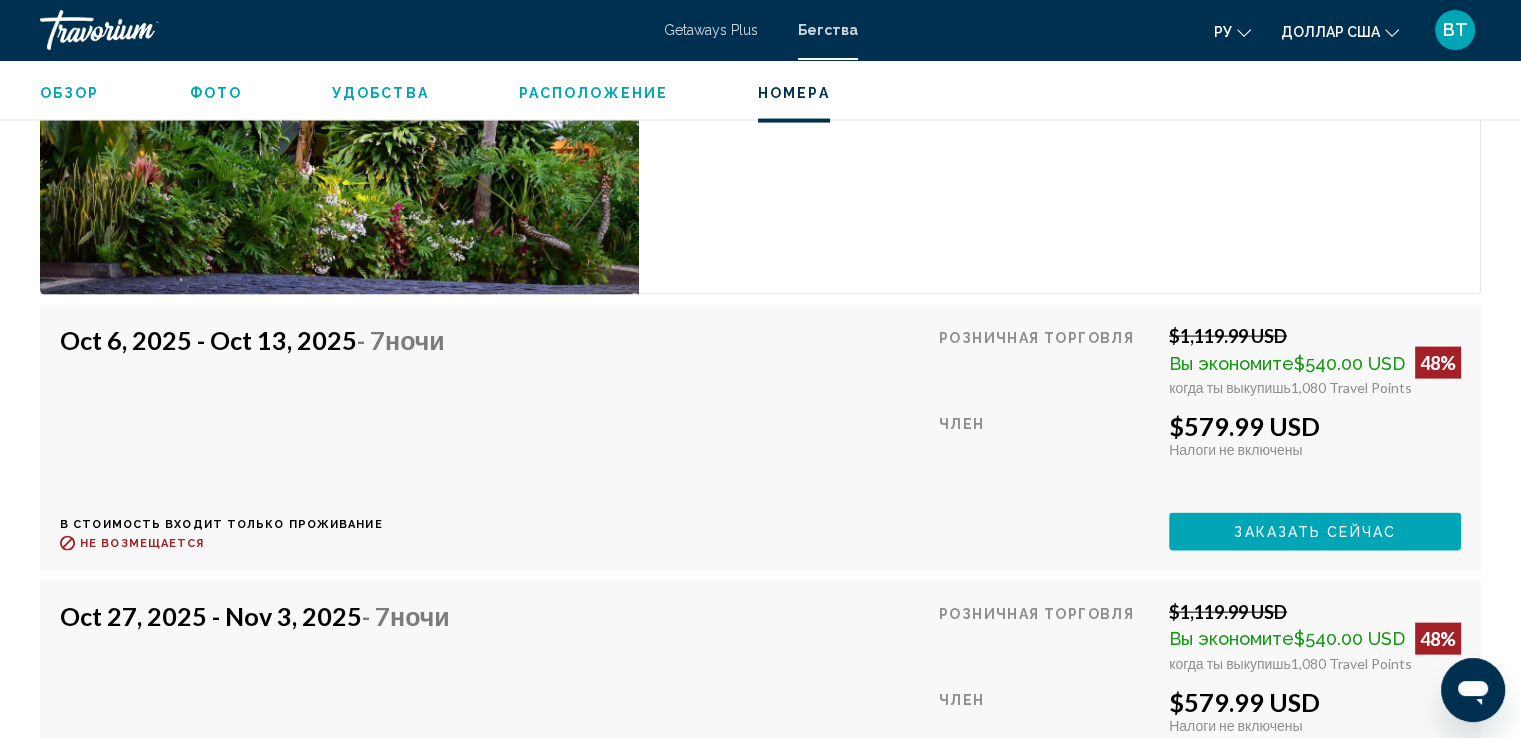 click on "Заказать сейчас" at bounding box center (1315, 531) 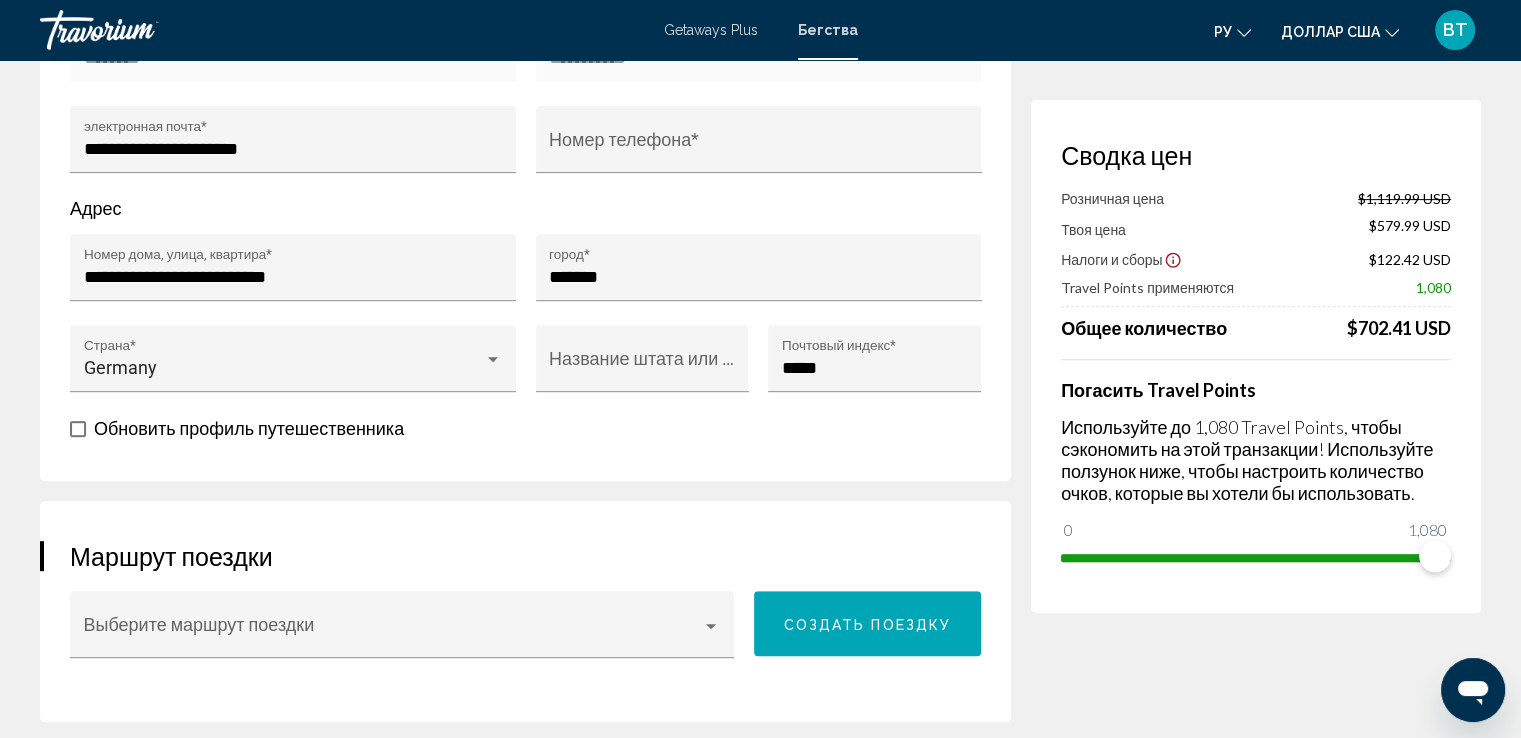 scroll, scrollTop: 800, scrollLeft: 0, axis: vertical 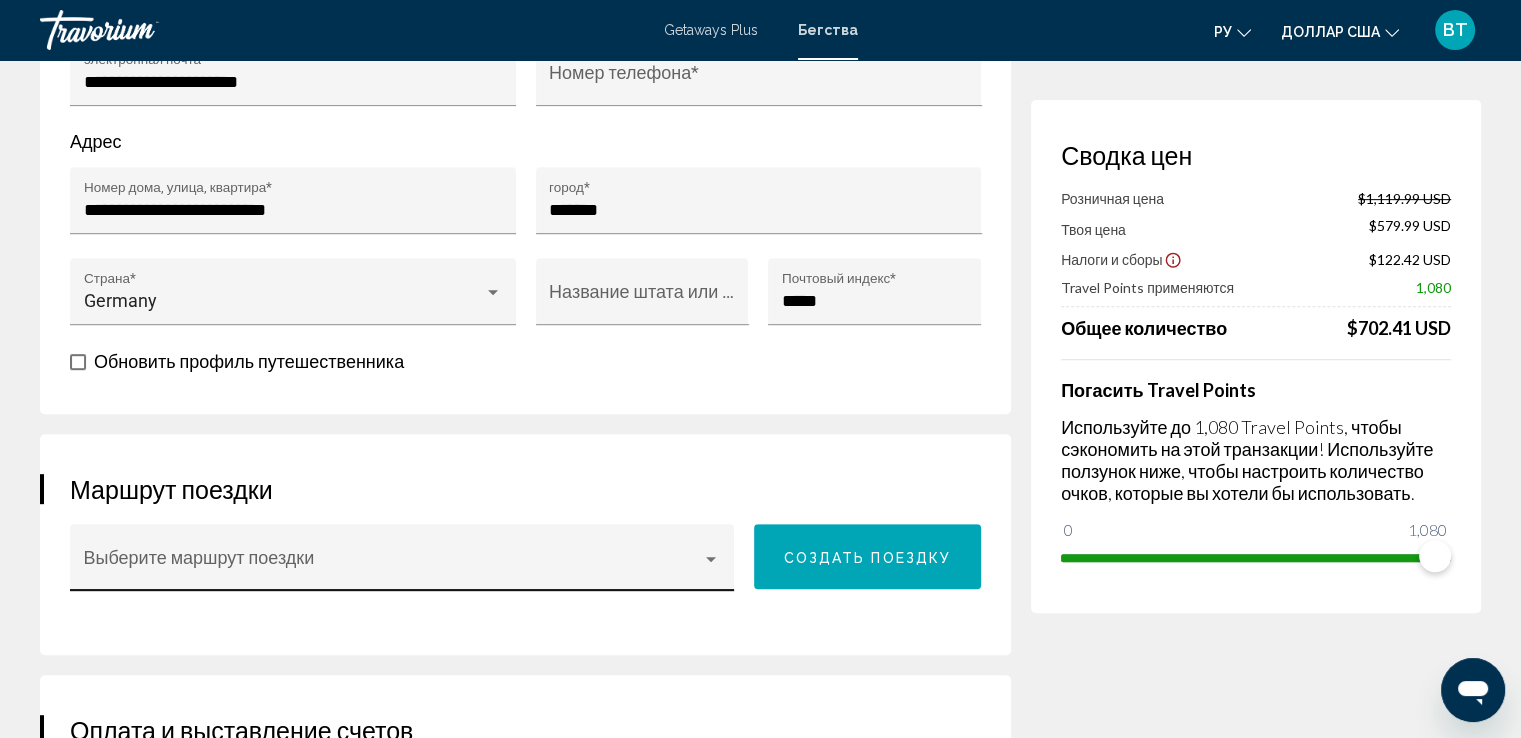 click at bounding box center (711, 559) 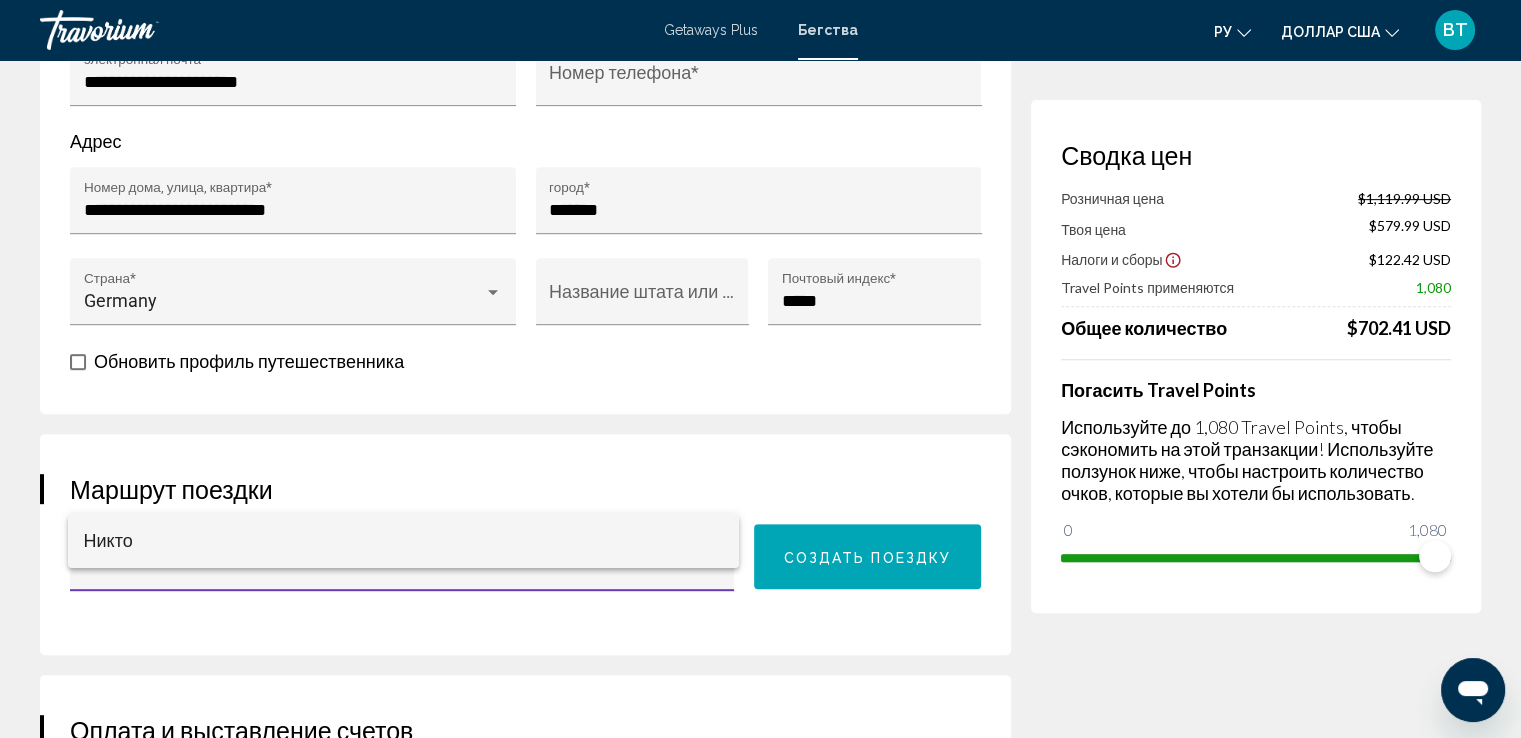 click at bounding box center (760, 369) 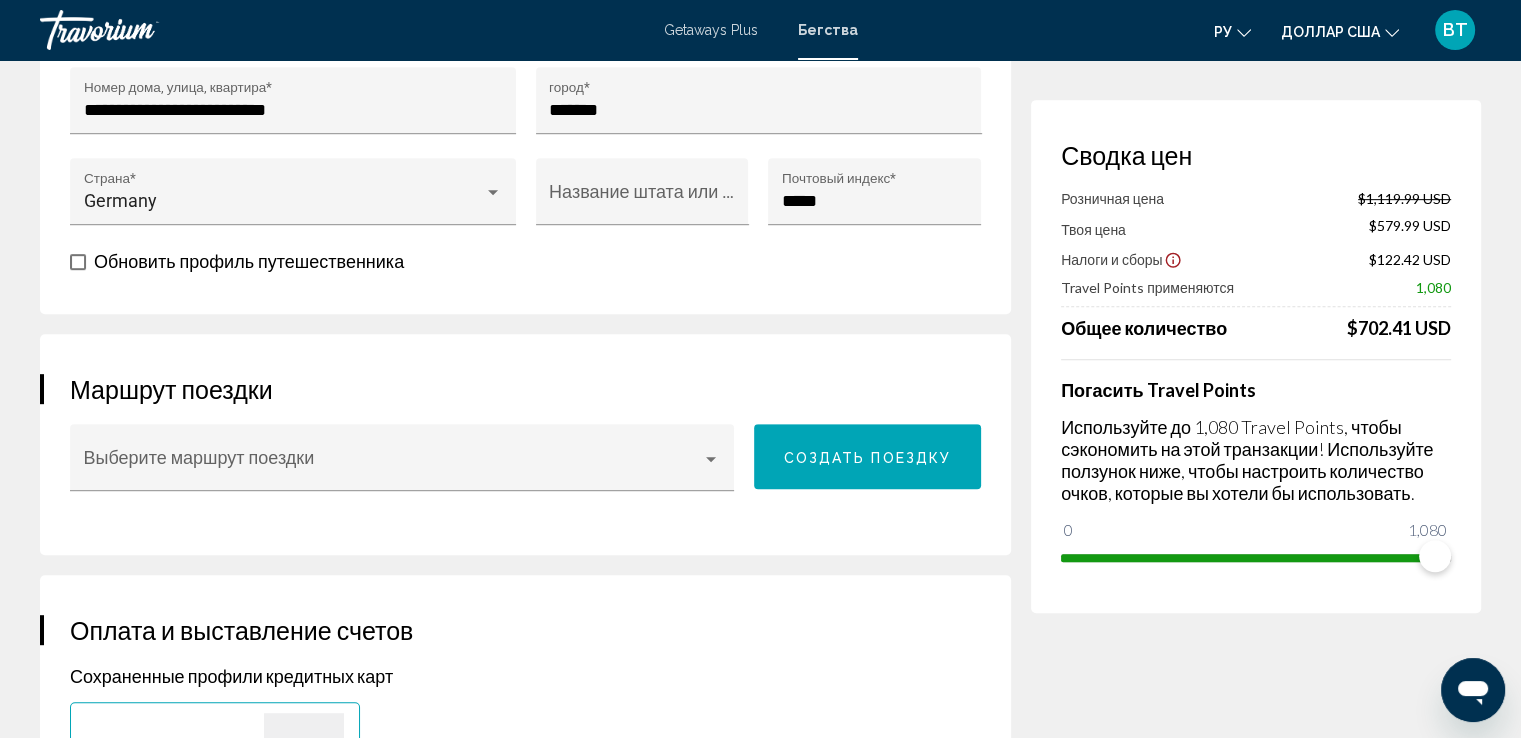 scroll, scrollTop: 1100, scrollLeft: 0, axis: vertical 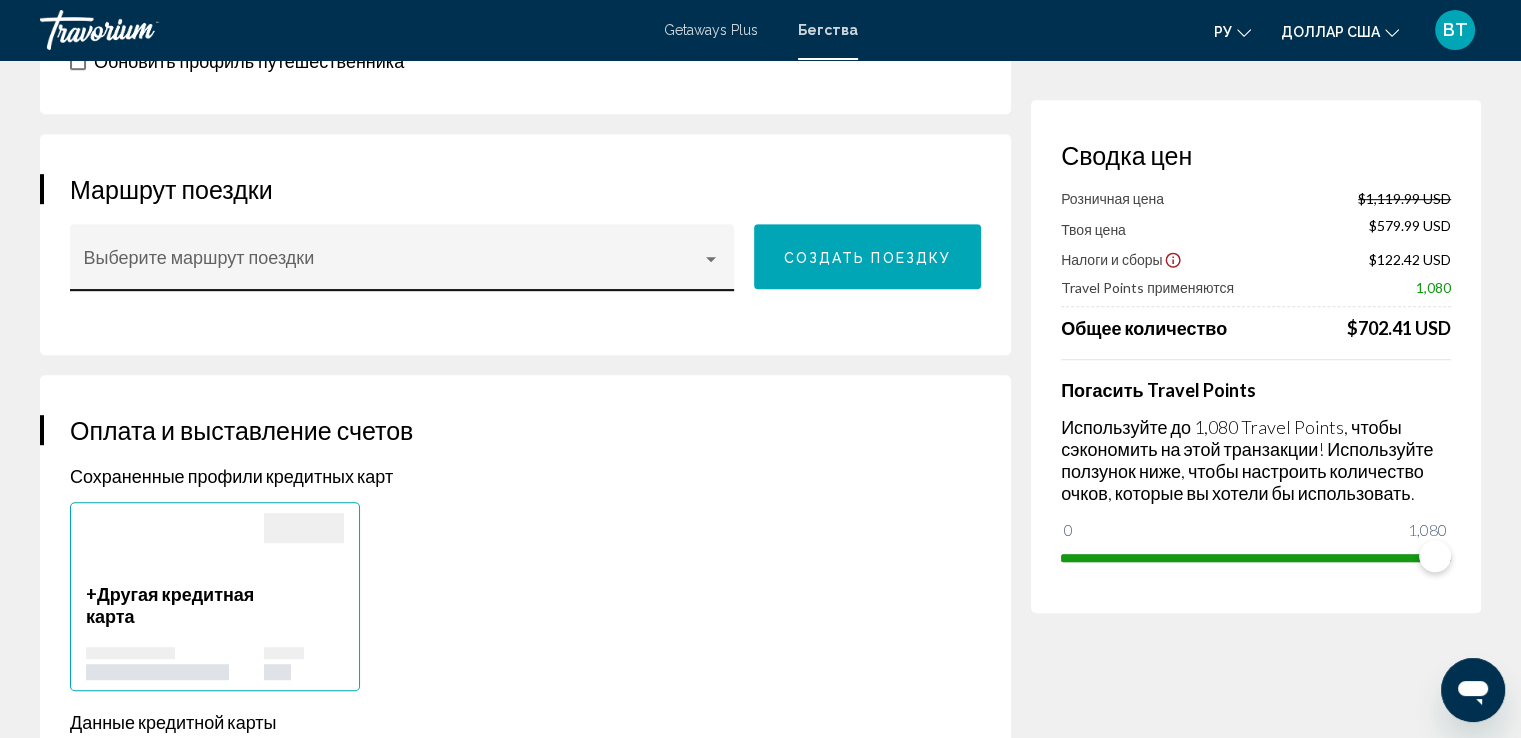 click at bounding box center (393, 267) 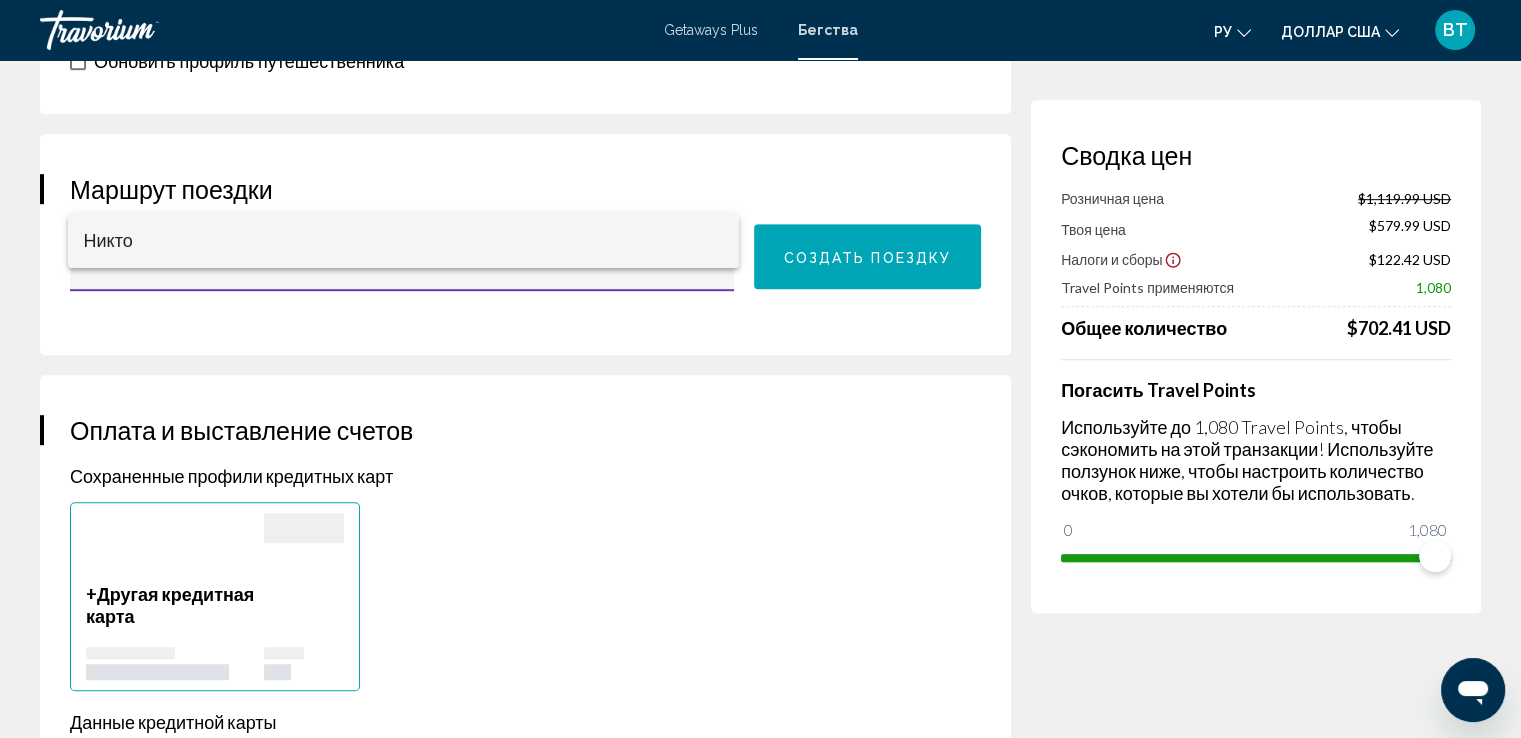 click at bounding box center [760, 369] 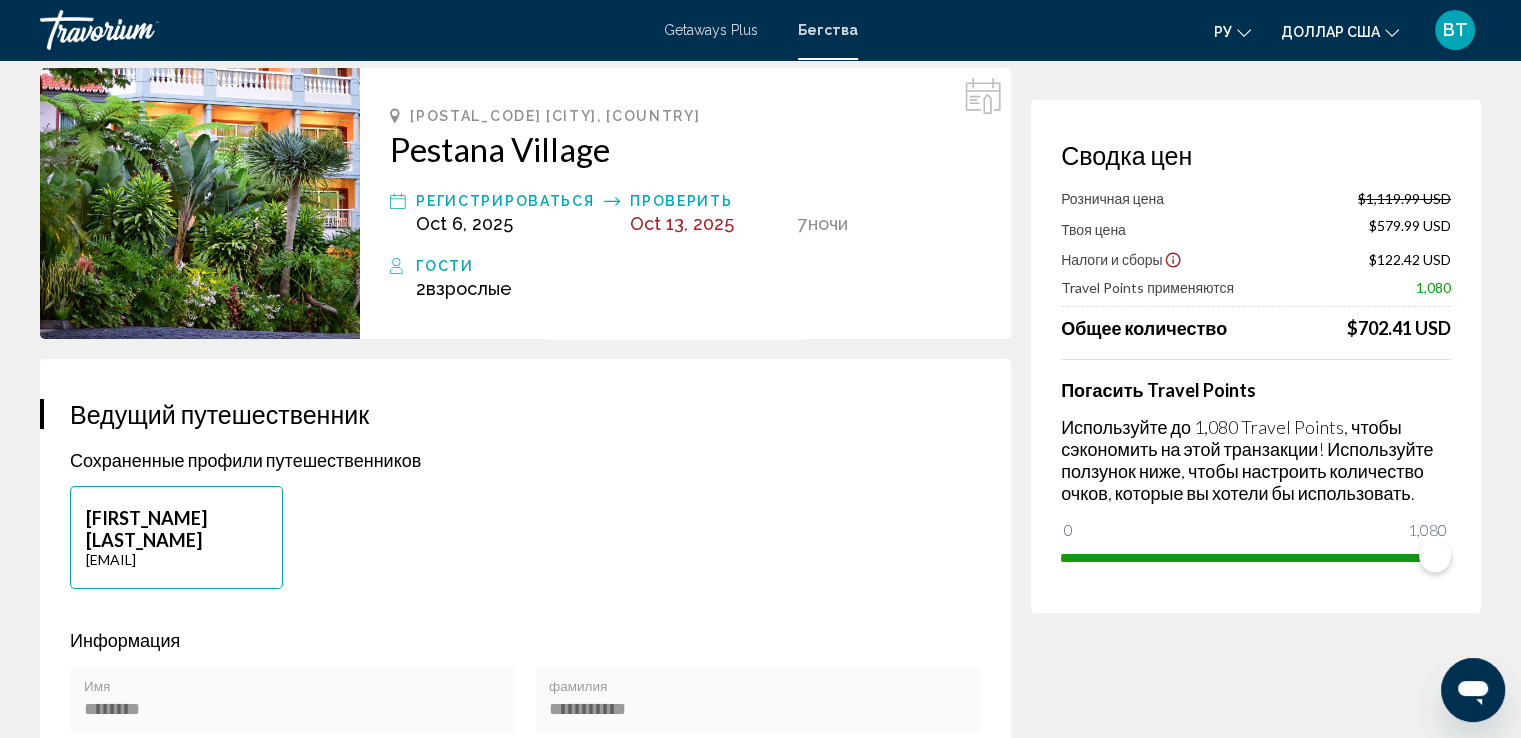 scroll, scrollTop: 0, scrollLeft: 0, axis: both 